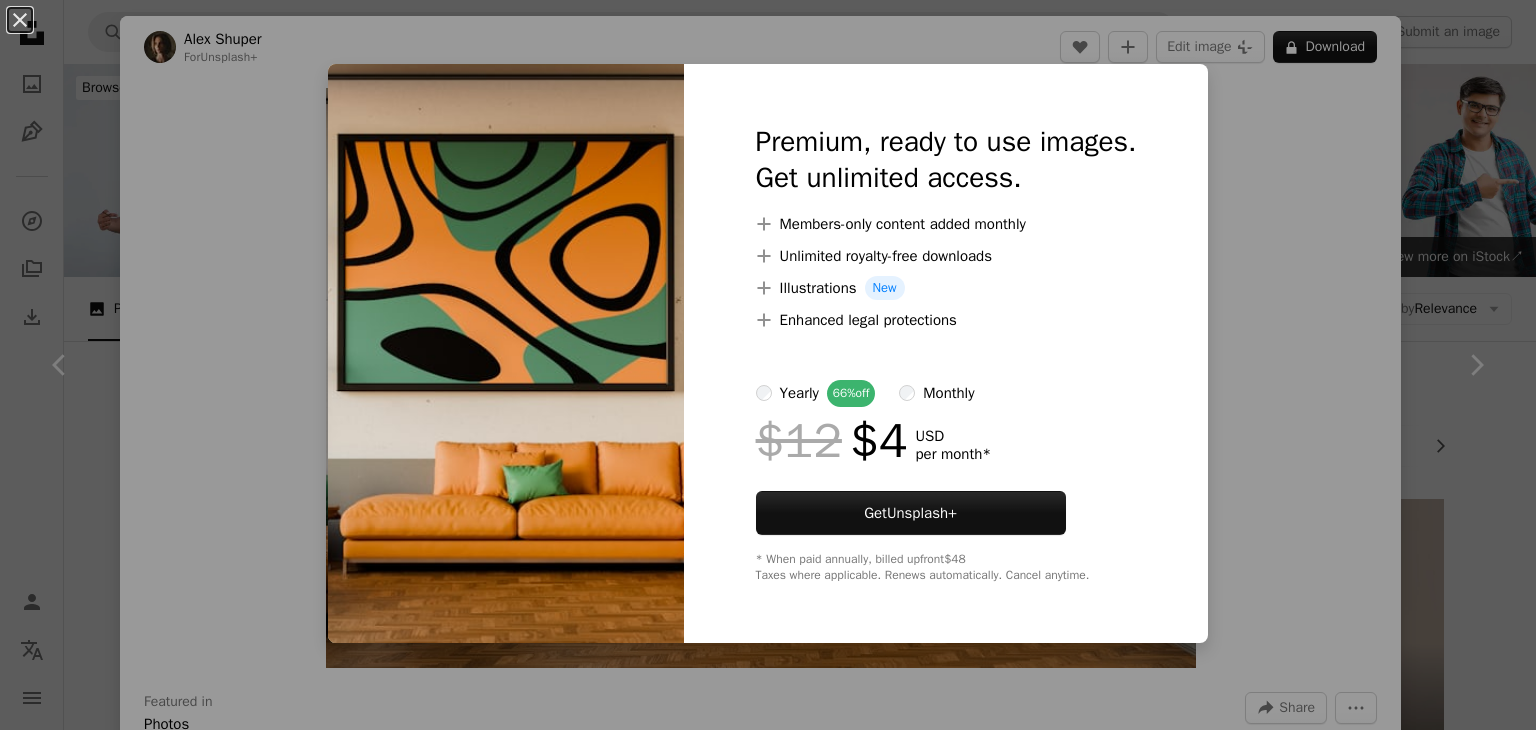 scroll, scrollTop: 8051, scrollLeft: 0, axis: vertical 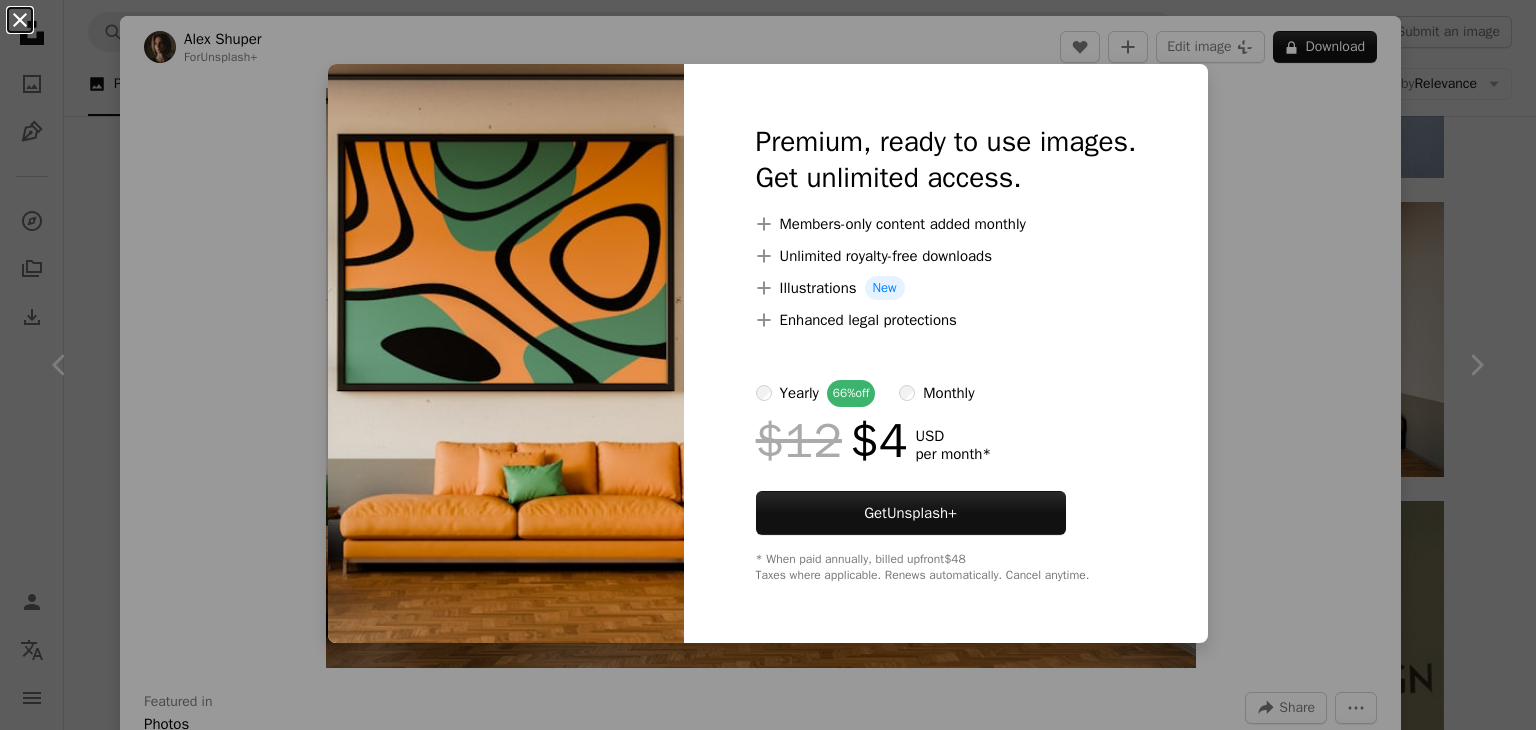 click on "An X shape" at bounding box center [20, 20] 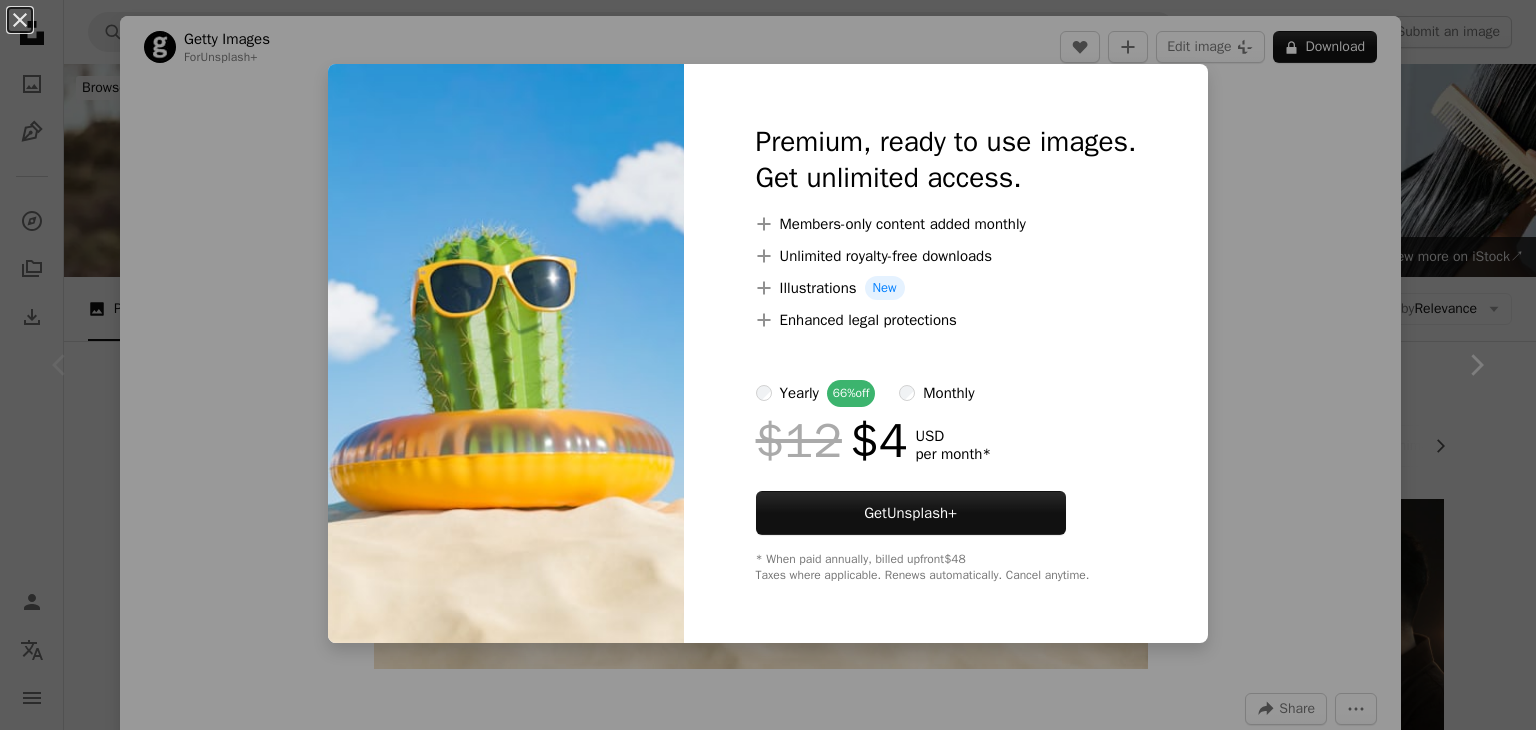 scroll, scrollTop: 332, scrollLeft: 0, axis: vertical 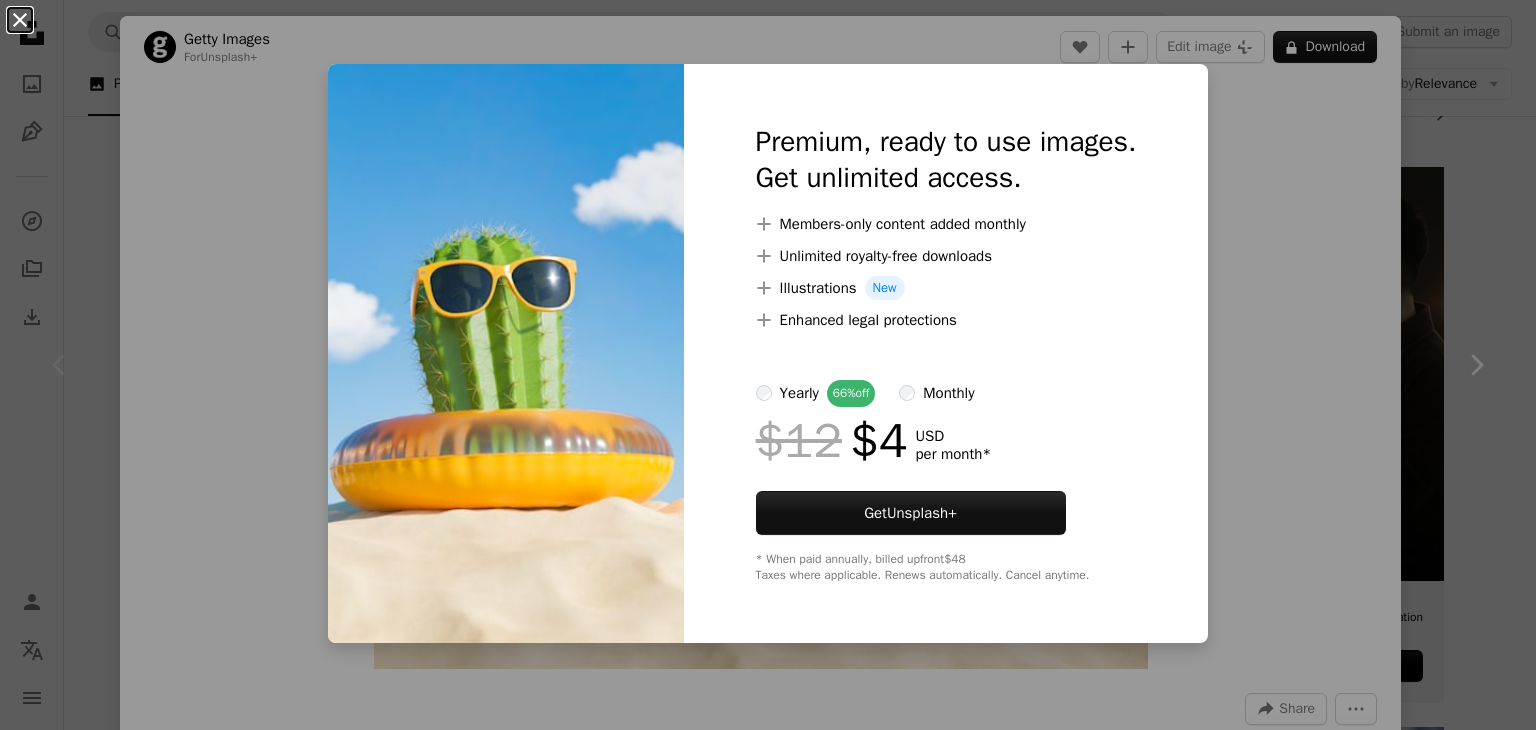 click on "An X shape" at bounding box center (20, 20) 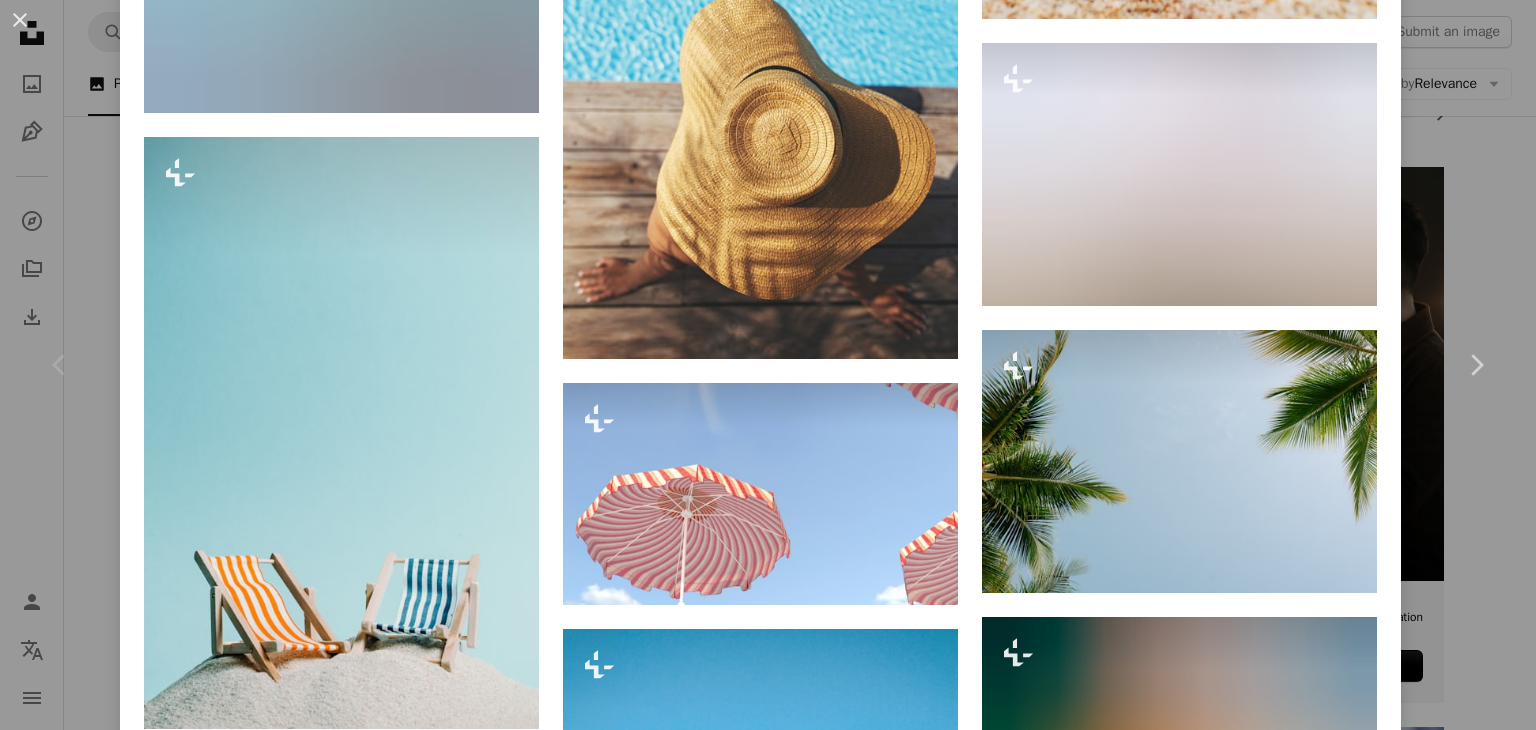 scroll, scrollTop: 6256, scrollLeft: 0, axis: vertical 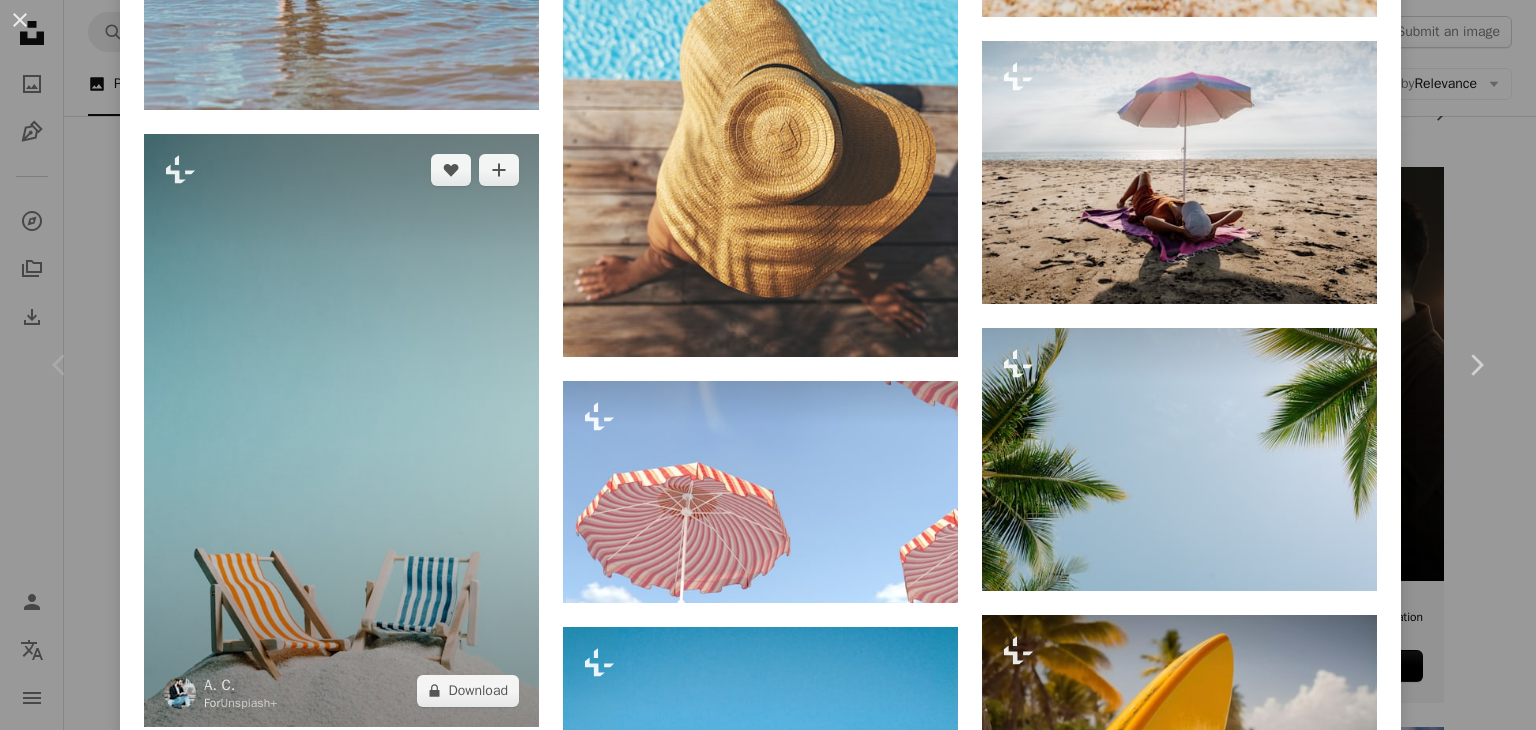 click at bounding box center [341, 430] 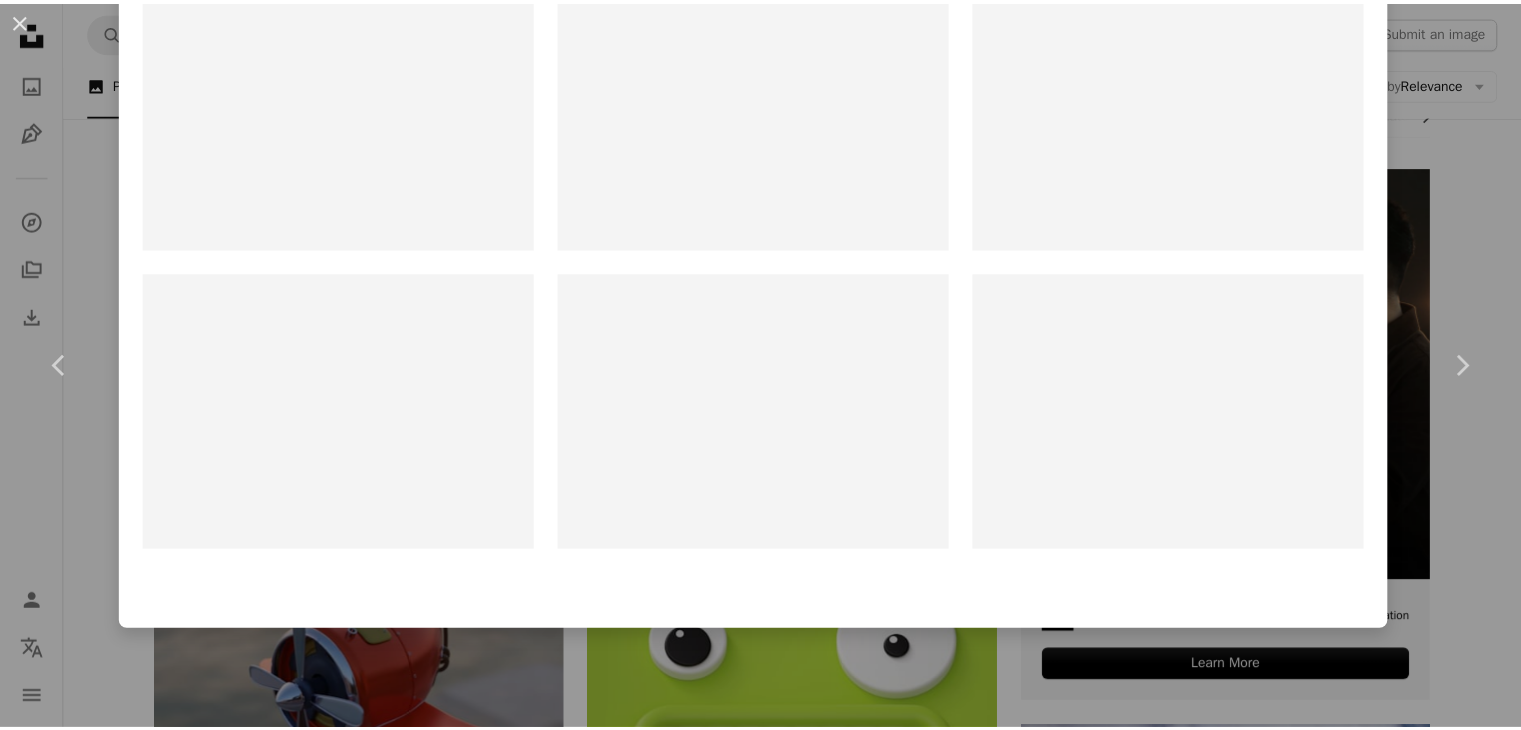 scroll, scrollTop: 0, scrollLeft: 0, axis: both 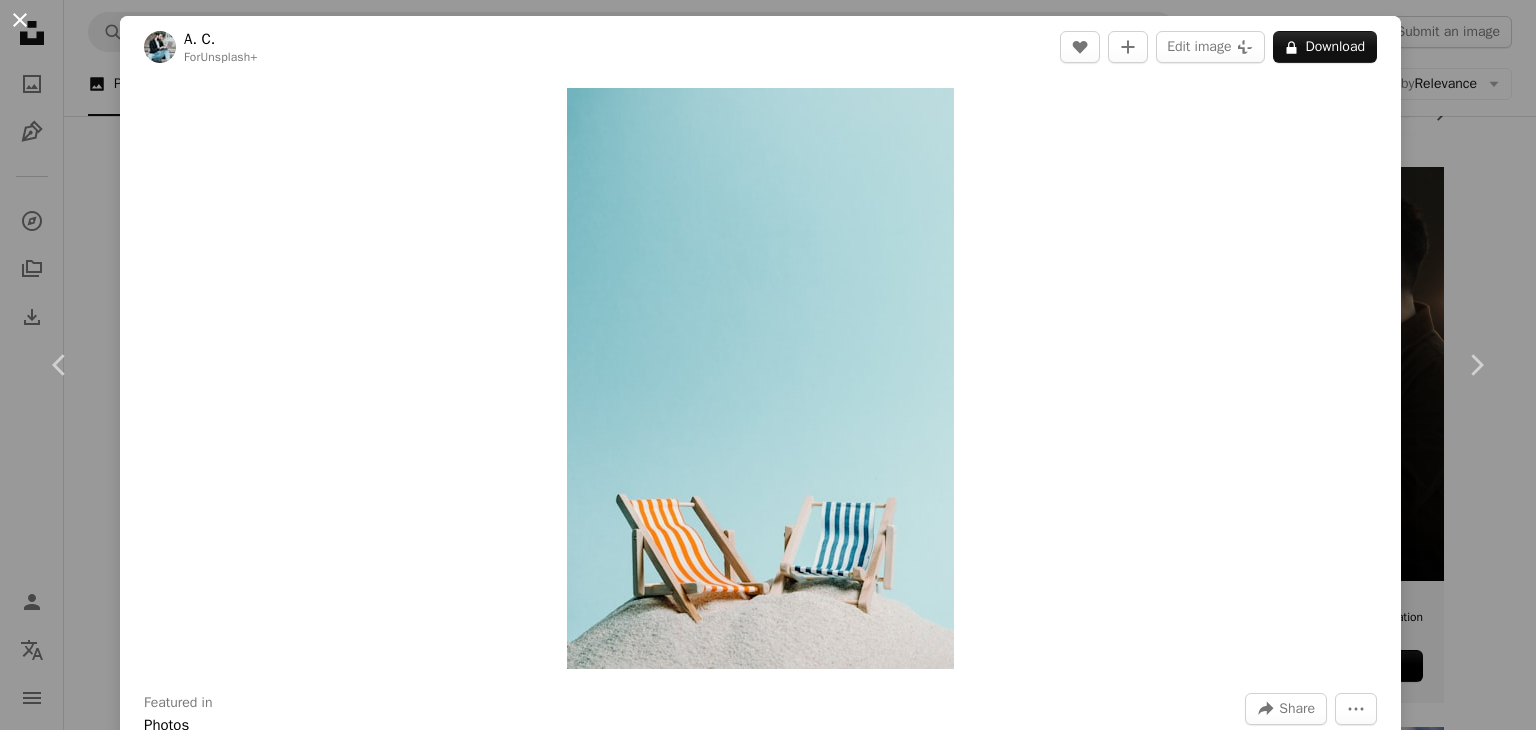 click on "An X shape" at bounding box center (20, 20) 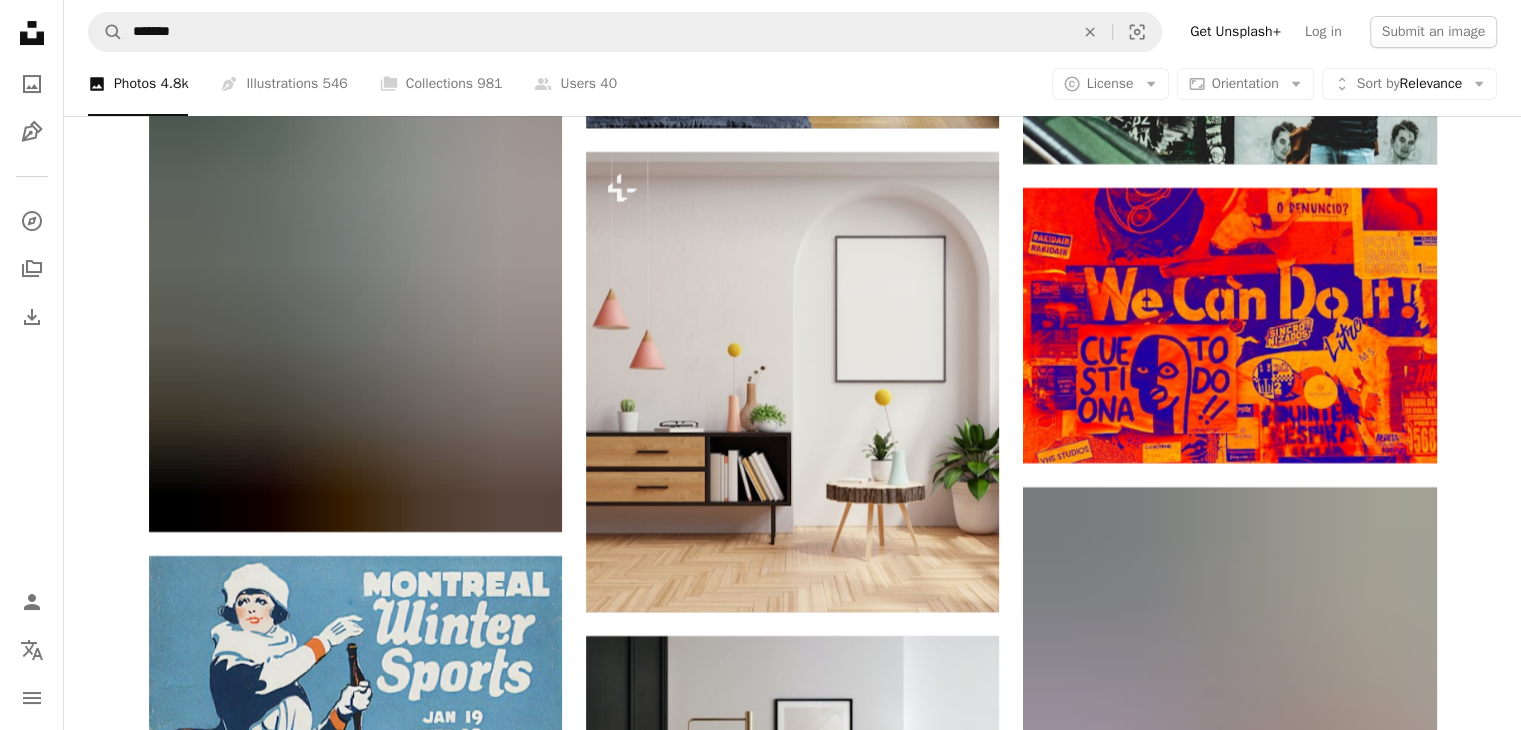 scroll, scrollTop: 8096, scrollLeft: 0, axis: vertical 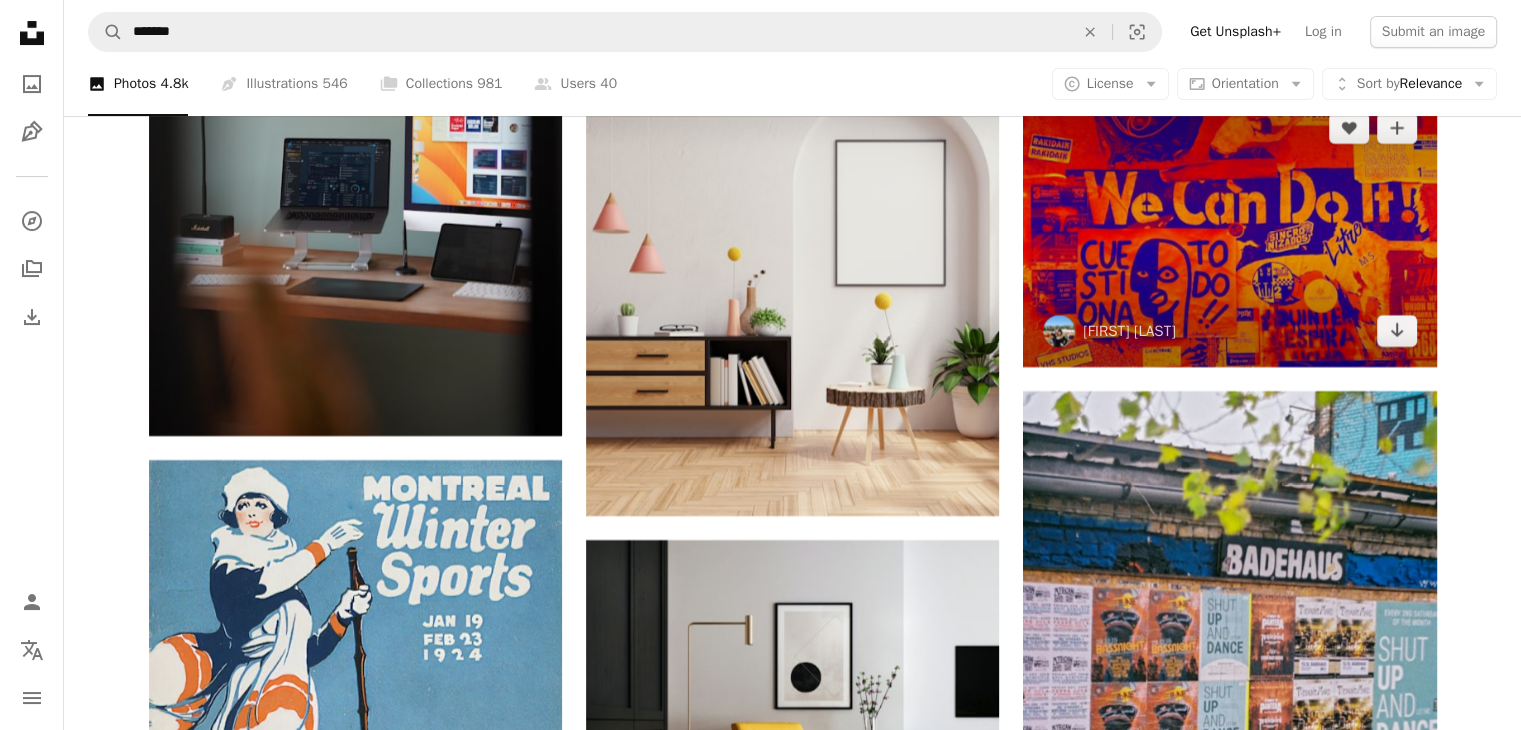 click at bounding box center [1229, 229] 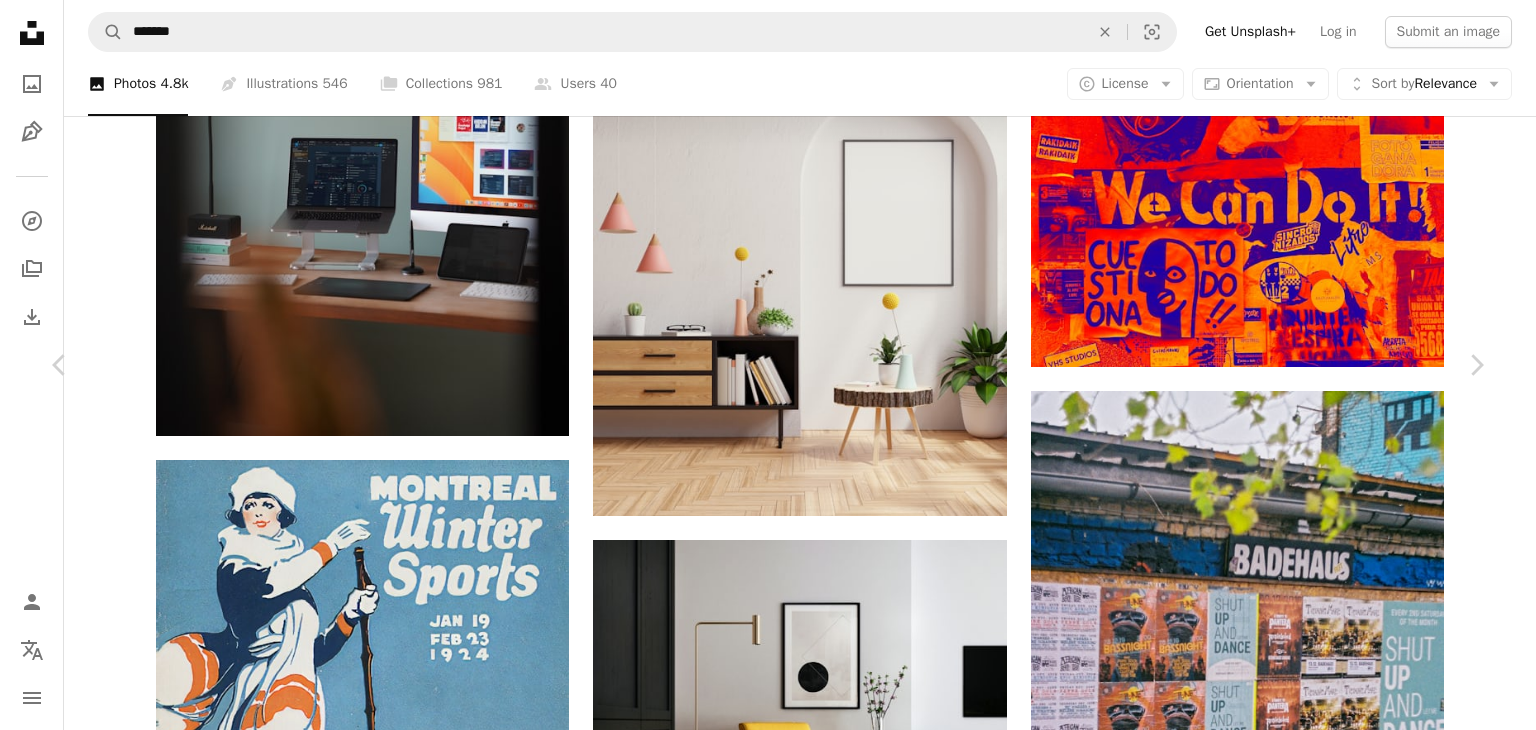 click on "An X shape" at bounding box center [20, 20] 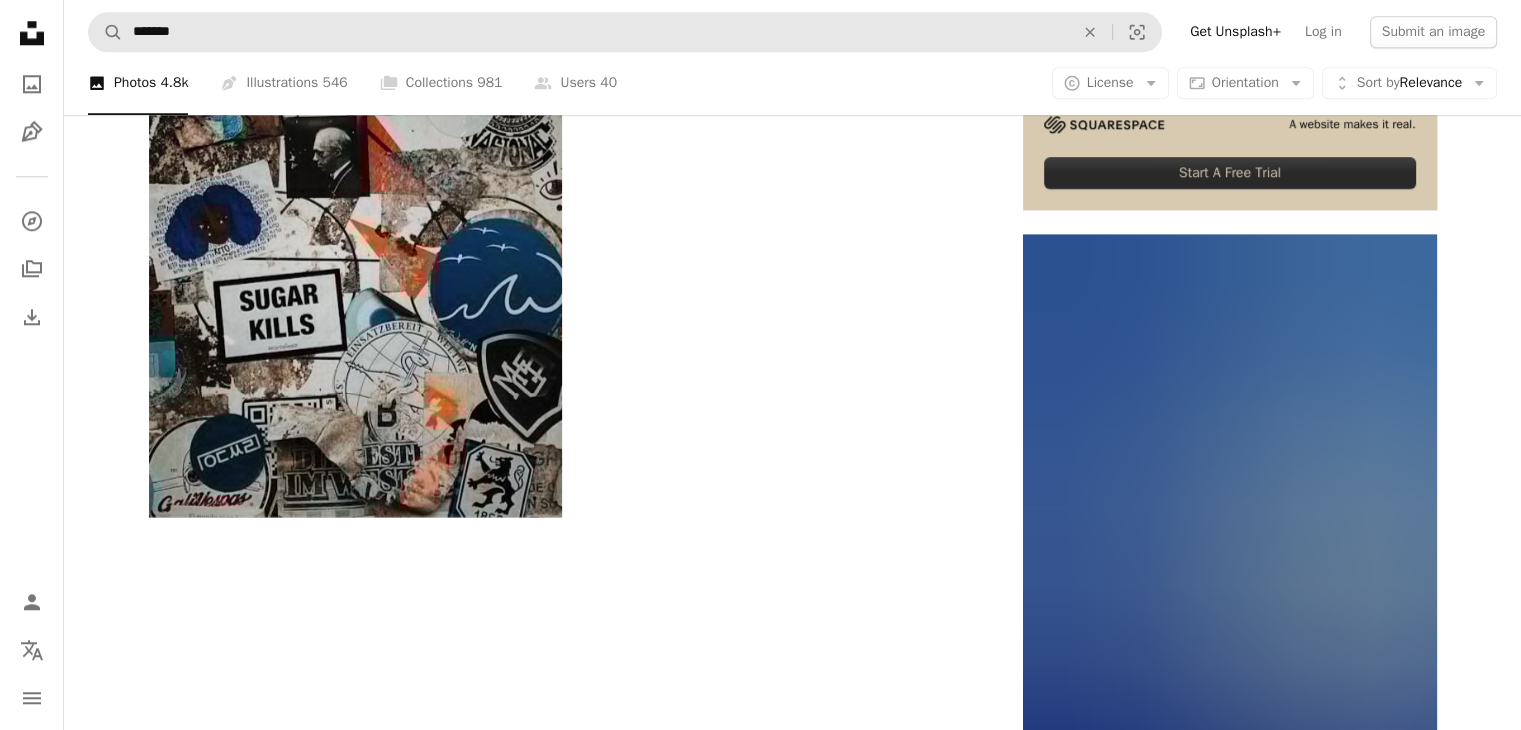 scroll, scrollTop: 9761, scrollLeft: 0, axis: vertical 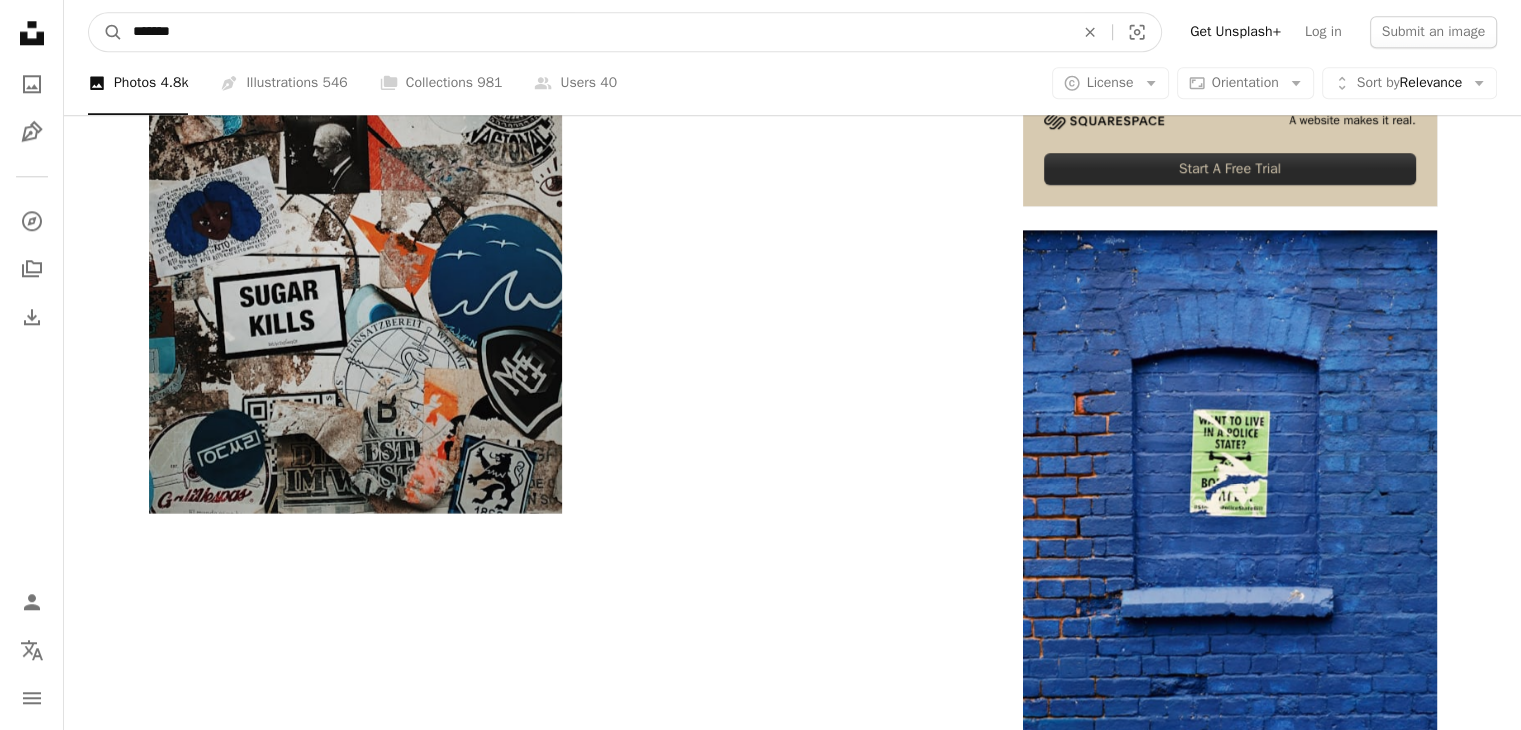 click on "*******" at bounding box center (595, 32) 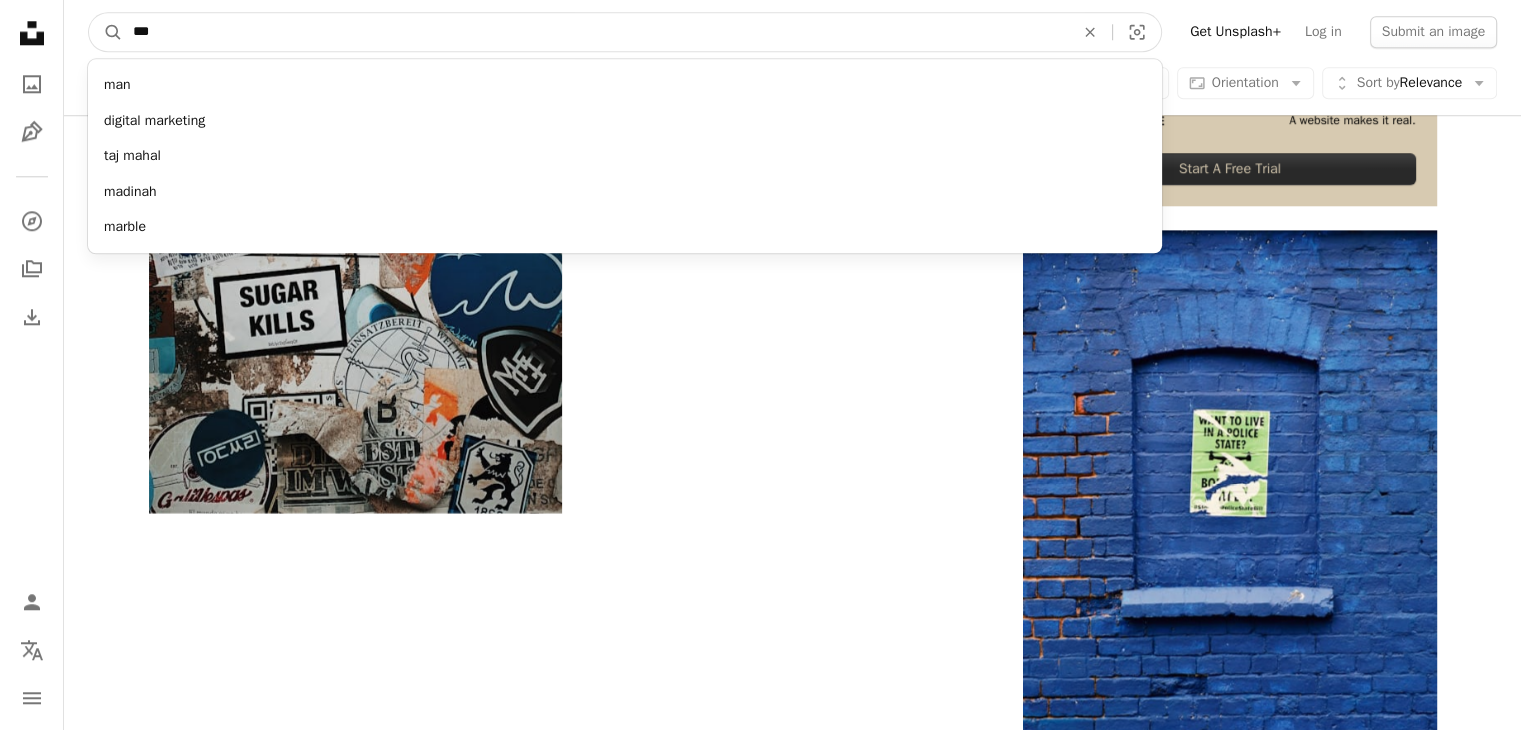 type on "****" 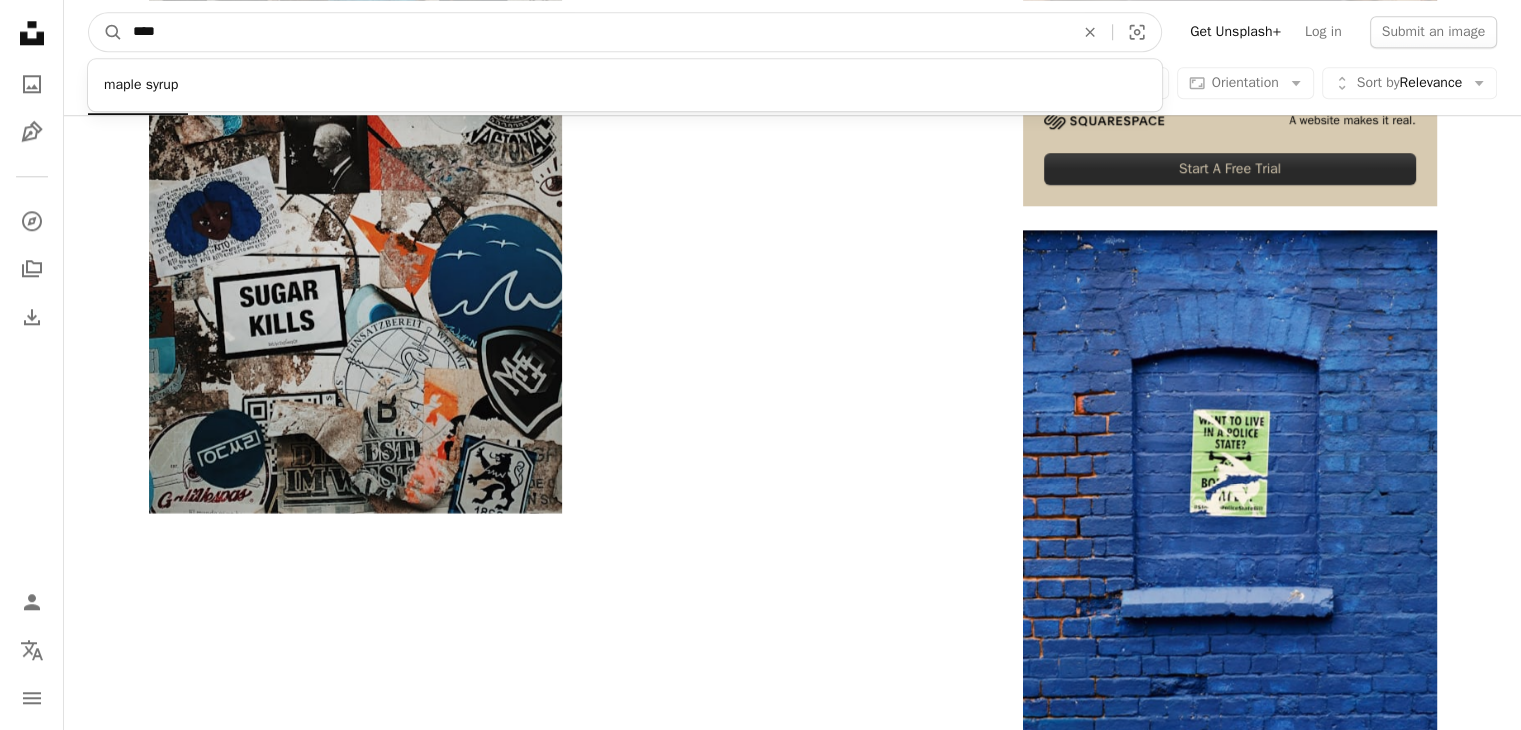 click on "A magnifying glass" at bounding box center [106, 32] 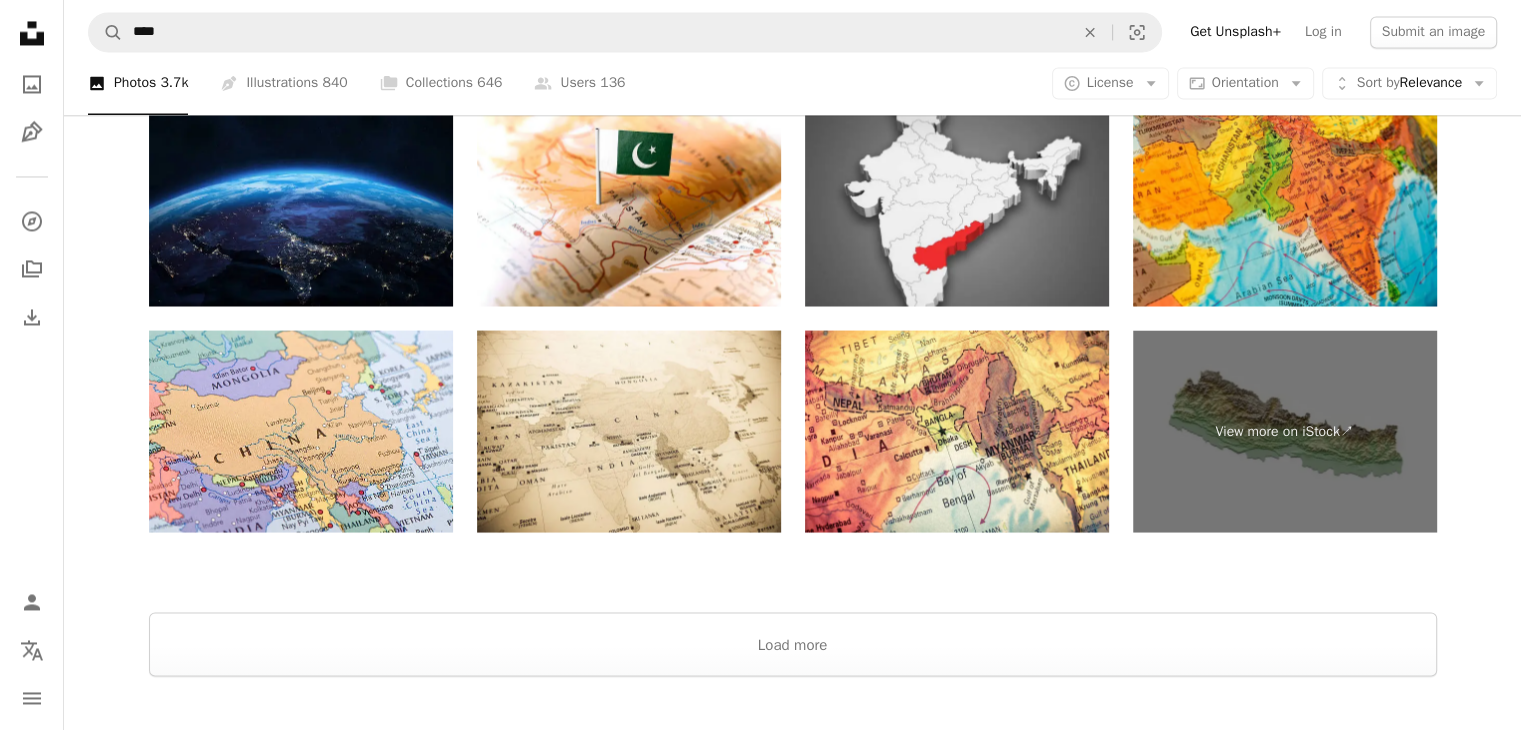 scroll, scrollTop: 3476, scrollLeft: 0, axis: vertical 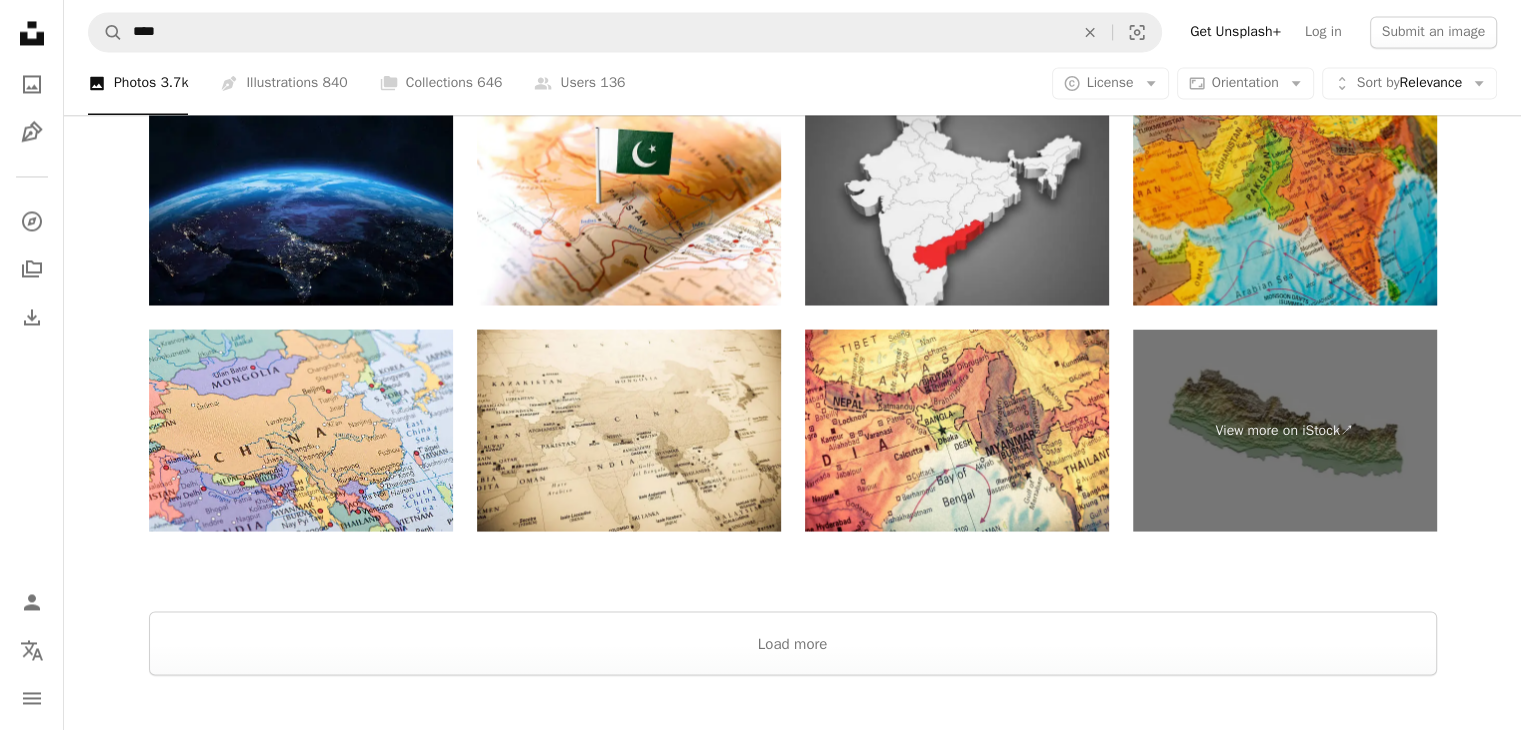 click at bounding box center [1285, 203] 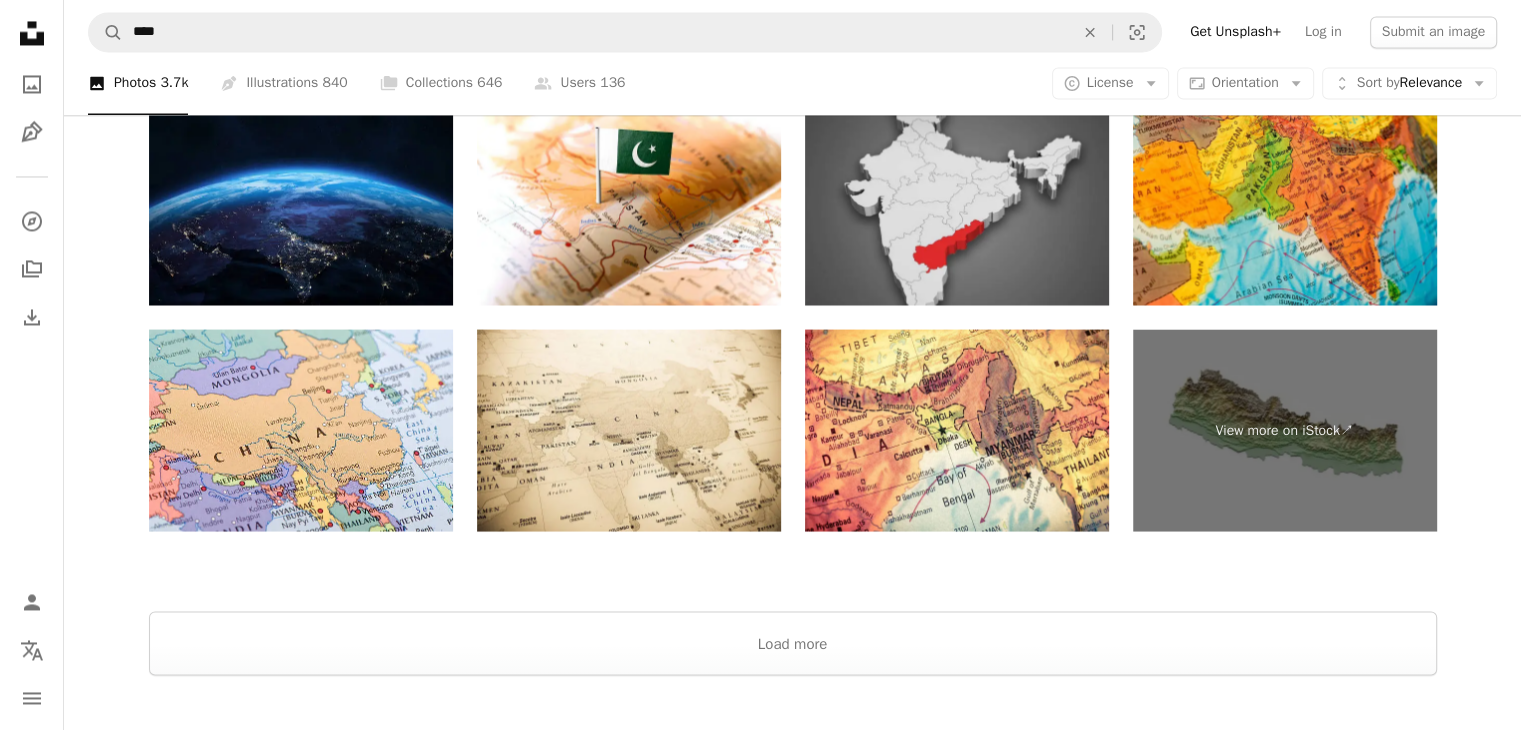 scroll, scrollTop: 3652, scrollLeft: 0, axis: vertical 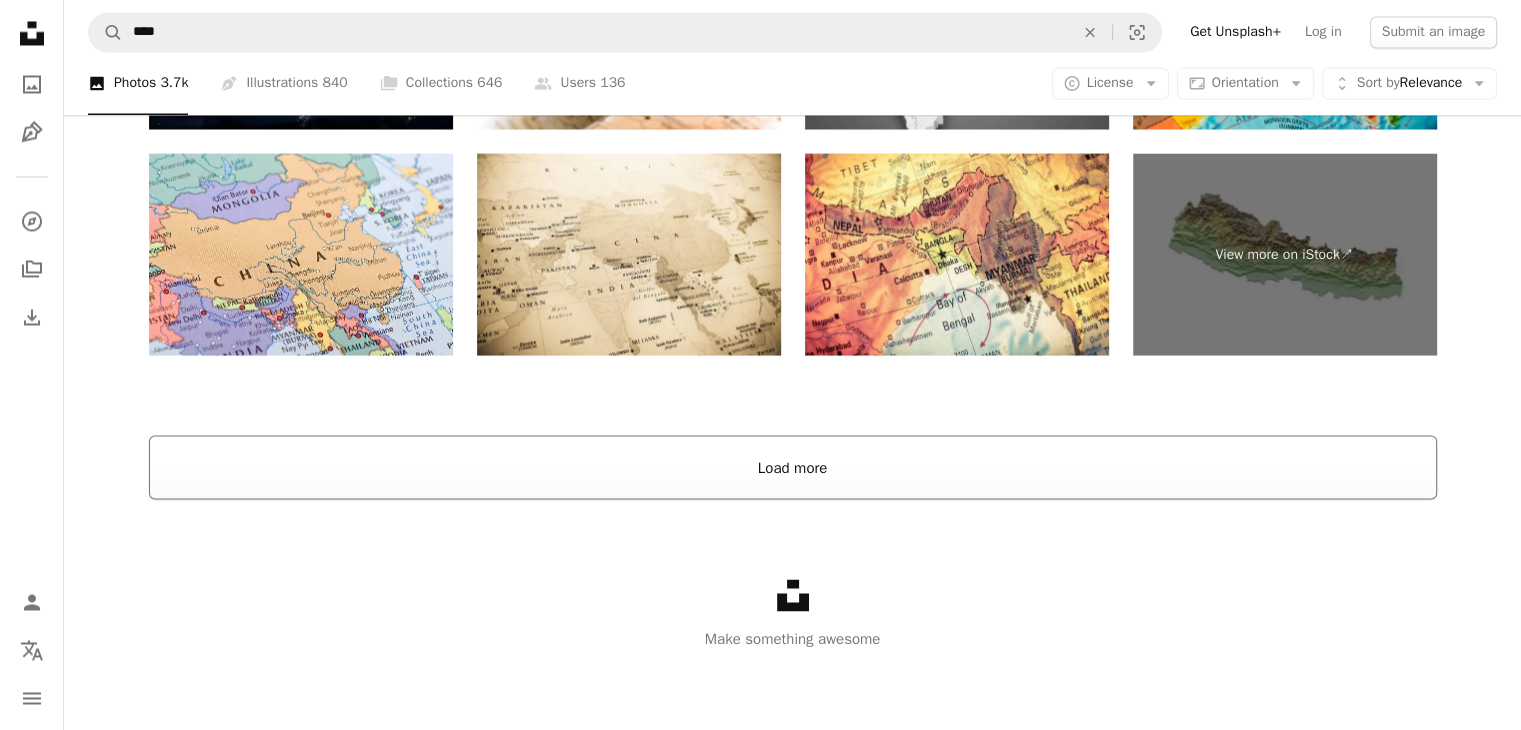 click on "Load more" at bounding box center [793, 467] 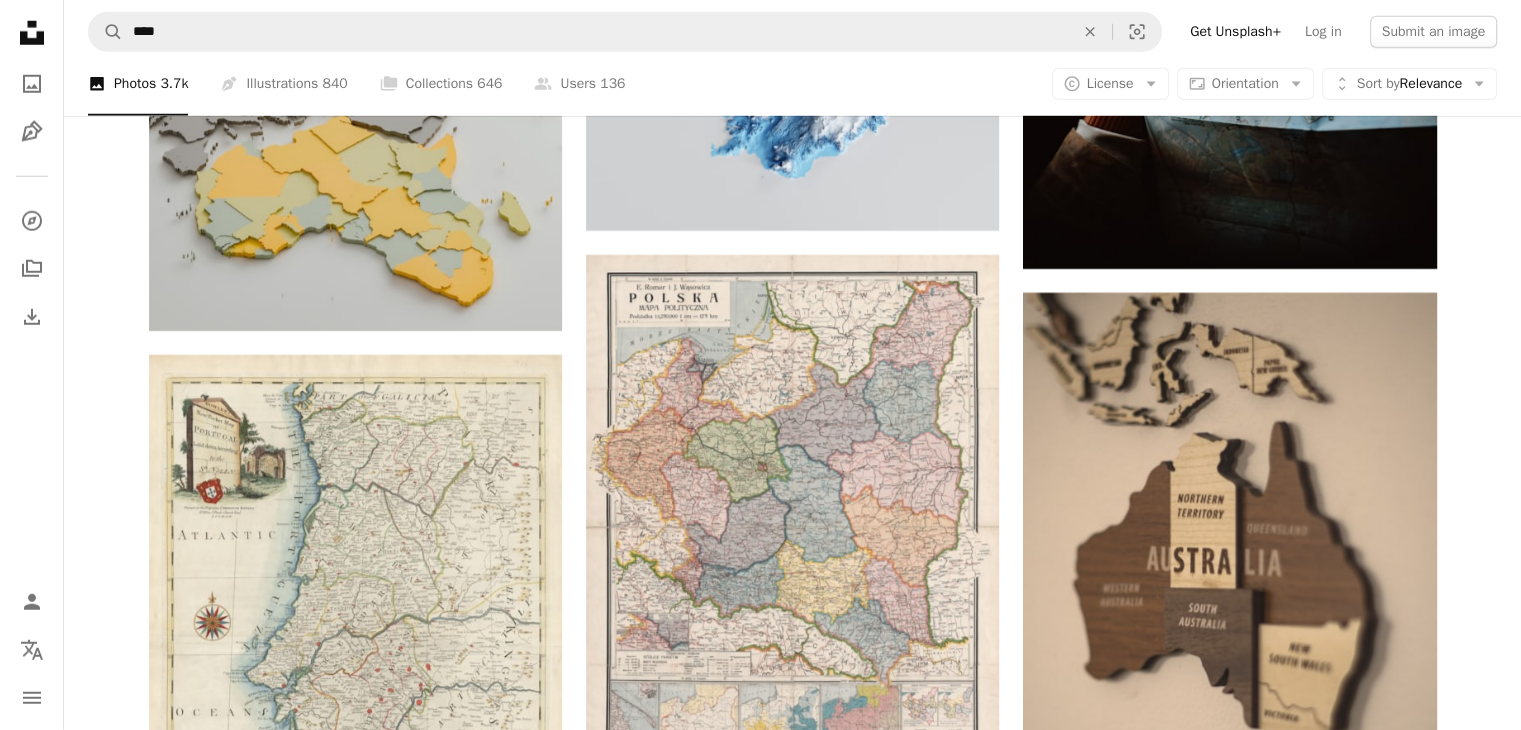 scroll, scrollTop: 13432, scrollLeft: 0, axis: vertical 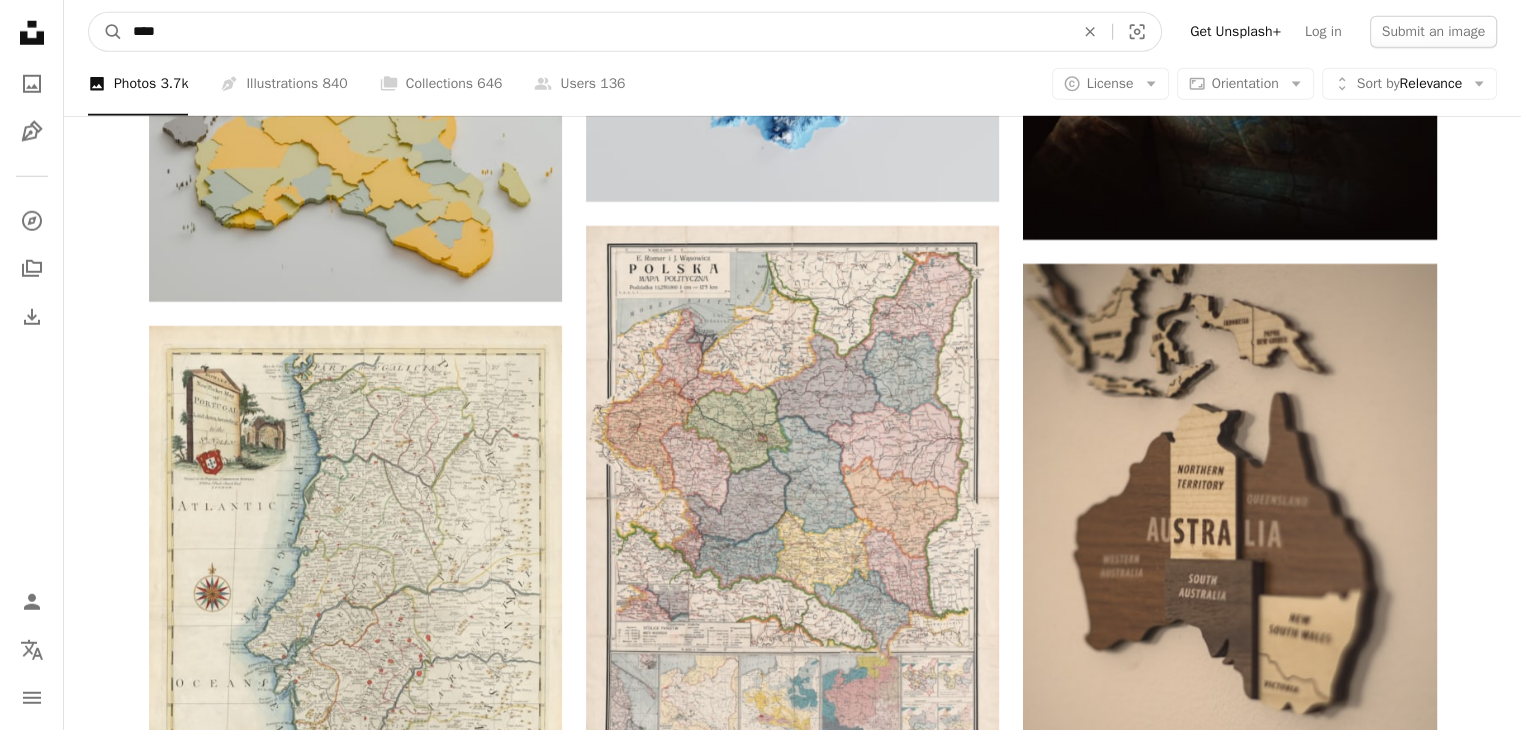 click on "****" at bounding box center [595, 32] 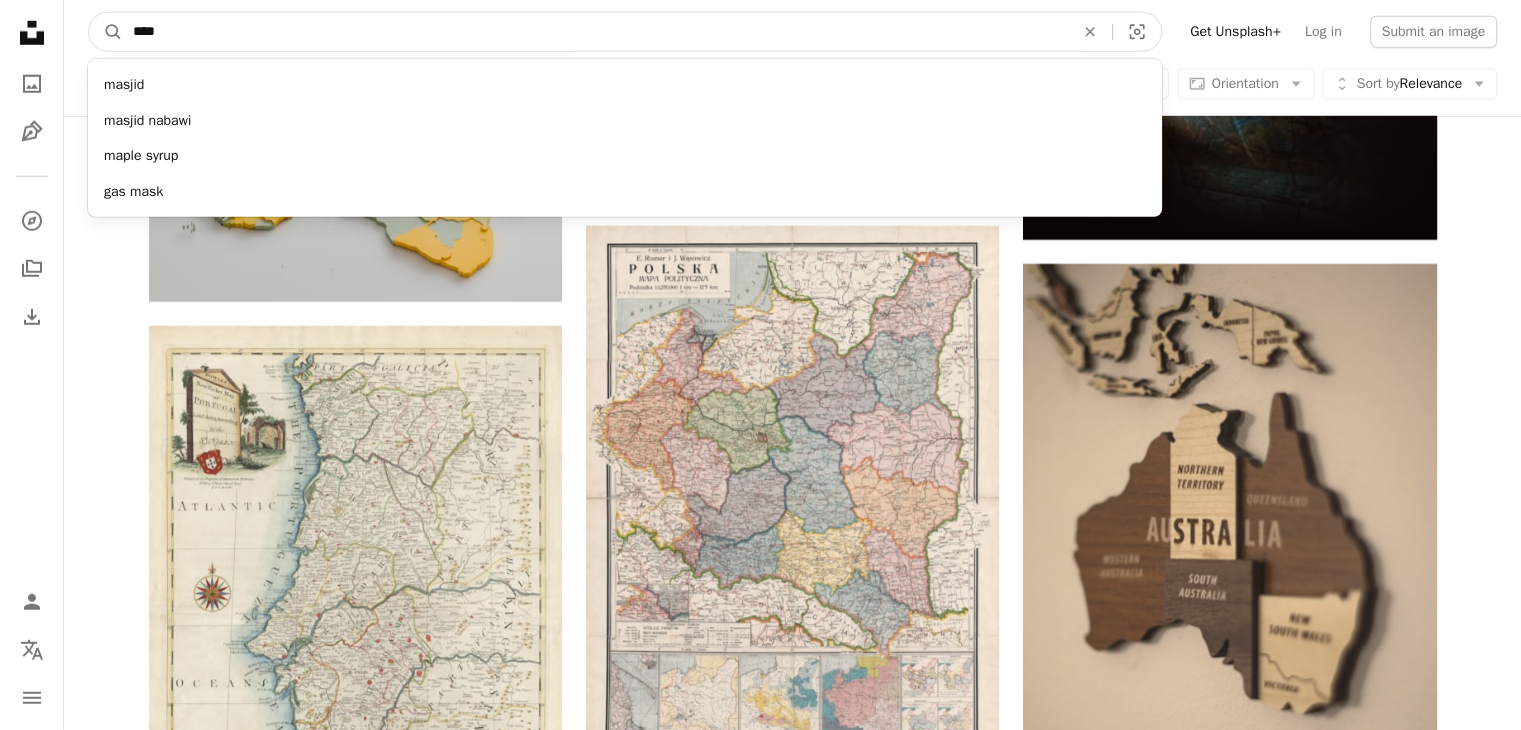 click on "****" at bounding box center [595, 32] 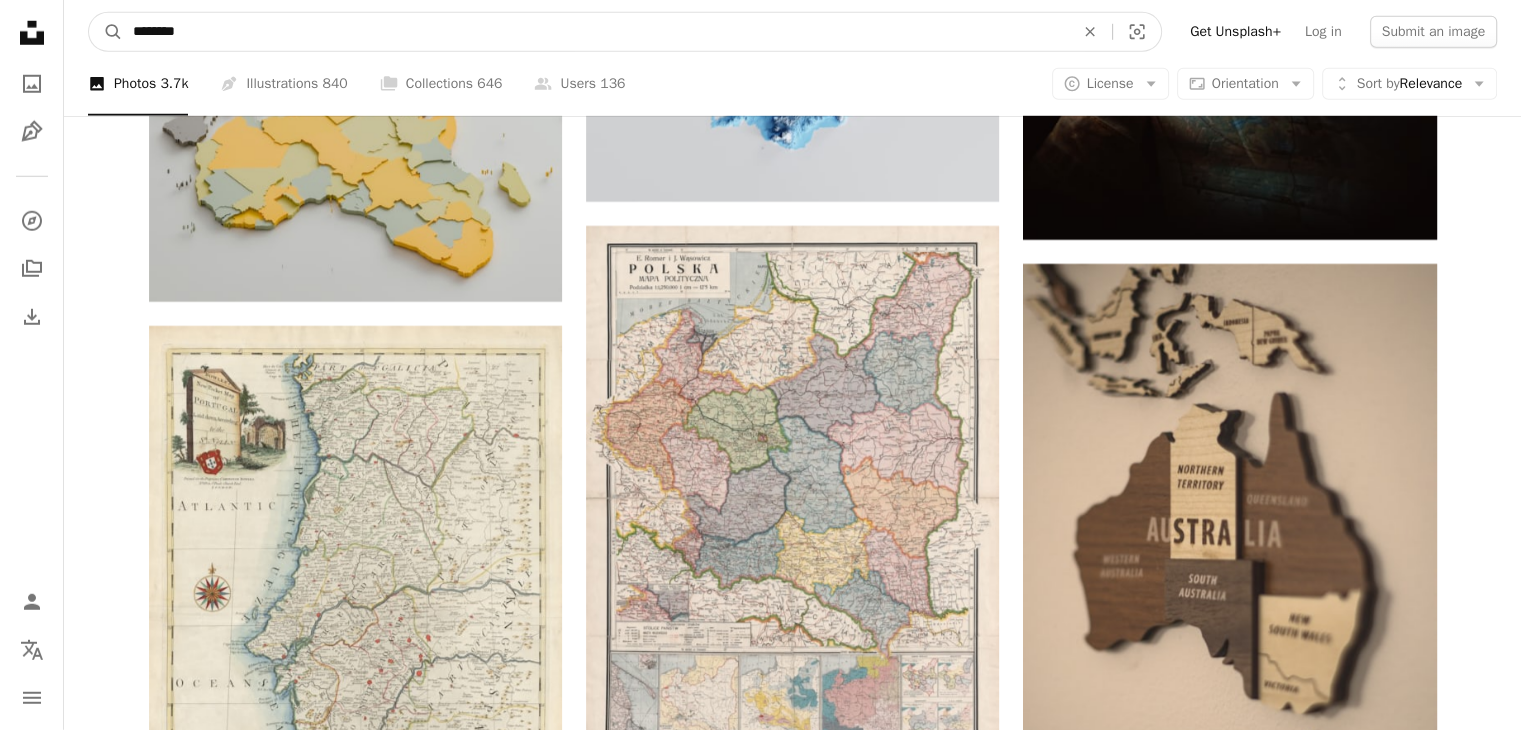 type on "********" 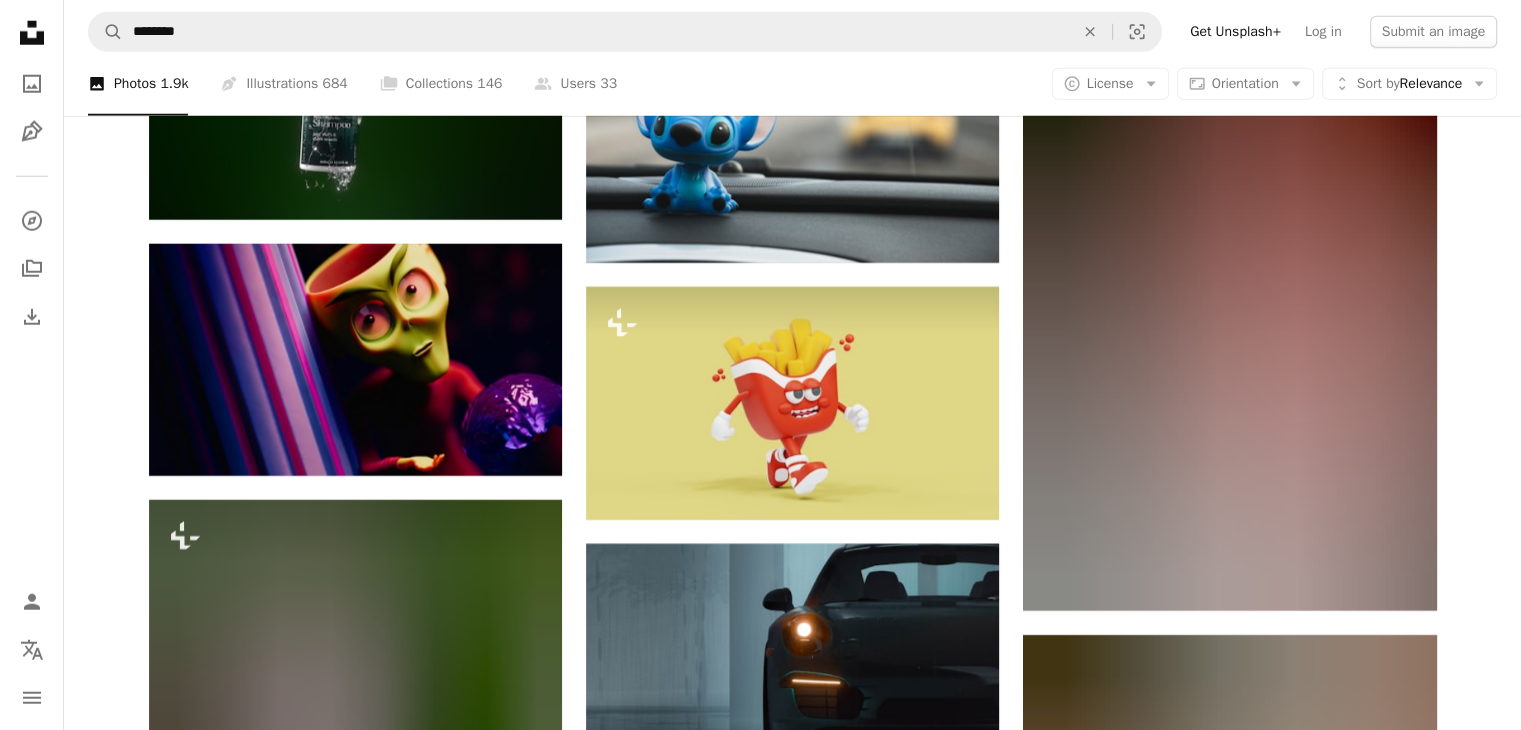scroll, scrollTop: 5587, scrollLeft: 0, axis: vertical 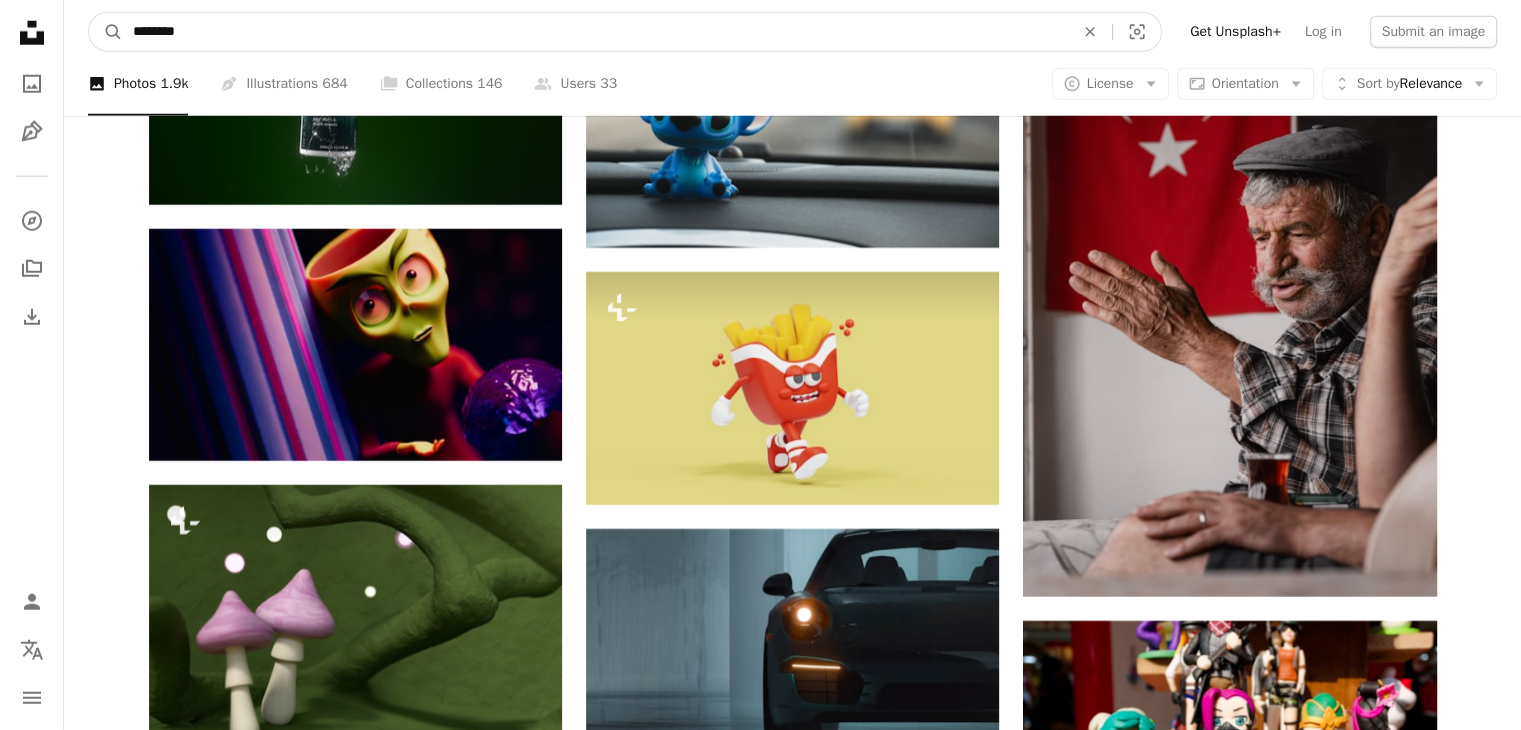 click on "********" at bounding box center (595, 32) 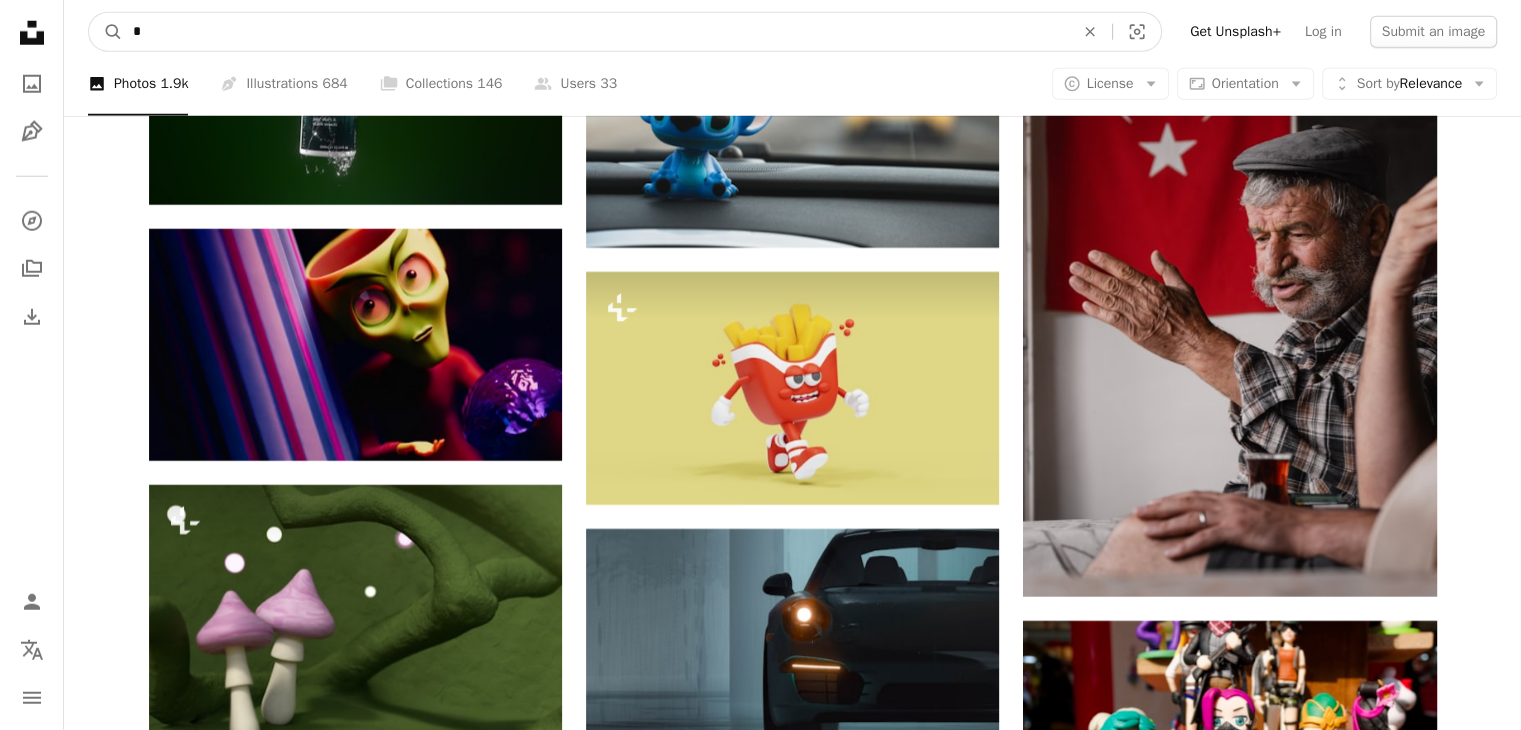 click on "*" at bounding box center (595, 32) 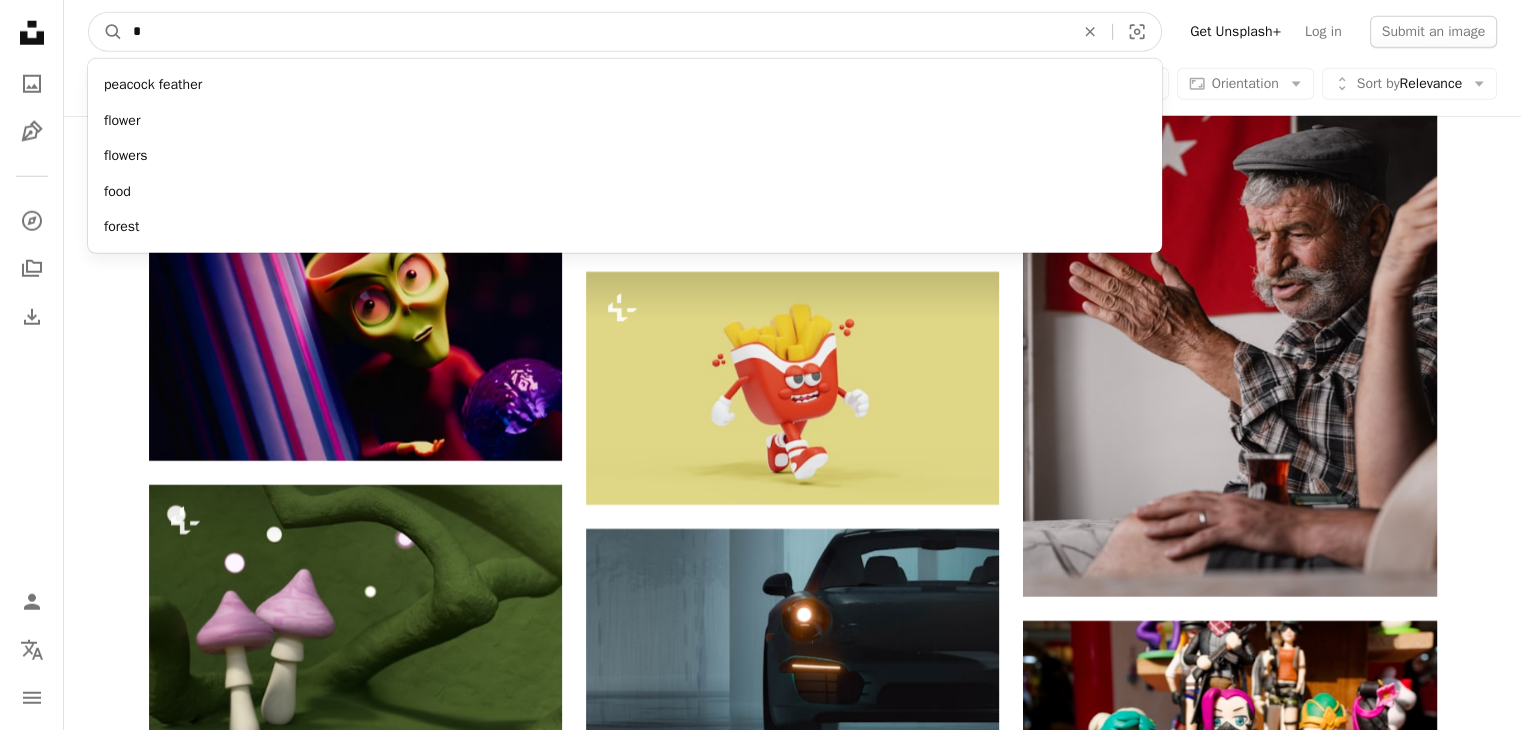 type on "**" 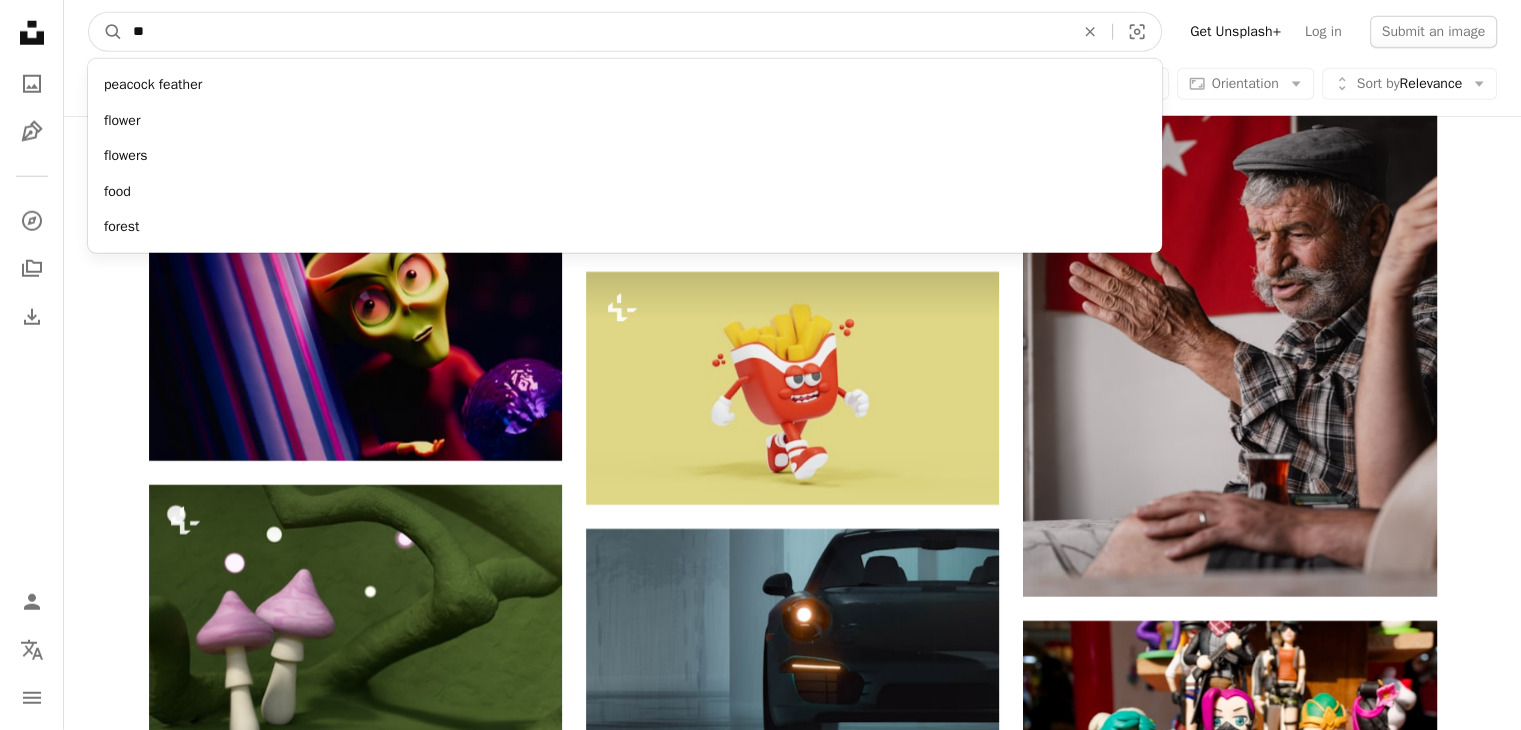 click on "A magnifying glass" at bounding box center [106, 32] 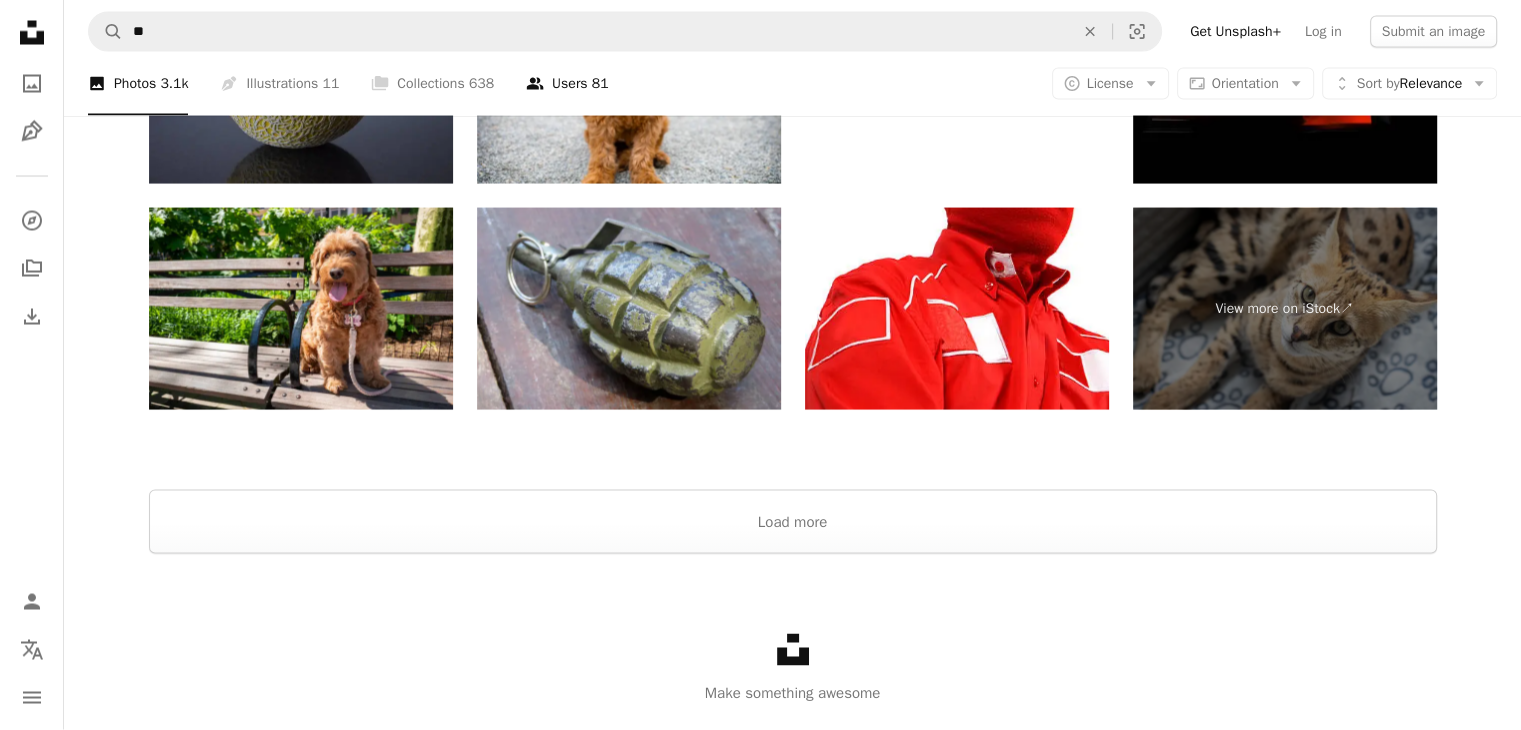 scroll, scrollTop: 3952, scrollLeft: 0, axis: vertical 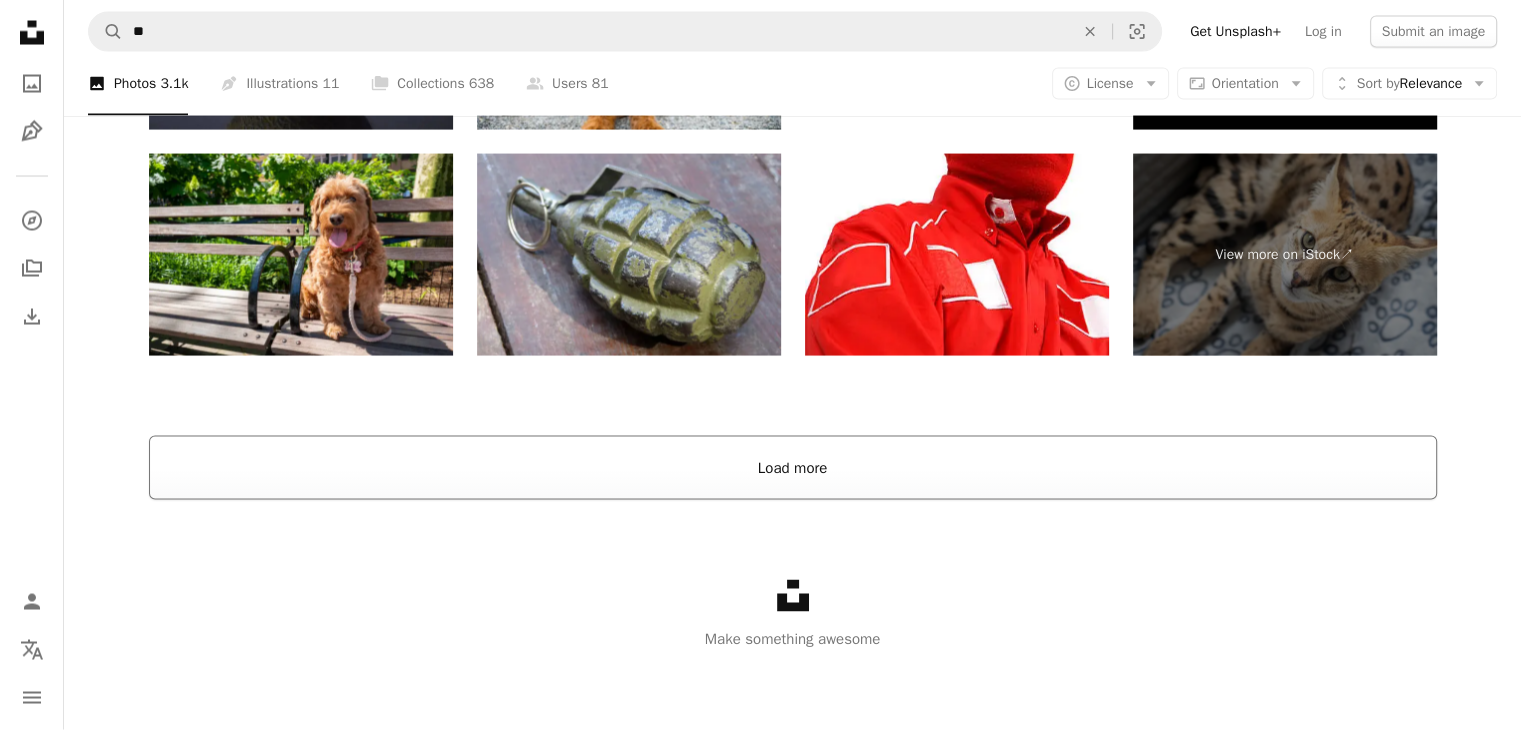 click on "Load more" at bounding box center [793, 468] 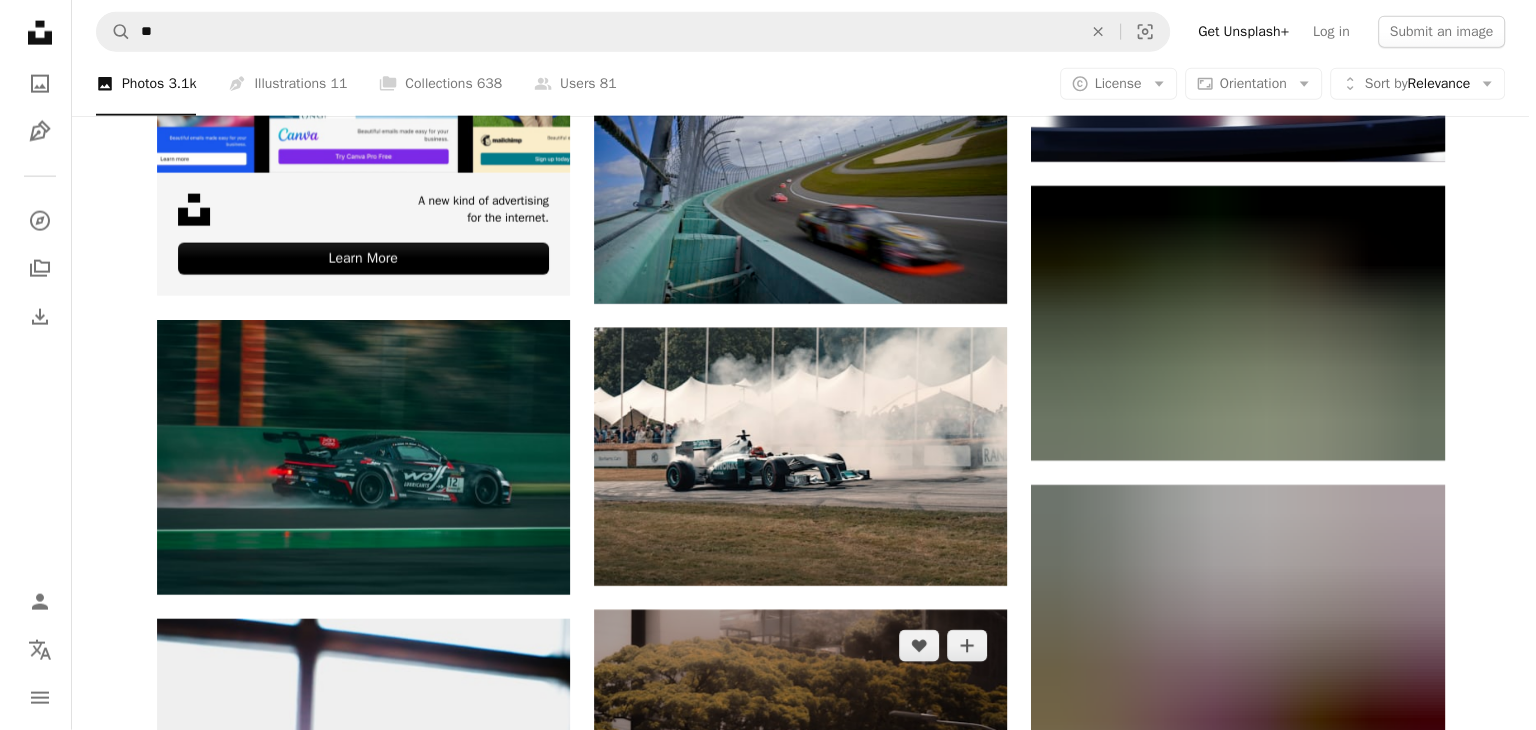 scroll, scrollTop: 4763, scrollLeft: 0, axis: vertical 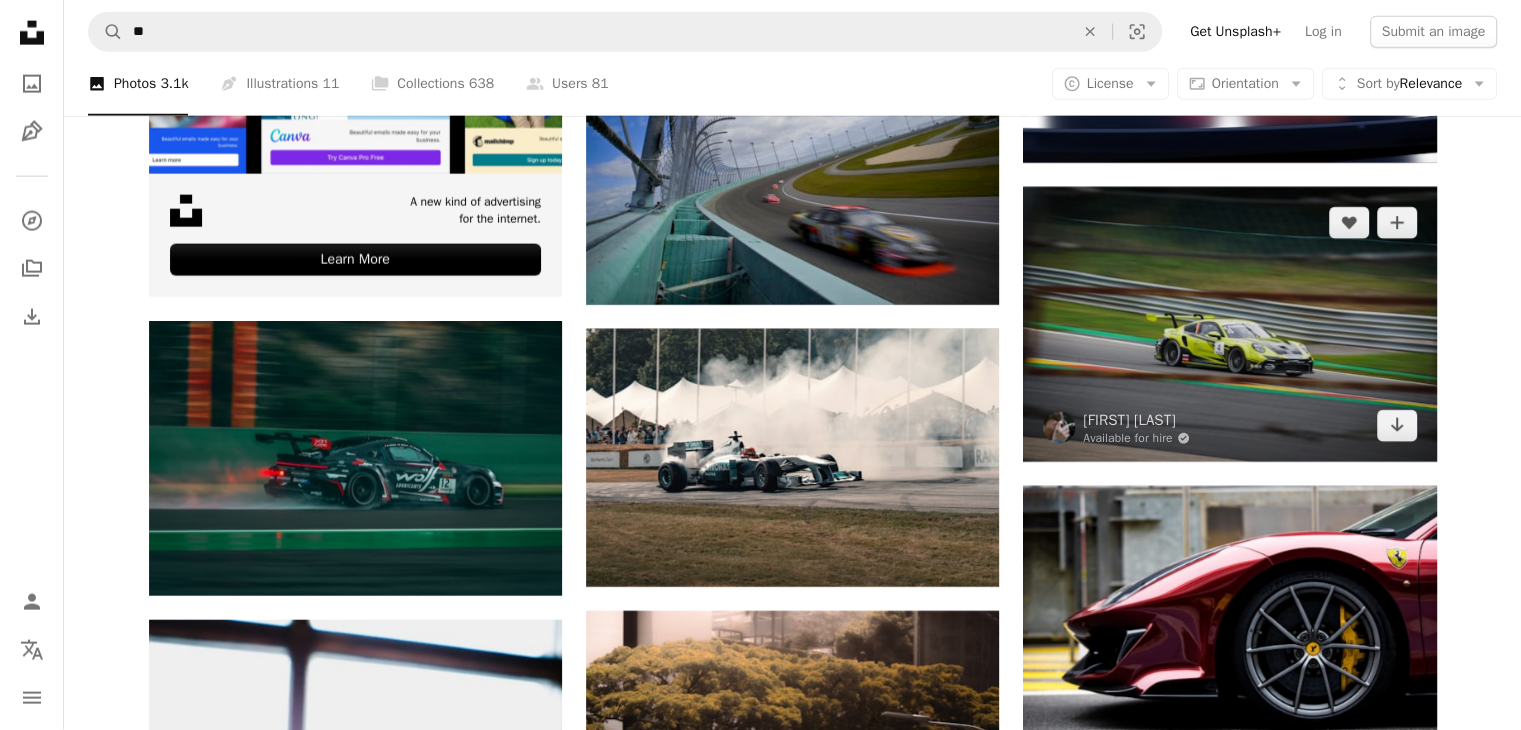 click at bounding box center [1229, 324] 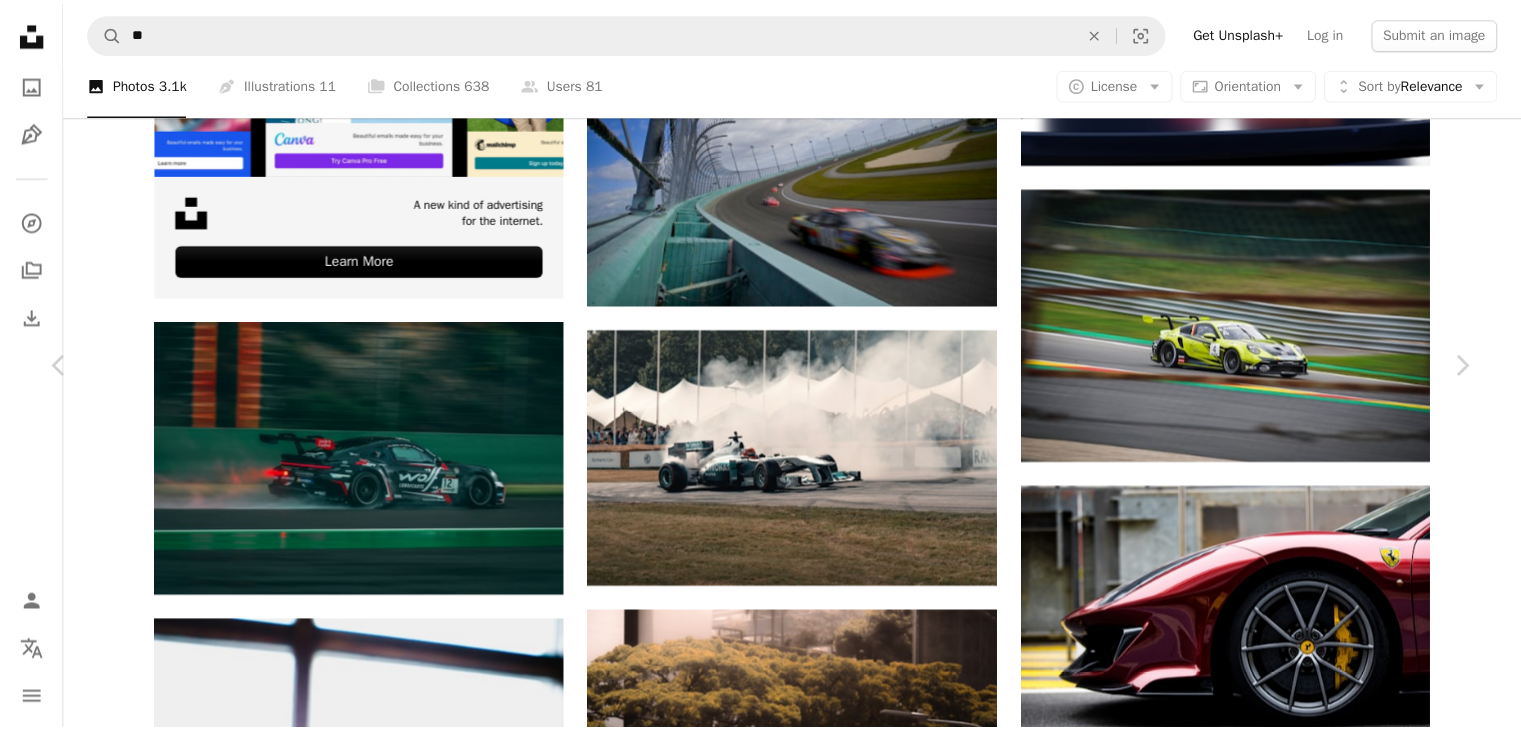 scroll, scrollTop: 4763, scrollLeft: 0, axis: vertical 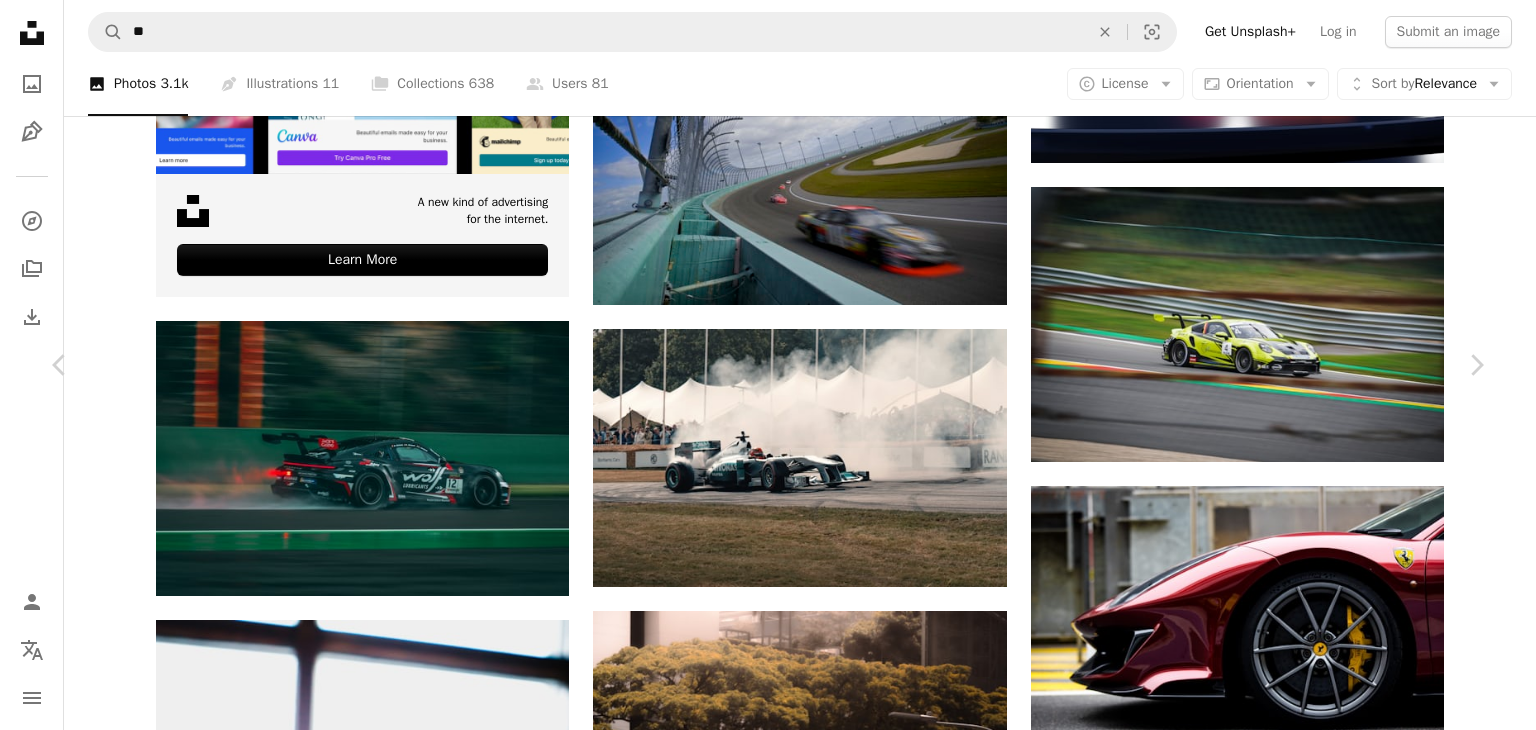 click on "An X shape" at bounding box center [20, 20] 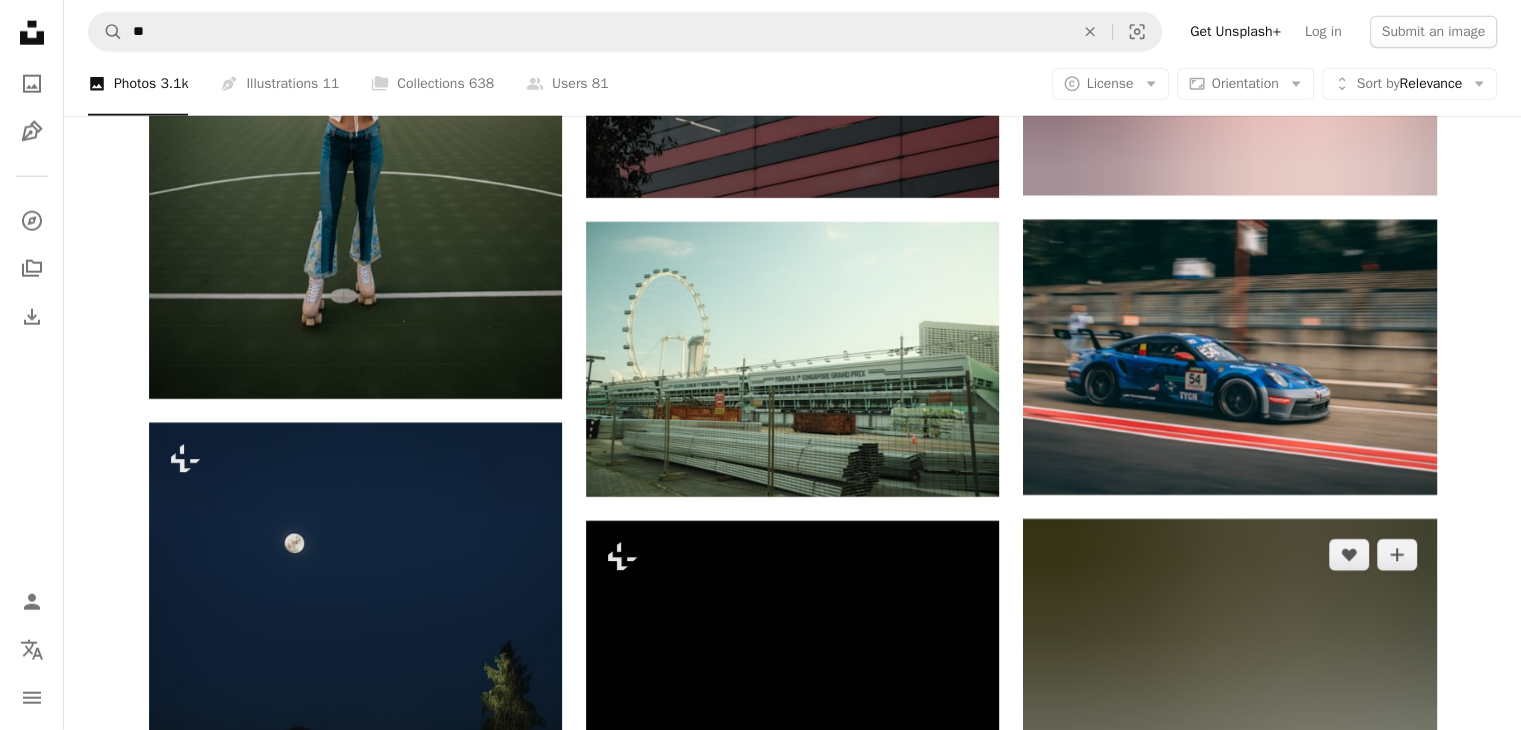 scroll, scrollTop: 12823, scrollLeft: 0, axis: vertical 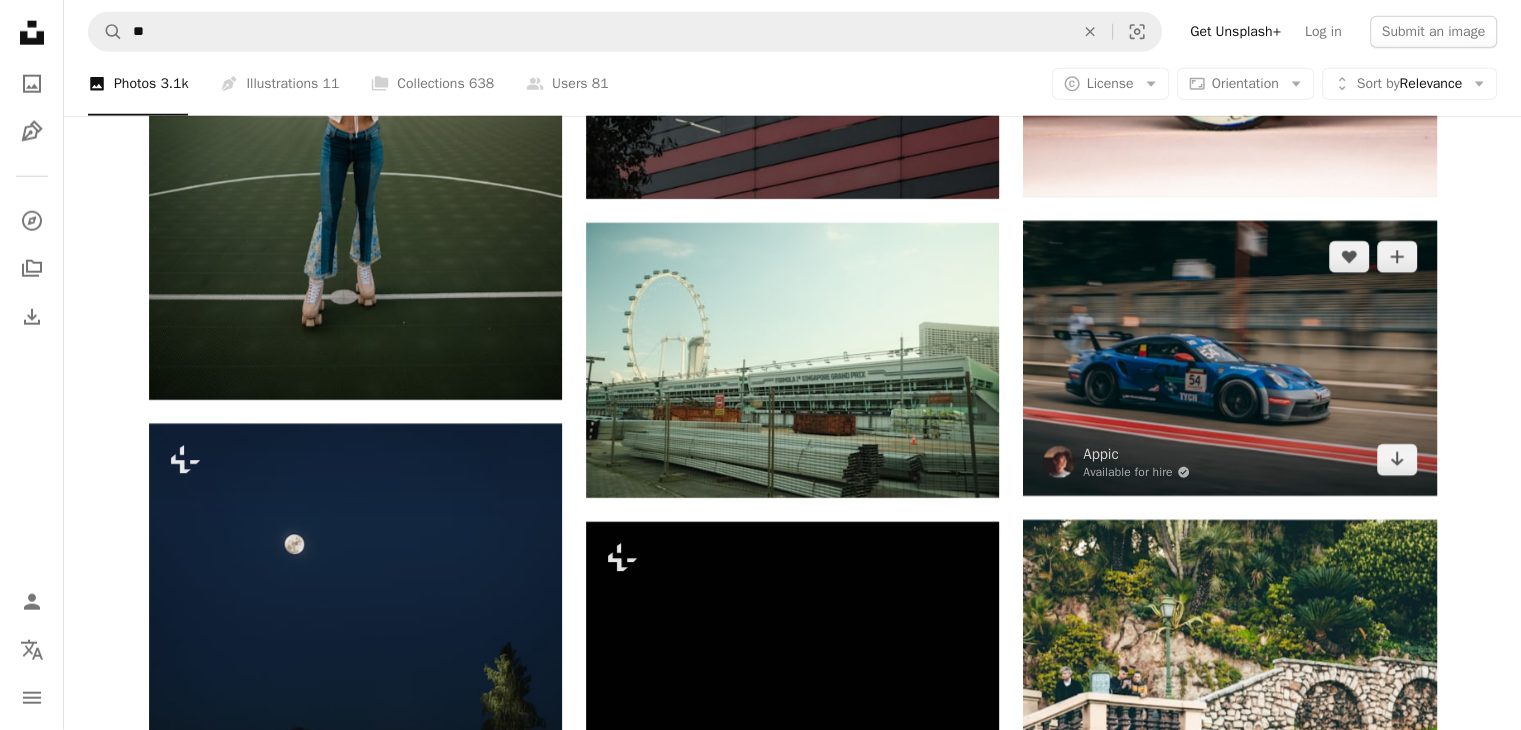 click at bounding box center (1229, 358) 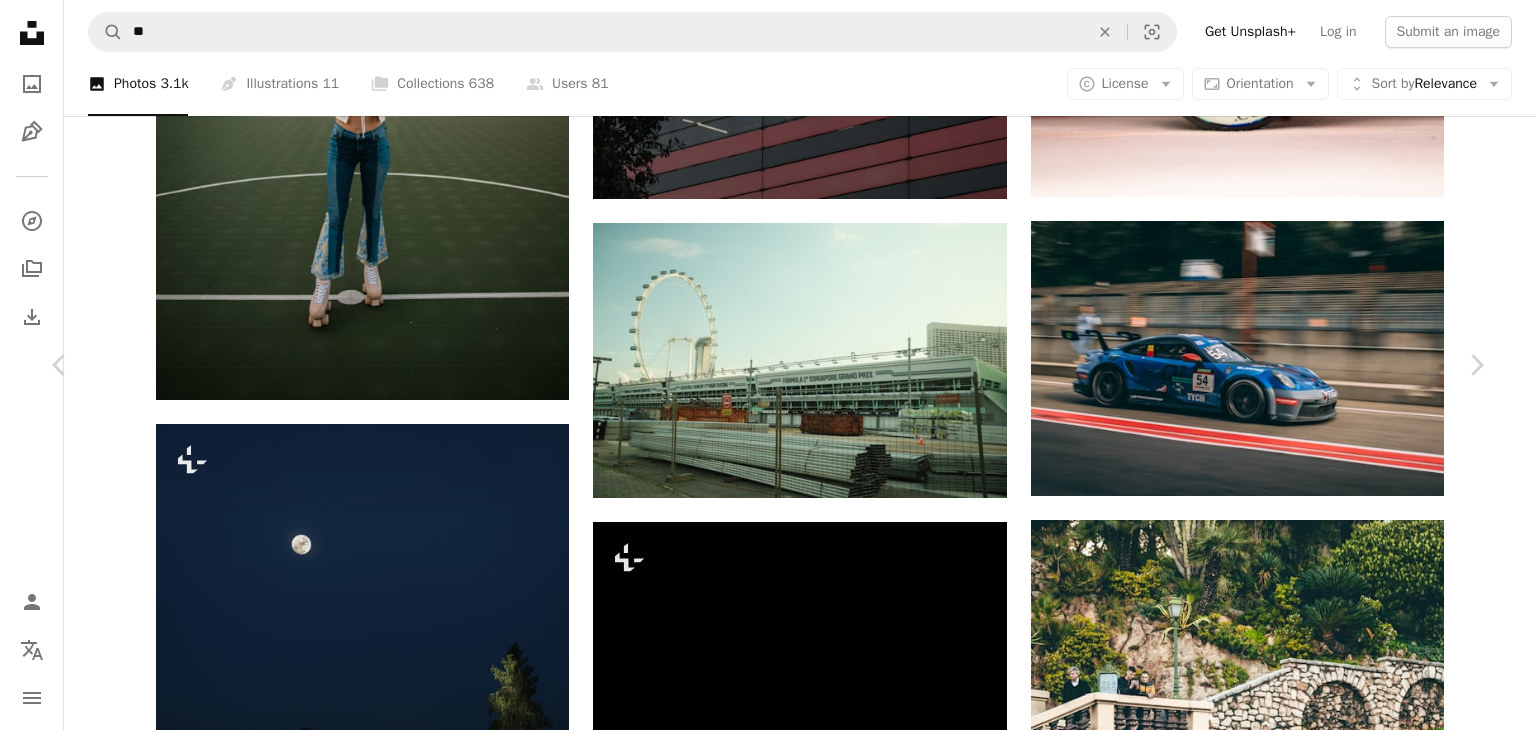 click on "An X shape" at bounding box center [20, 20] 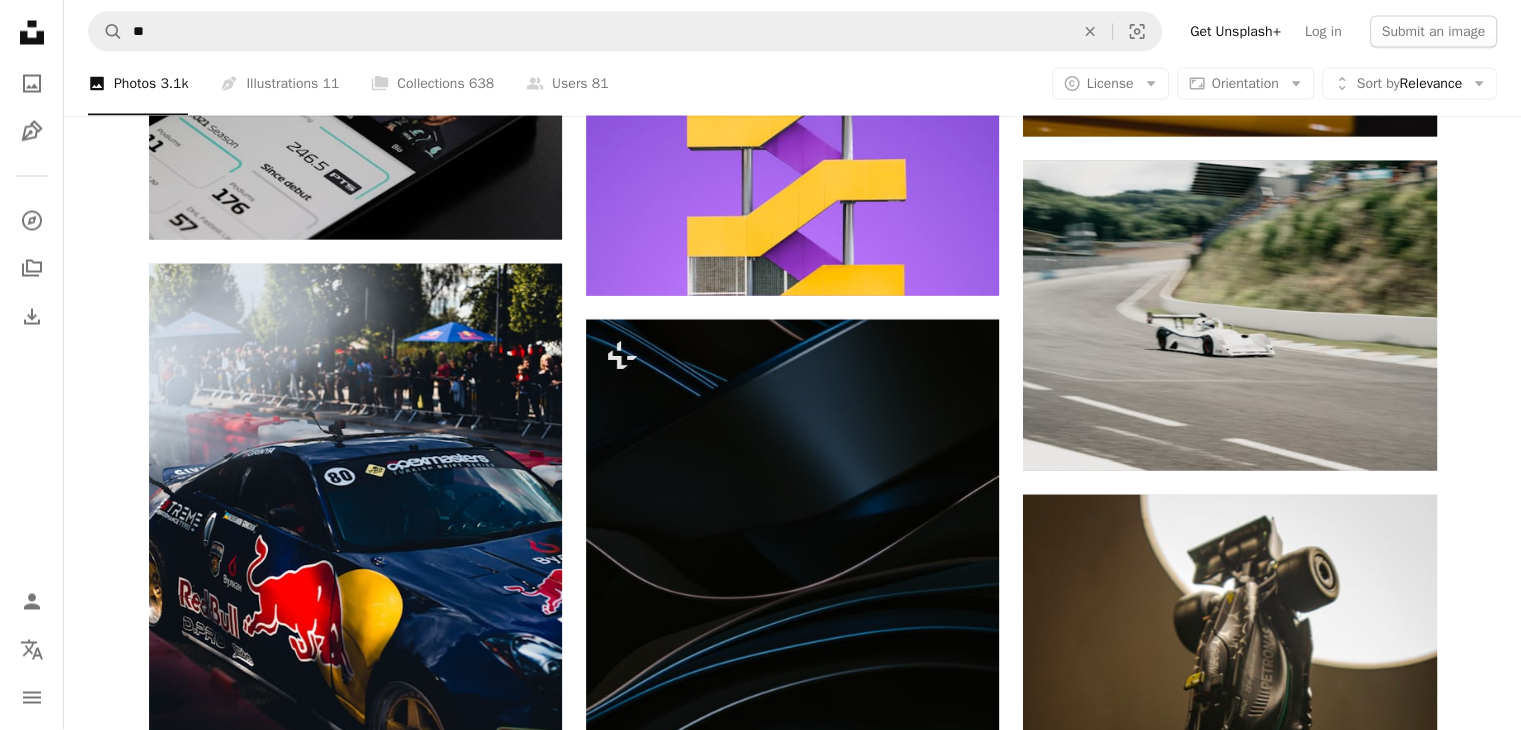 scroll, scrollTop: 19071, scrollLeft: 0, axis: vertical 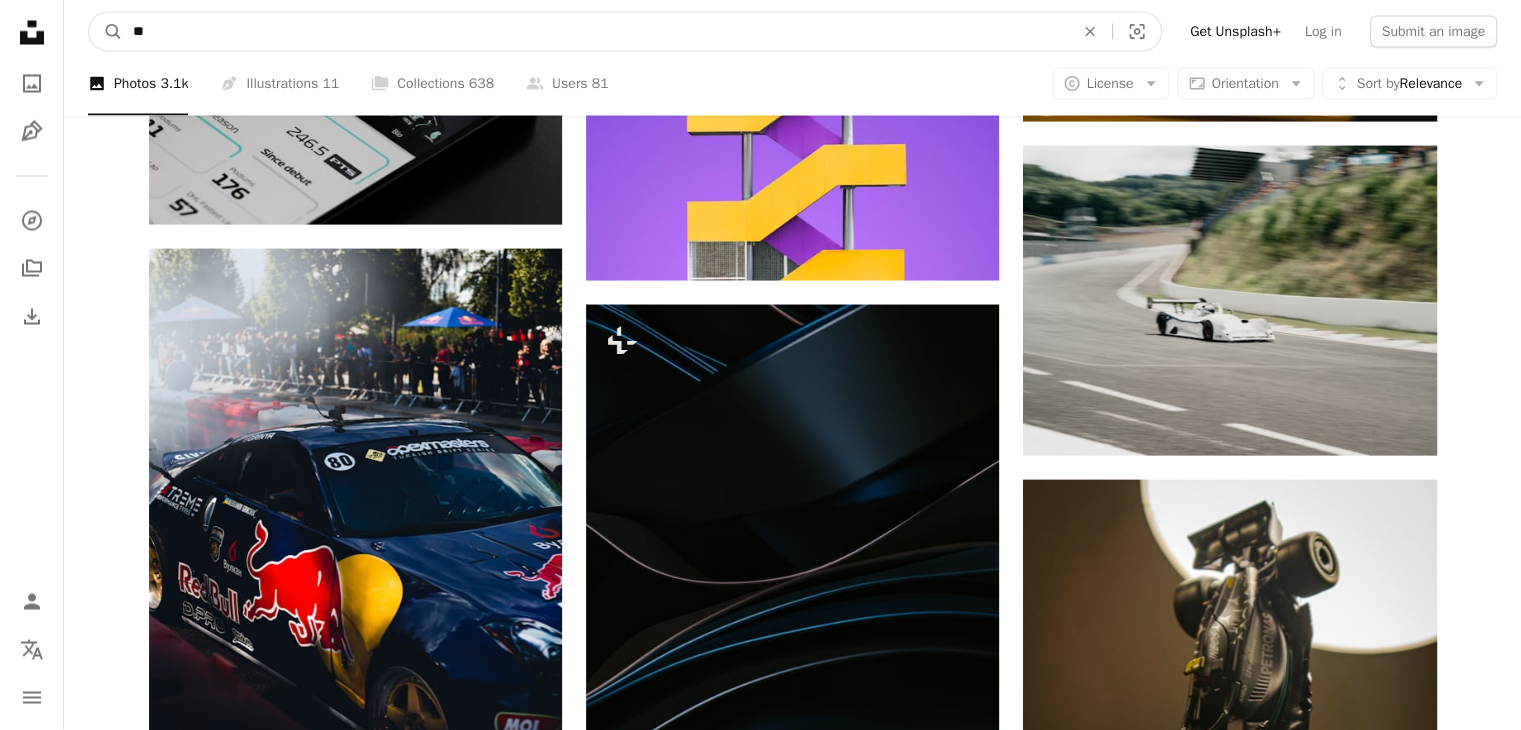 click on "**" at bounding box center (595, 32) 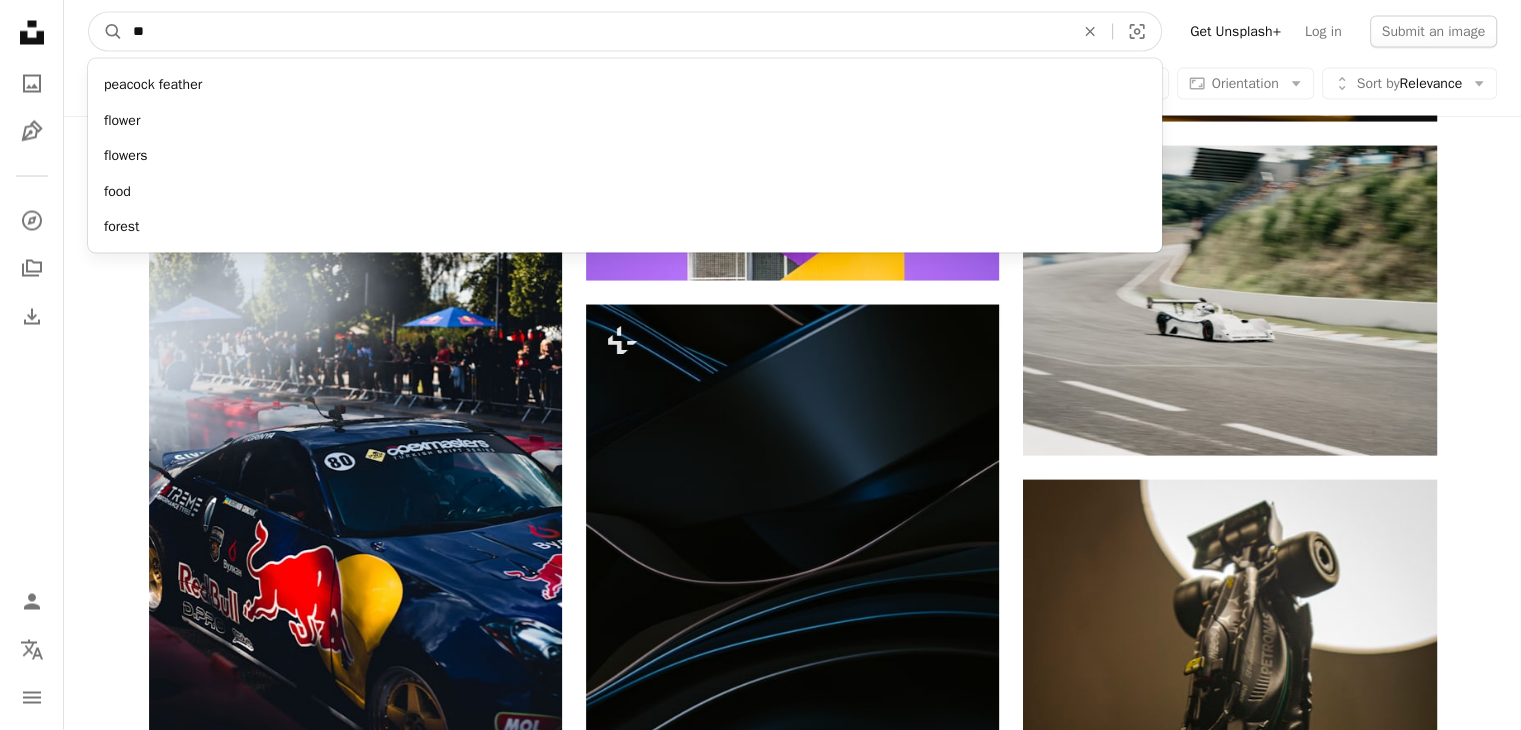click on "**" at bounding box center [595, 32] 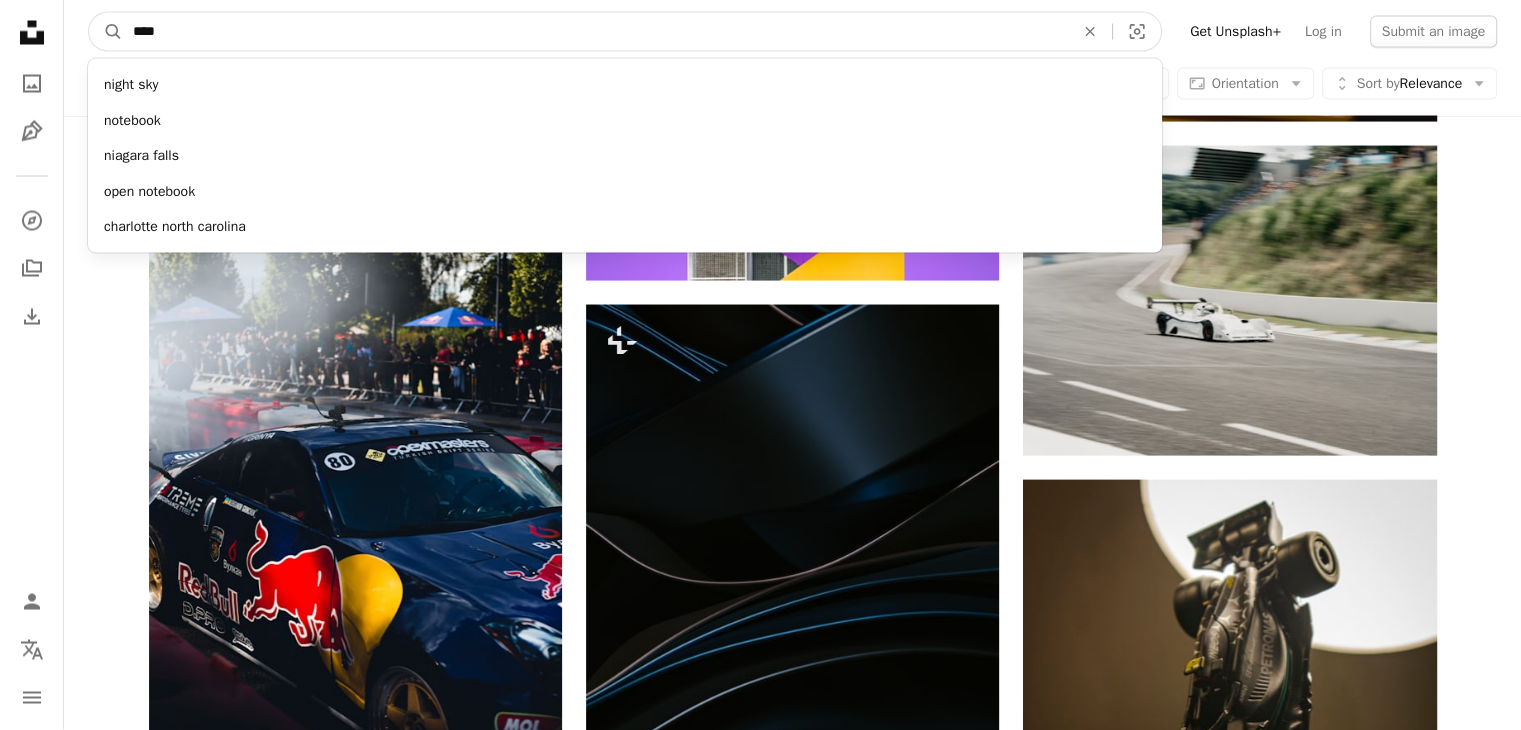 type on "*****" 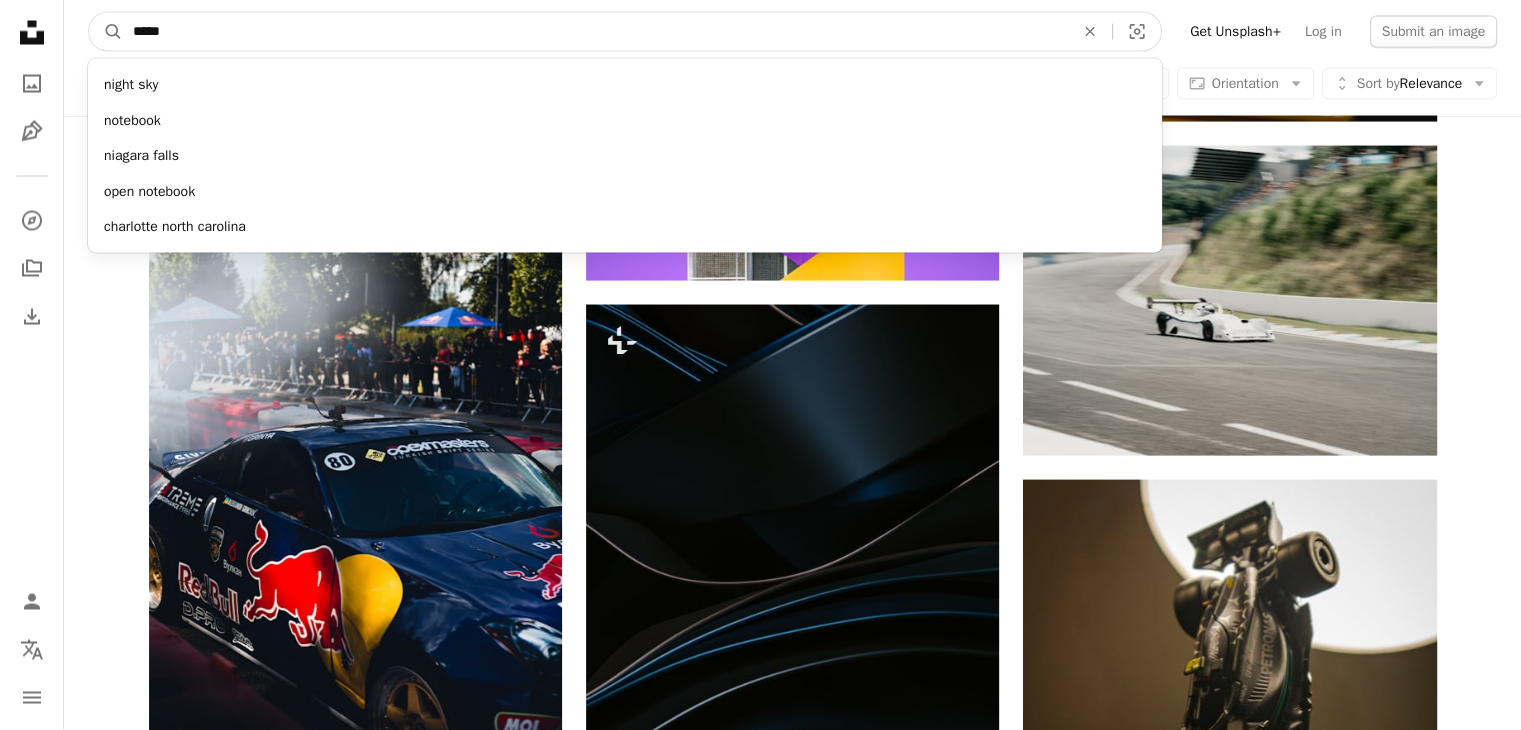 click on "A magnifying glass" at bounding box center (106, 32) 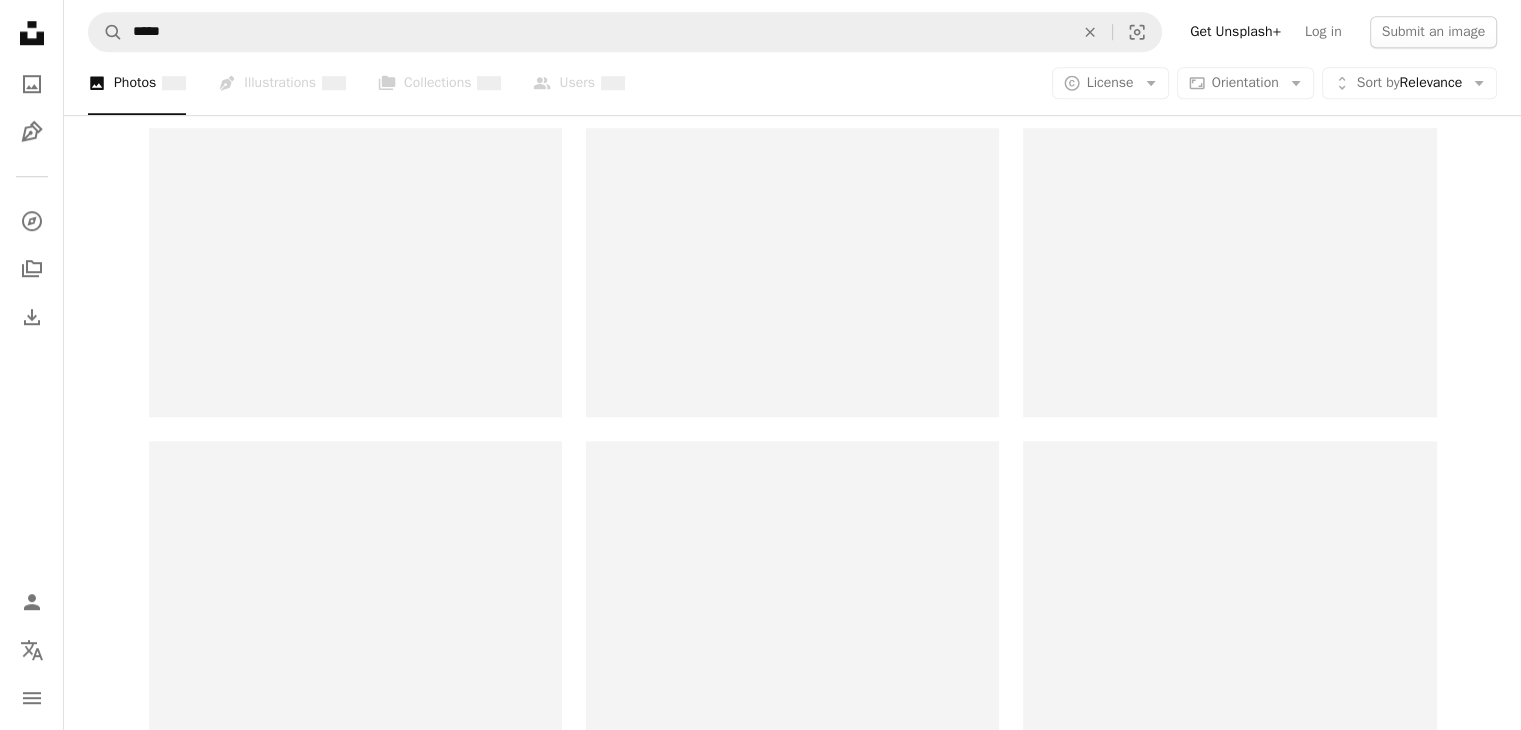 scroll, scrollTop: 0, scrollLeft: 0, axis: both 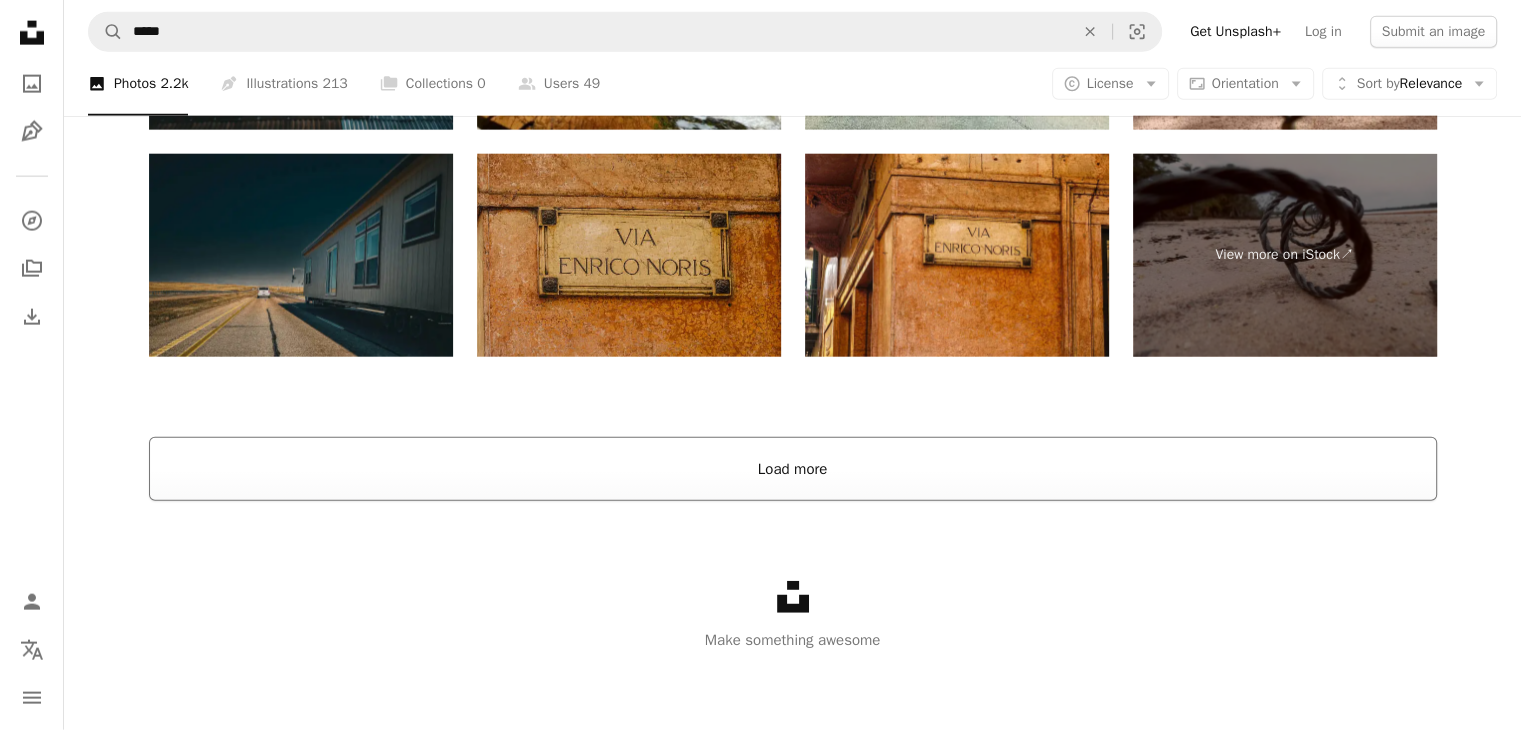 click on "Load more" at bounding box center [793, 469] 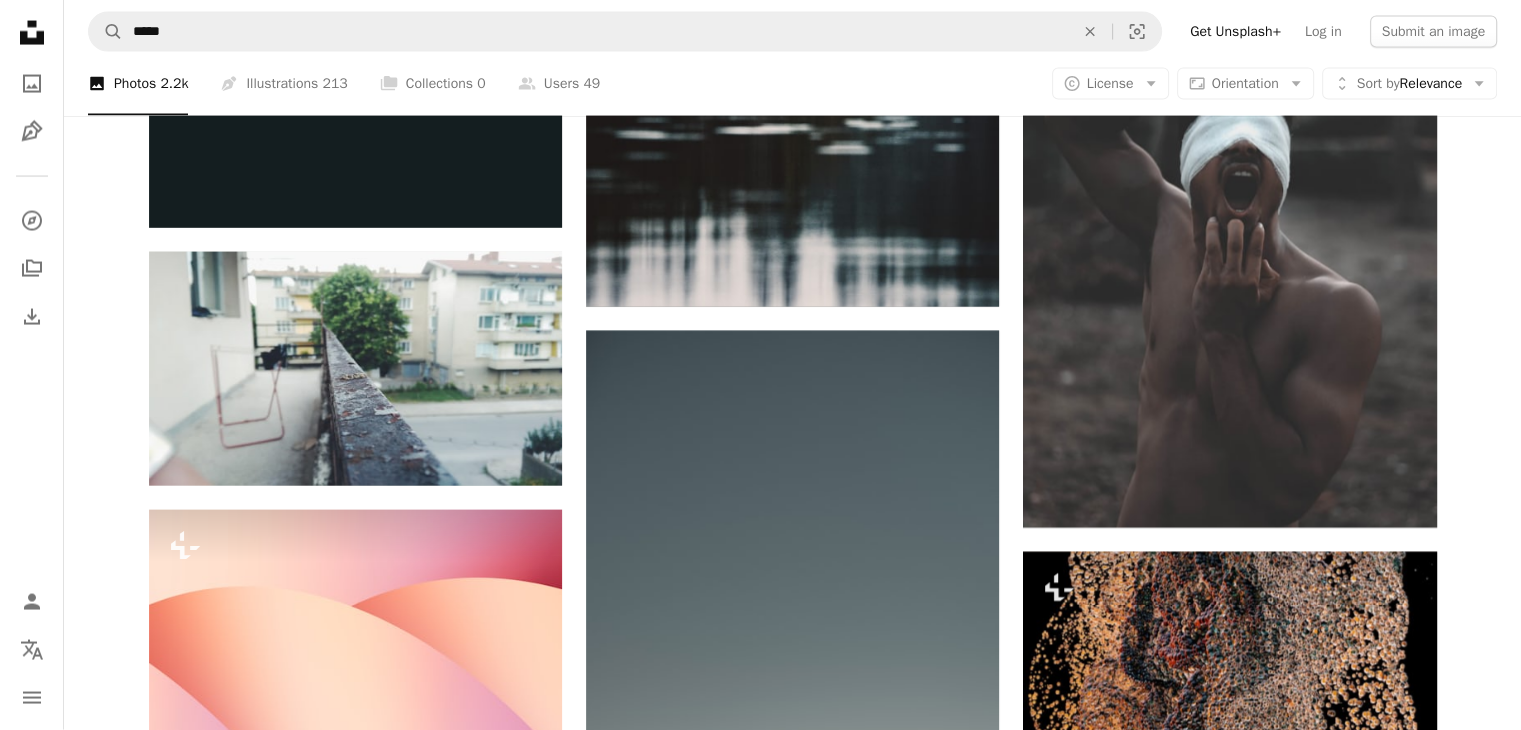 scroll, scrollTop: 11826, scrollLeft: 0, axis: vertical 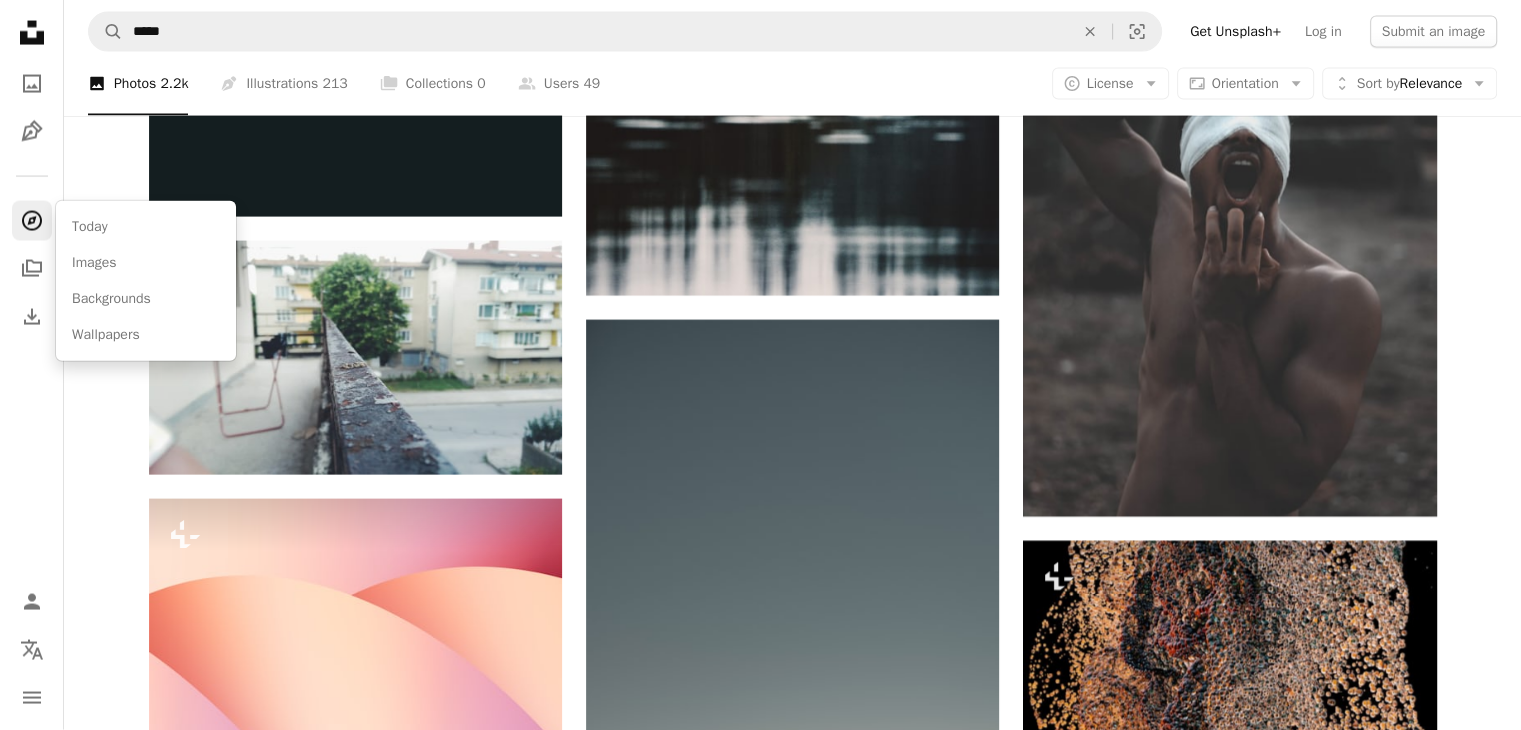 click on "A compass" 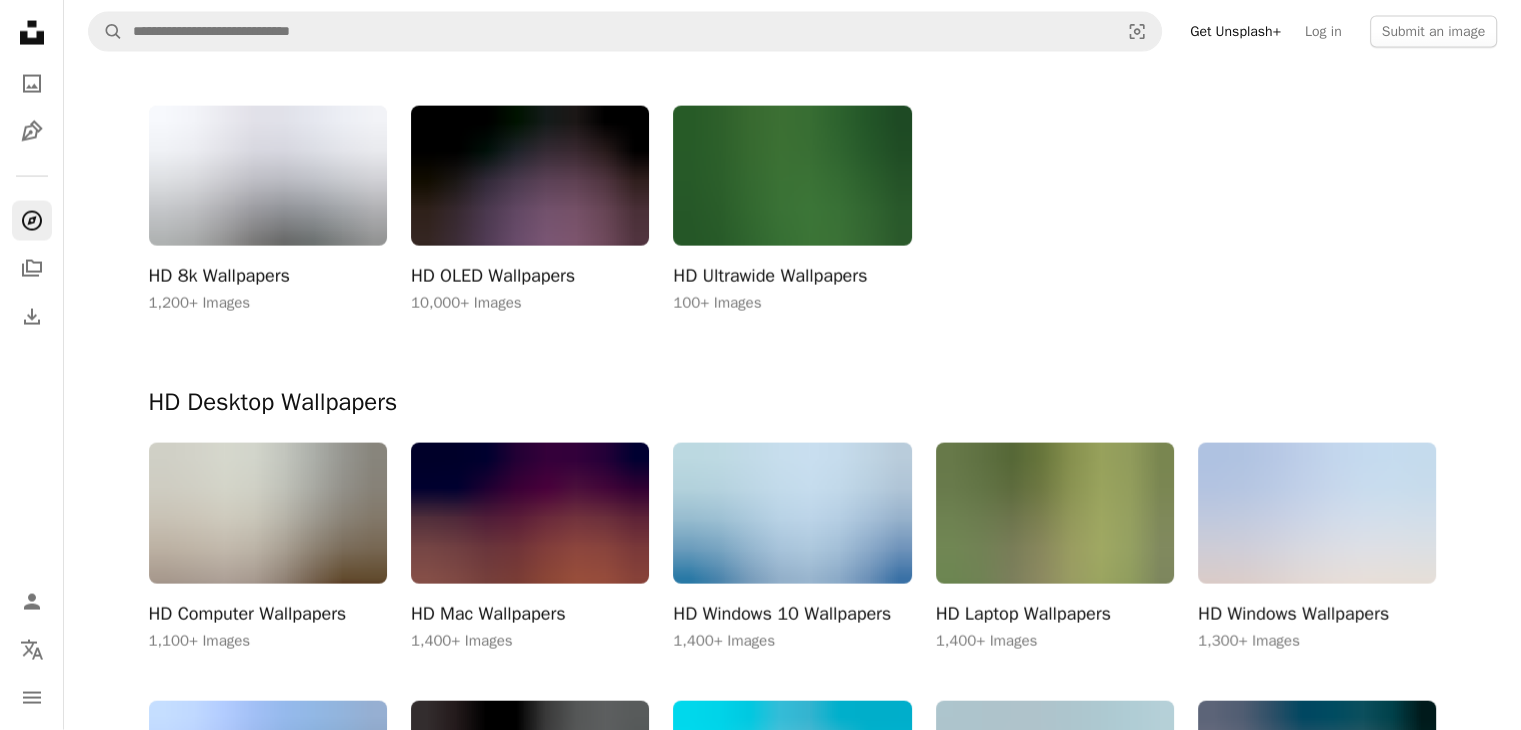 scroll, scrollTop: 0, scrollLeft: 0, axis: both 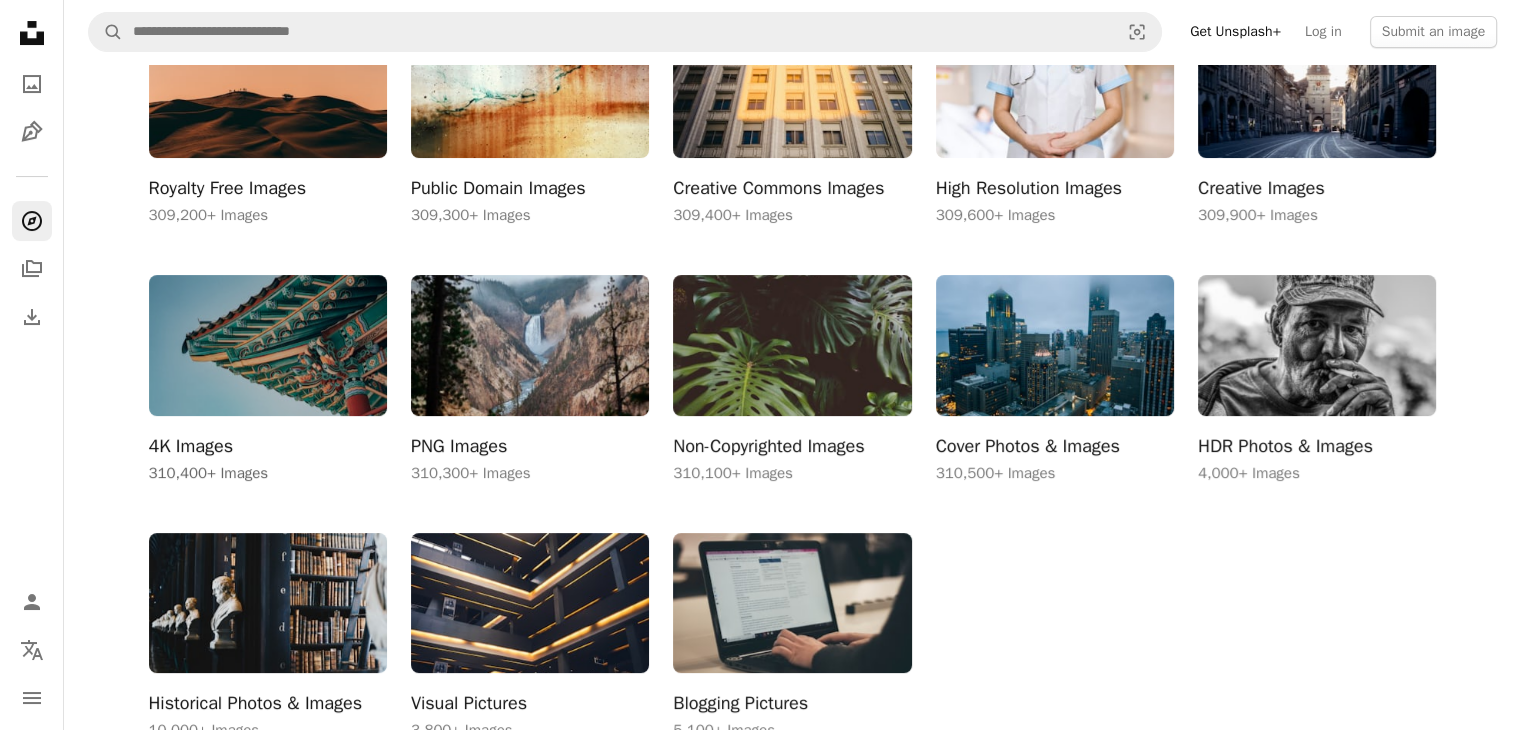 click at bounding box center [268, 345] 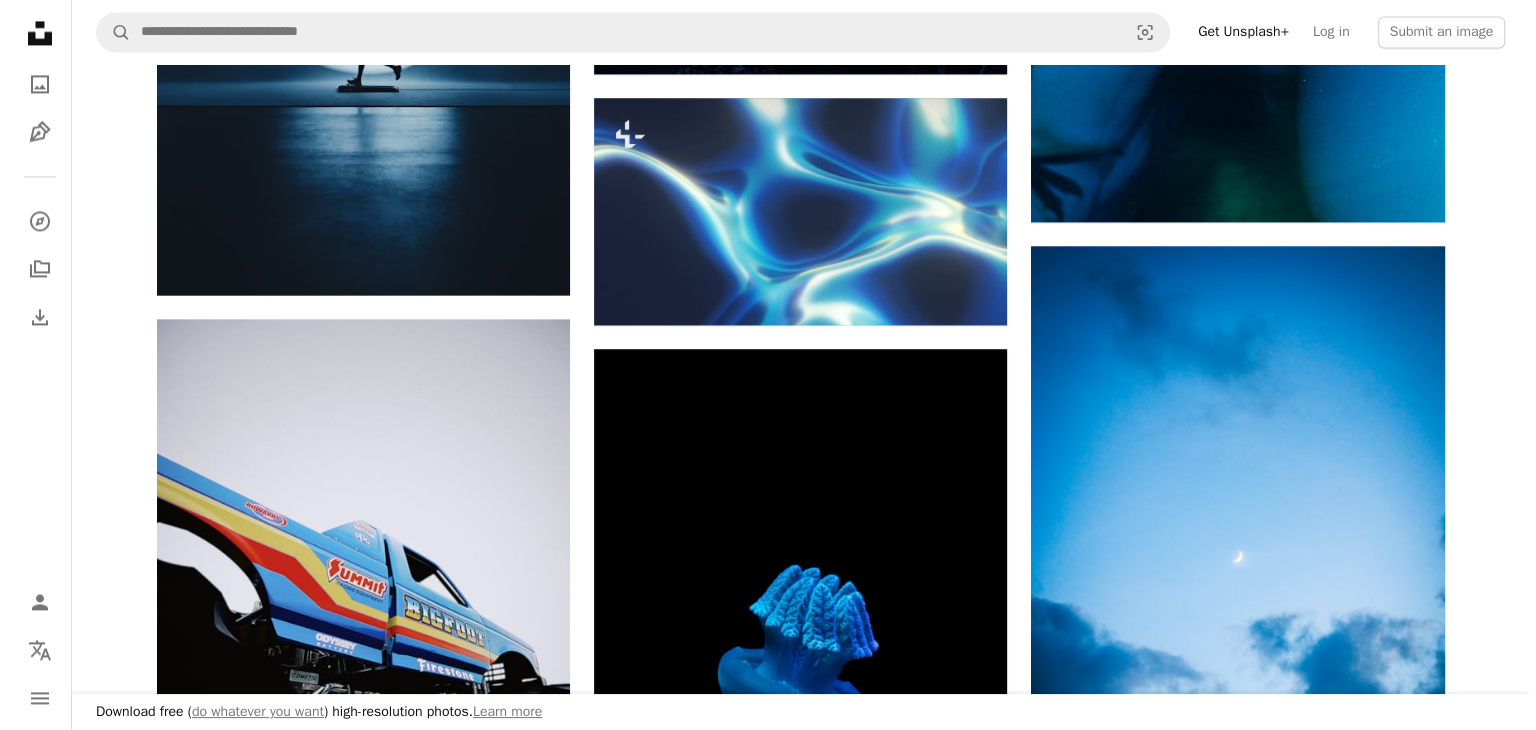 scroll, scrollTop: 3180, scrollLeft: 0, axis: vertical 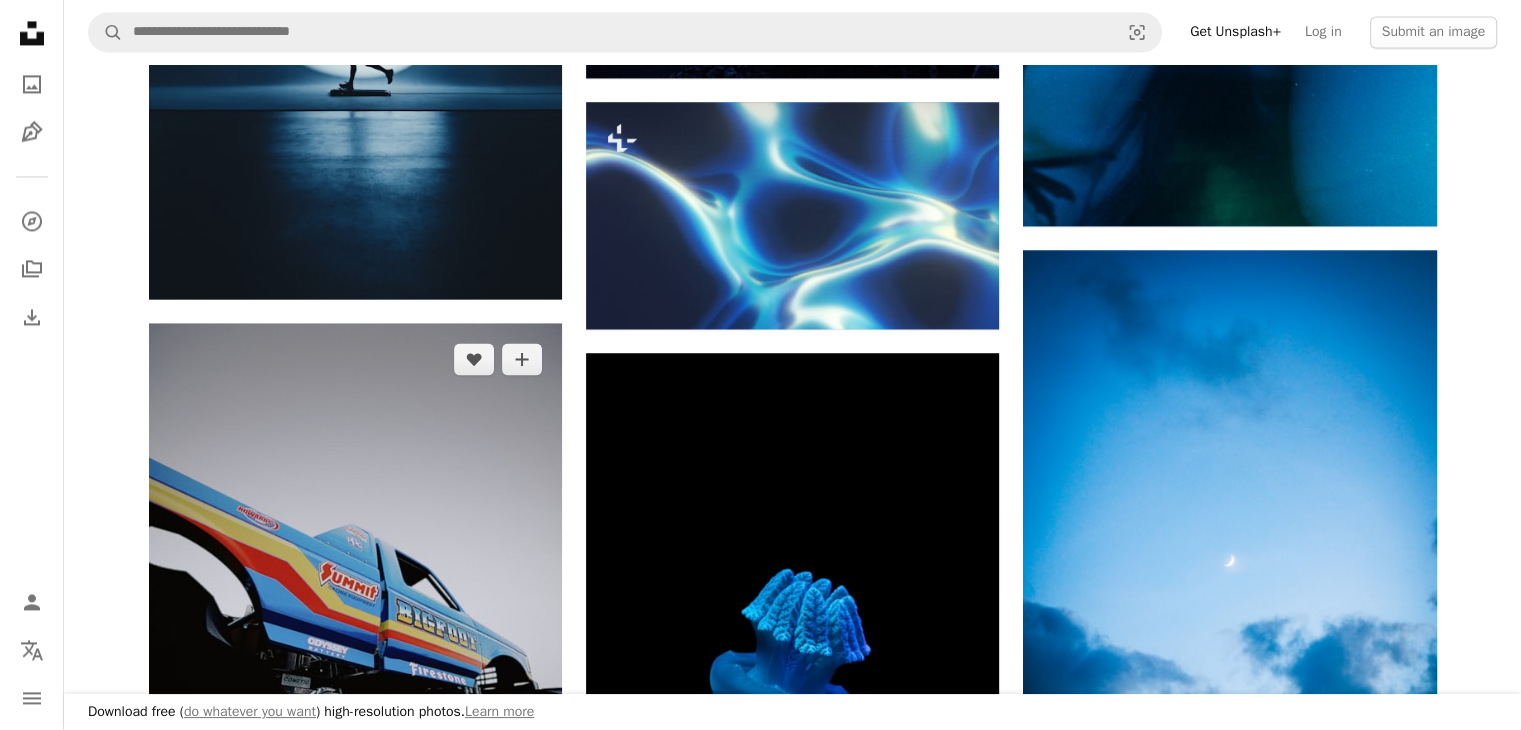 click at bounding box center [355, 633] 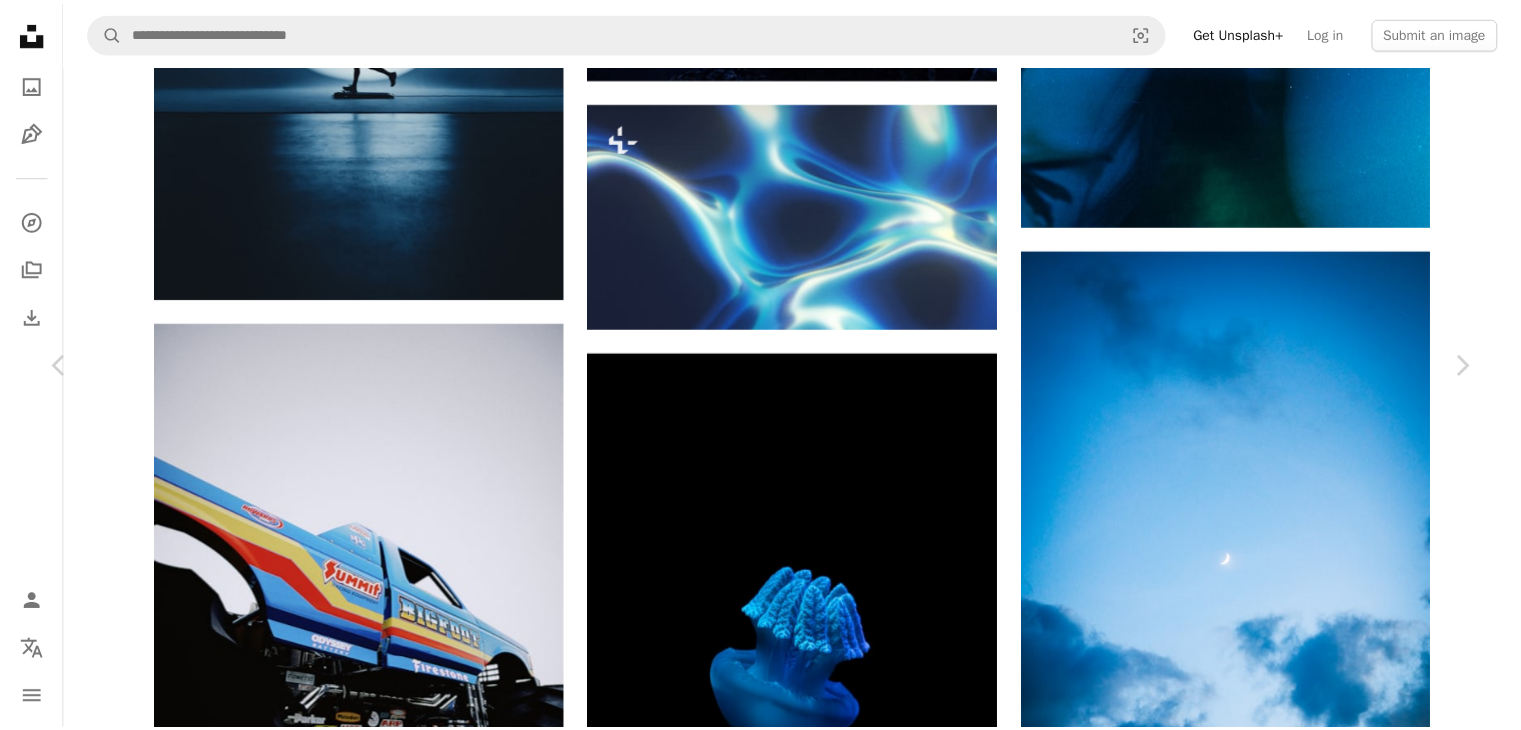 scroll, scrollTop: 4518, scrollLeft: 0, axis: vertical 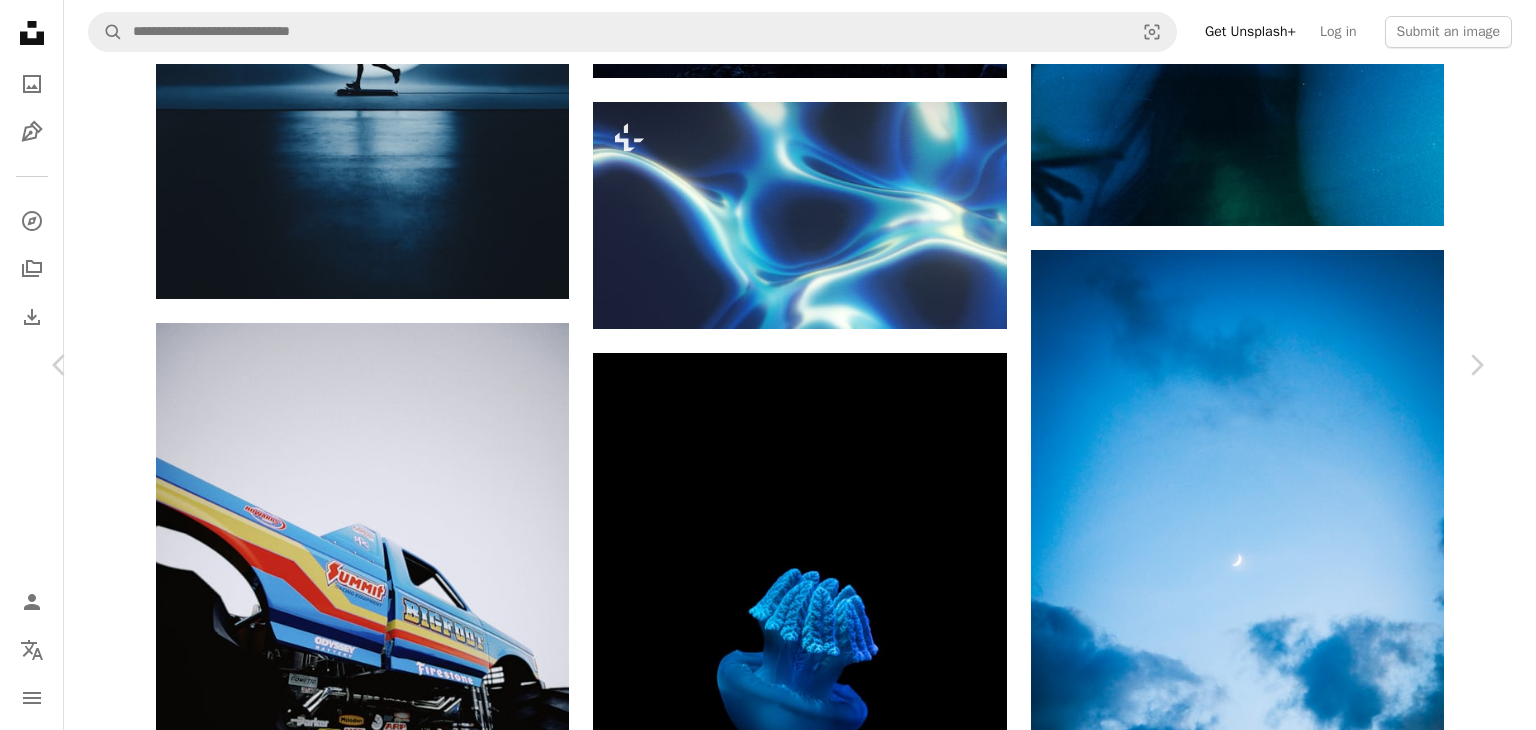 click on "An X shape" at bounding box center (20, 20) 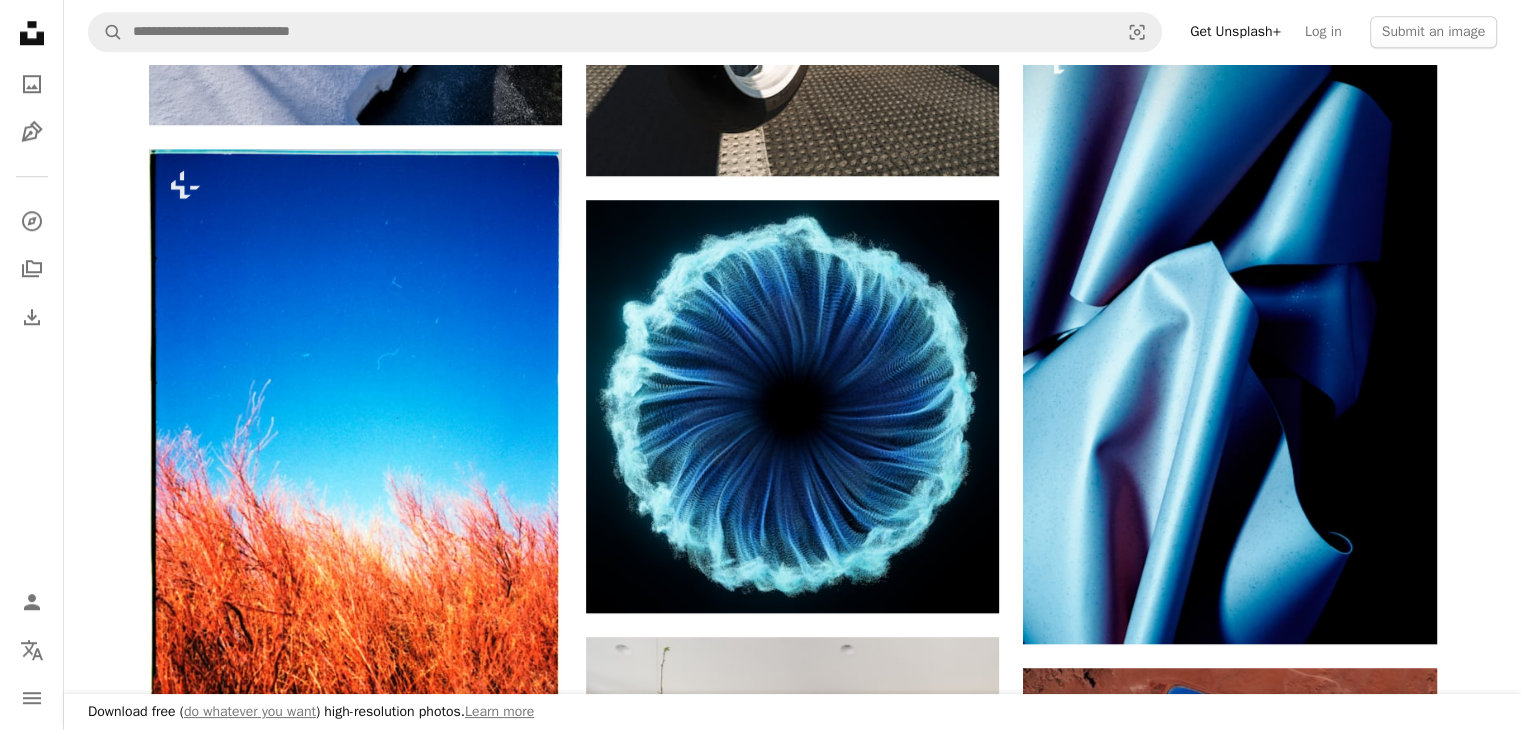 scroll, scrollTop: 1768, scrollLeft: 0, axis: vertical 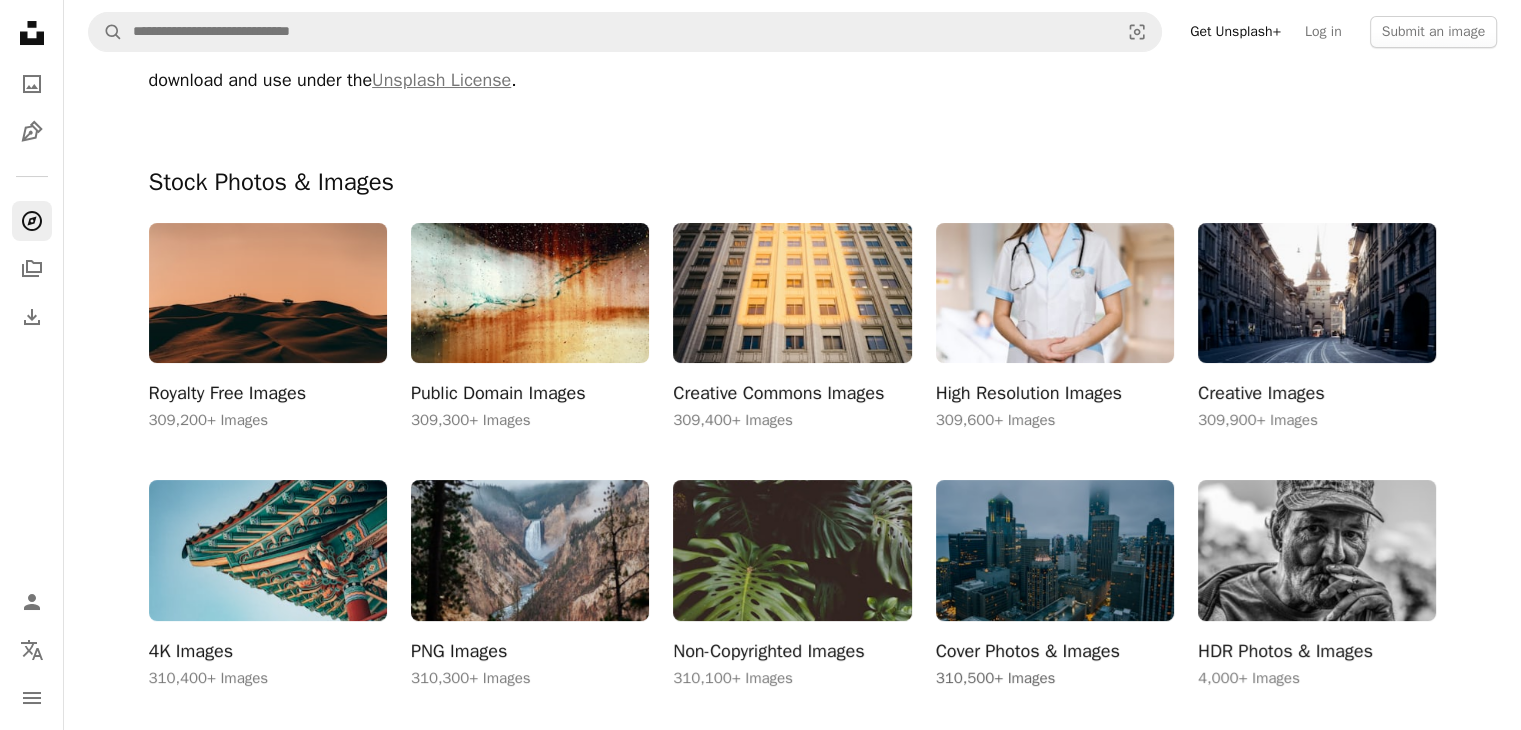 click at bounding box center (1055, 550) 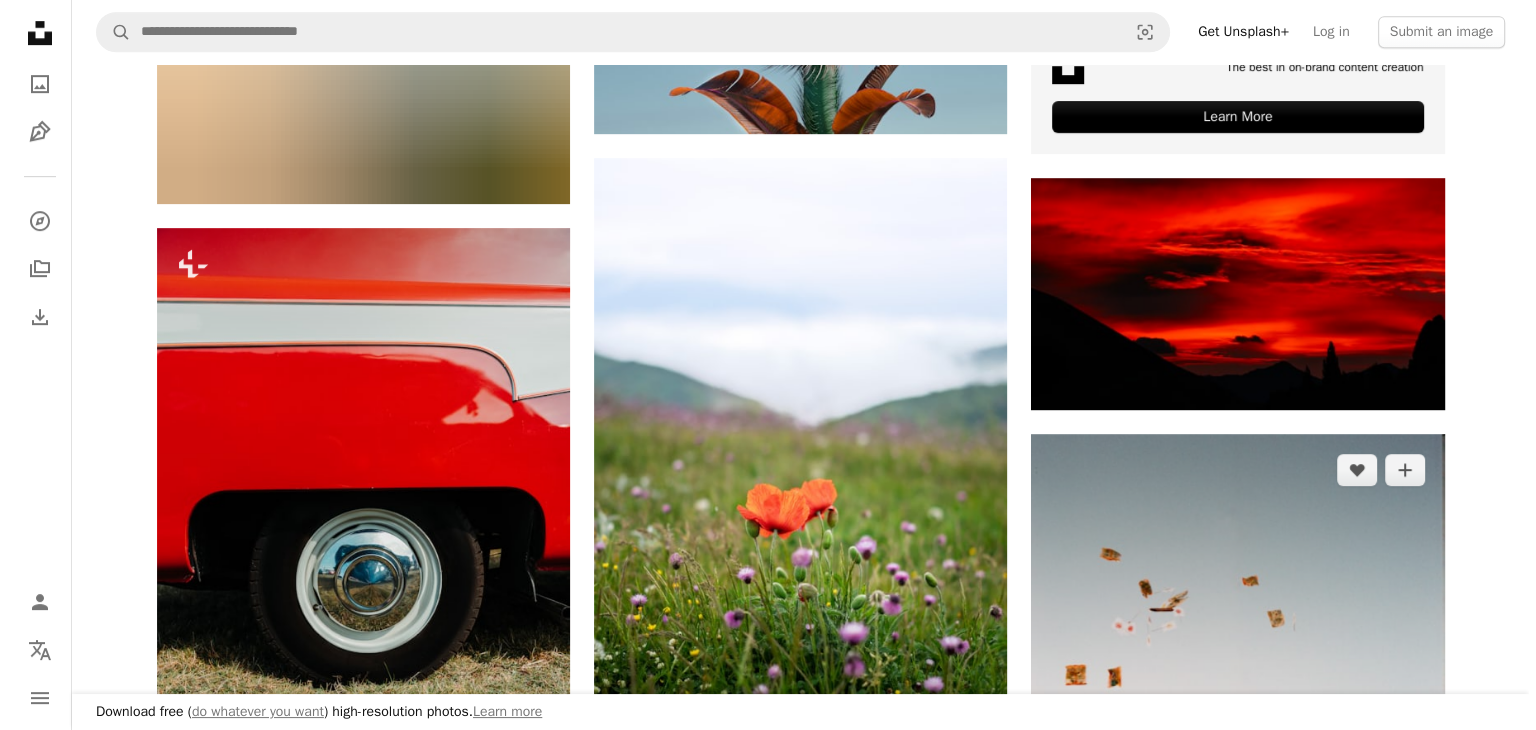 scroll, scrollTop: 1014, scrollLeft: 0, axis: vertical 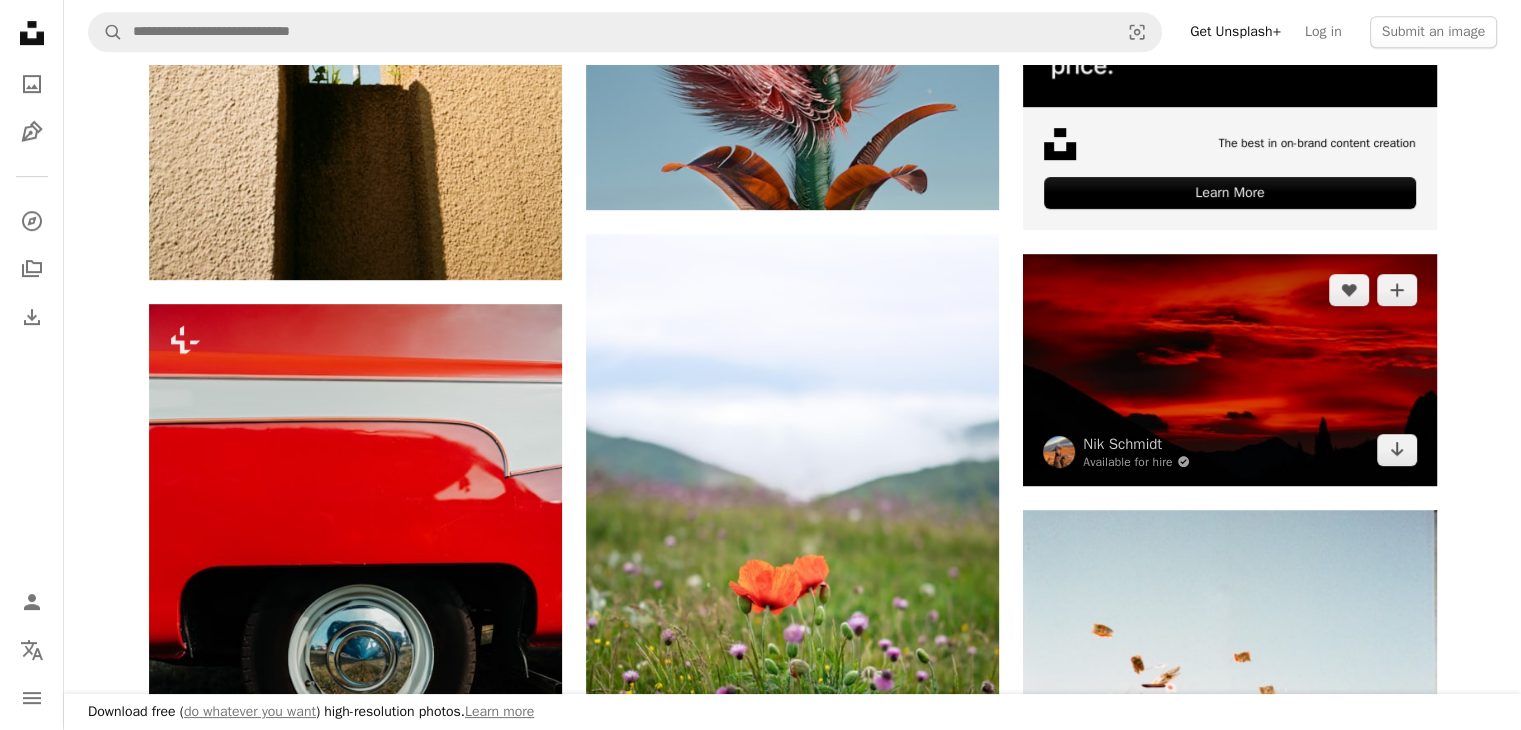 click at bounding box center [1229, 370] 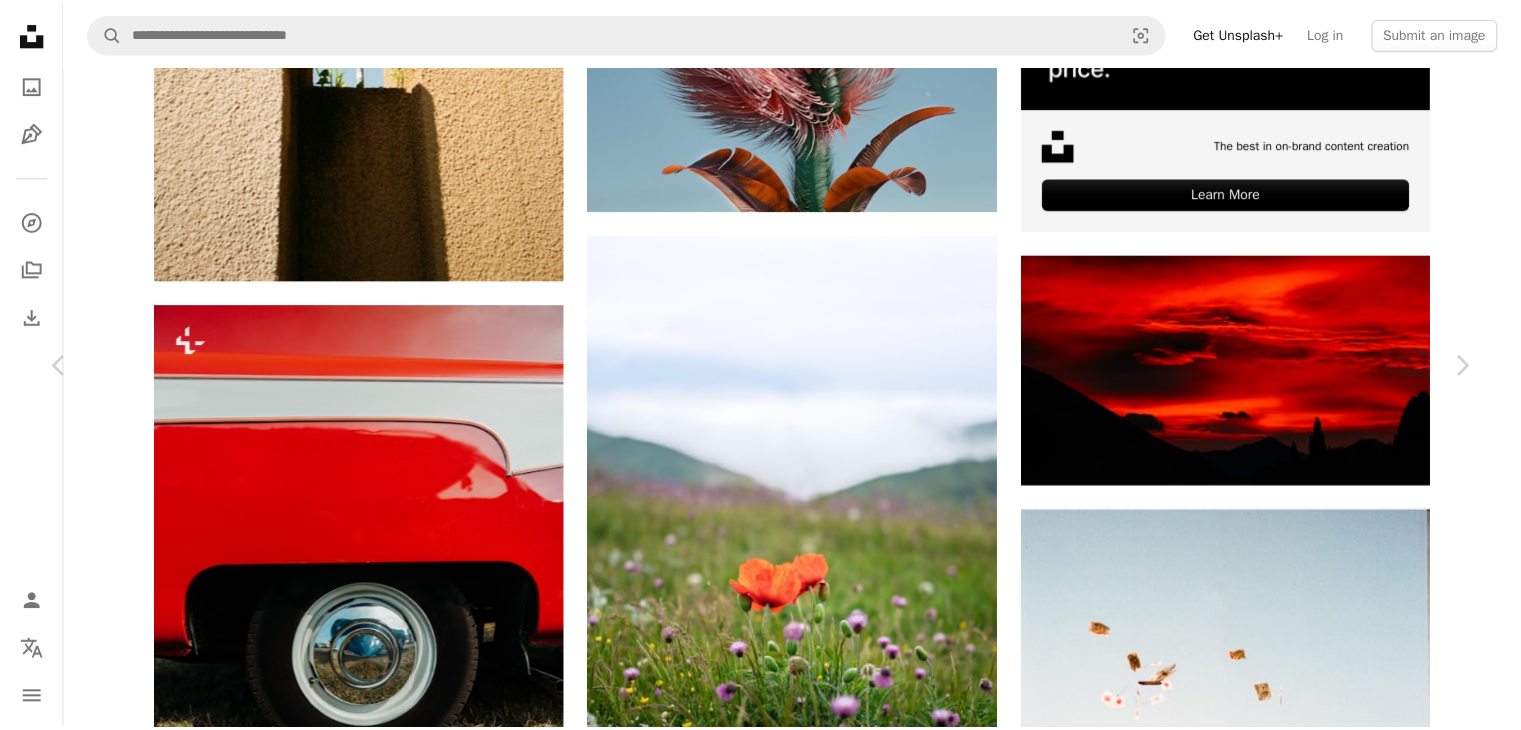 scroll, scrollTop: 5213, scrollLeft: 0, axis: vertical 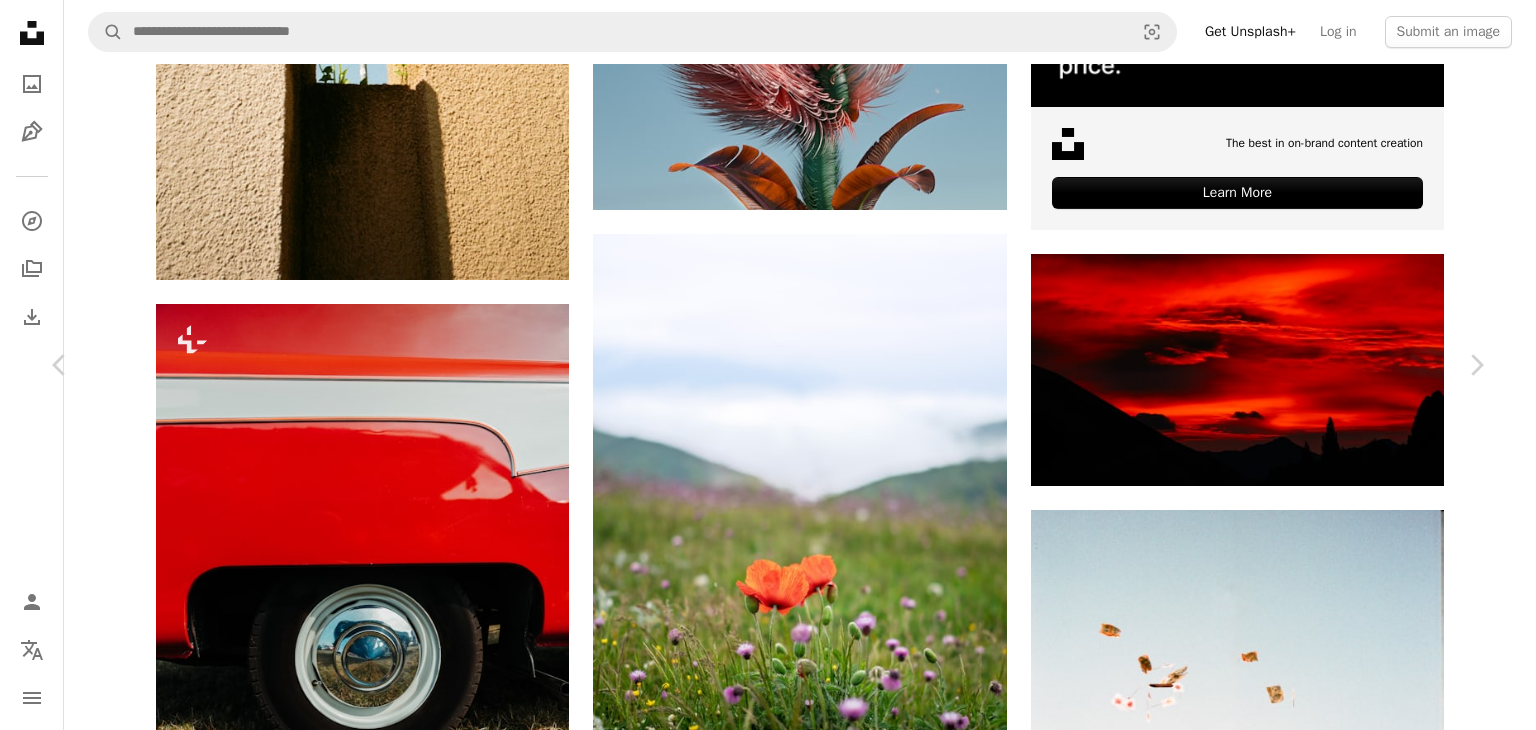 click on "An X shape" at bounding box center [20, 20] 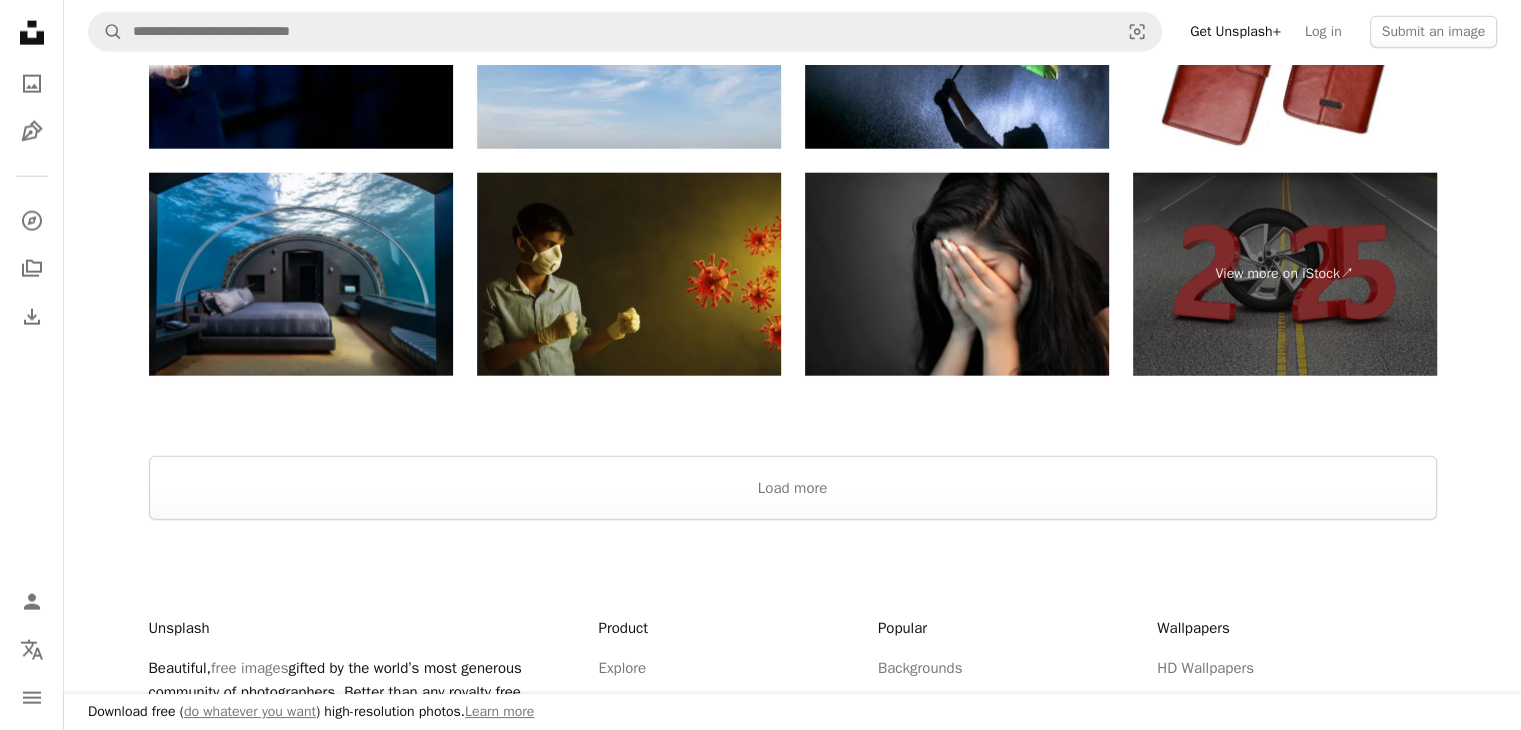 scroll, scrollTop: 4882, scrollLeft: 0, axis: vertical 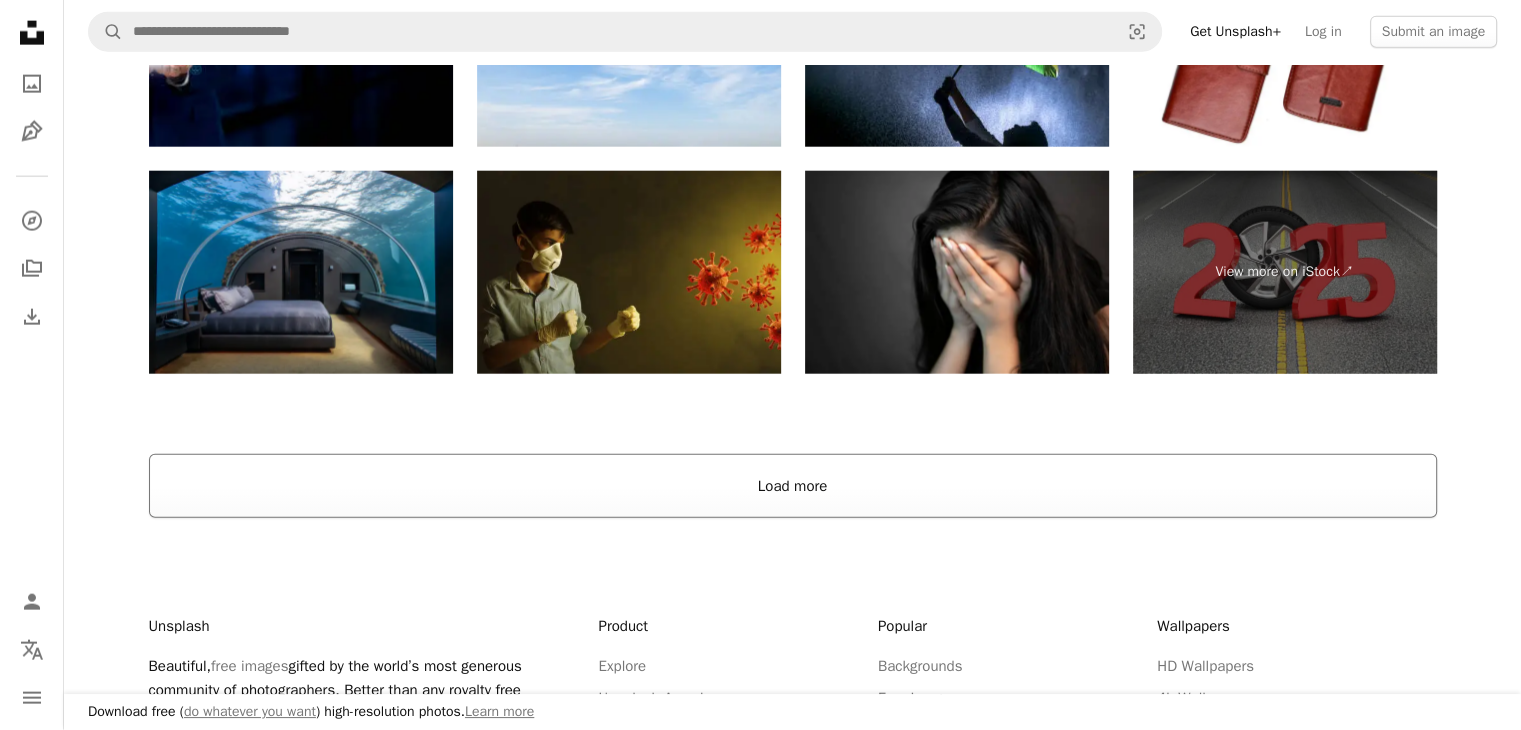 click on "Load more" at bounding box center [793, 486] 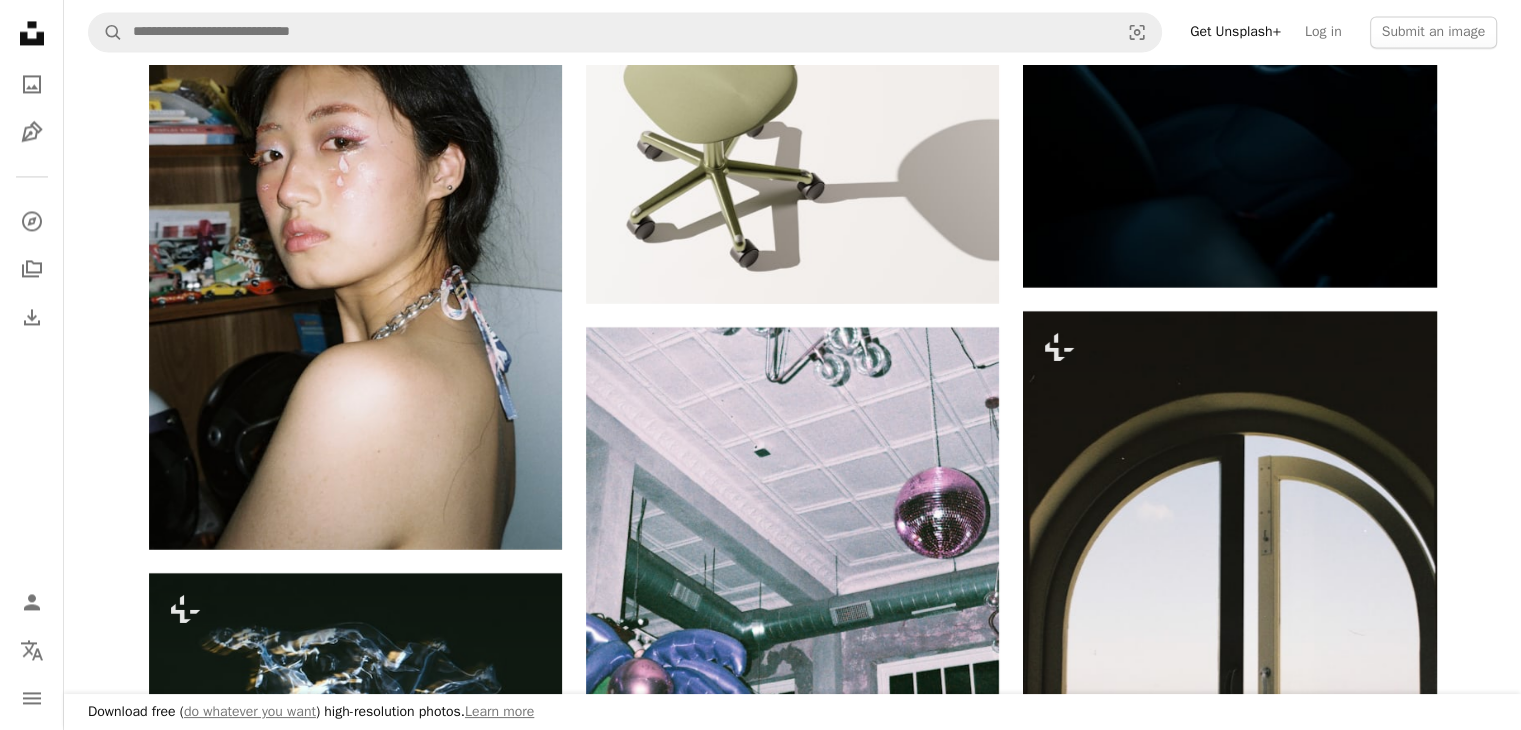 scroll, scrollTop: 18432, scrollLeft: 0, axis: vertical 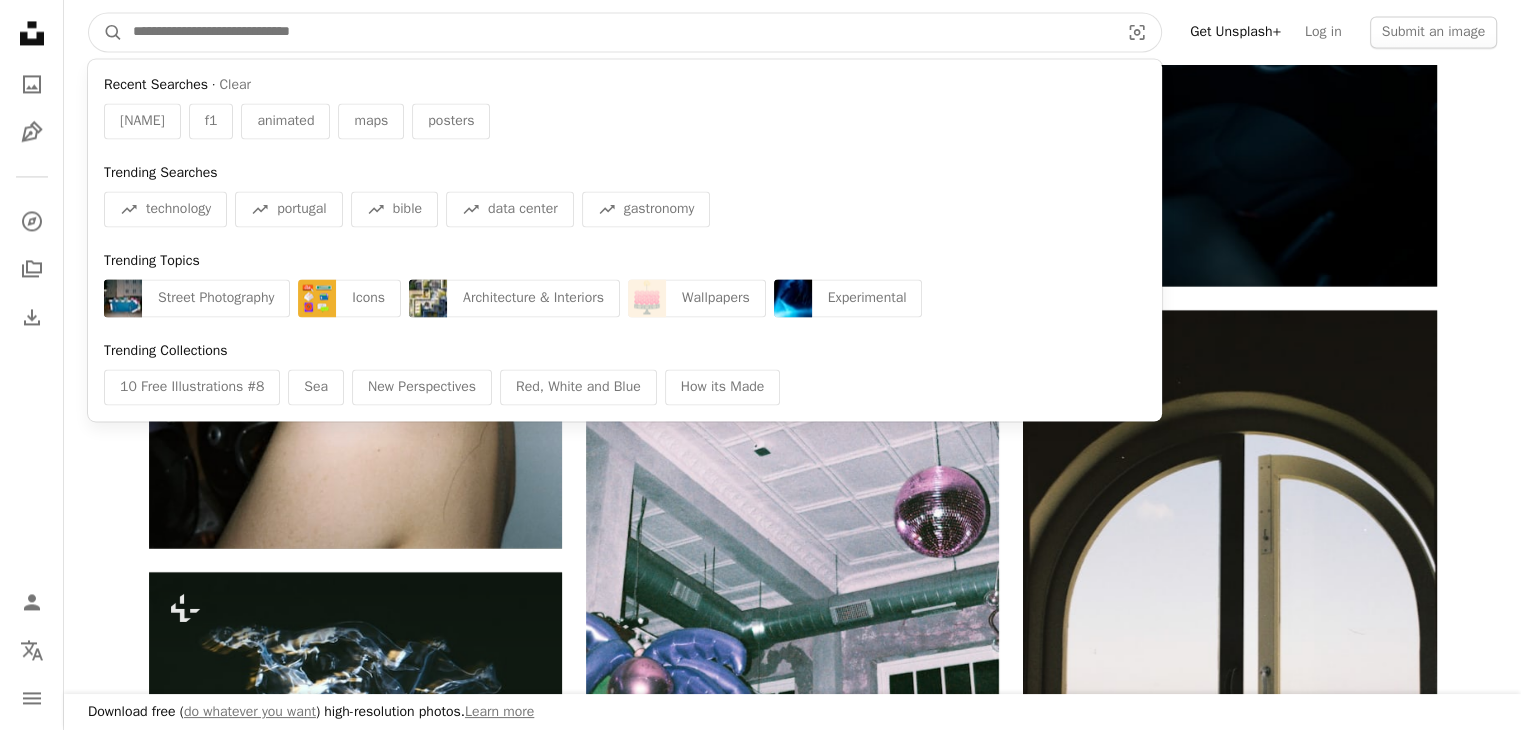 click at bounding box center (618, 32) 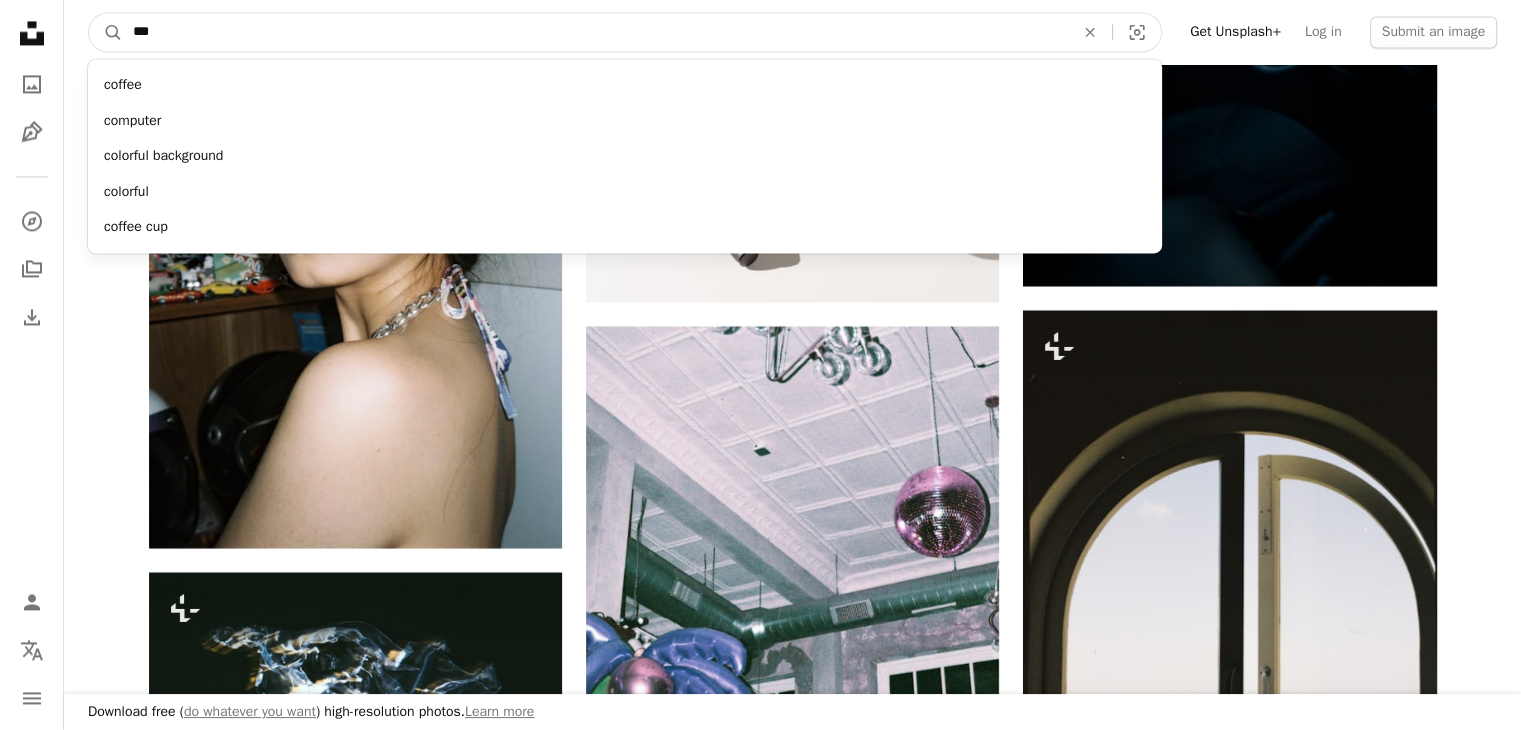 type on "****" 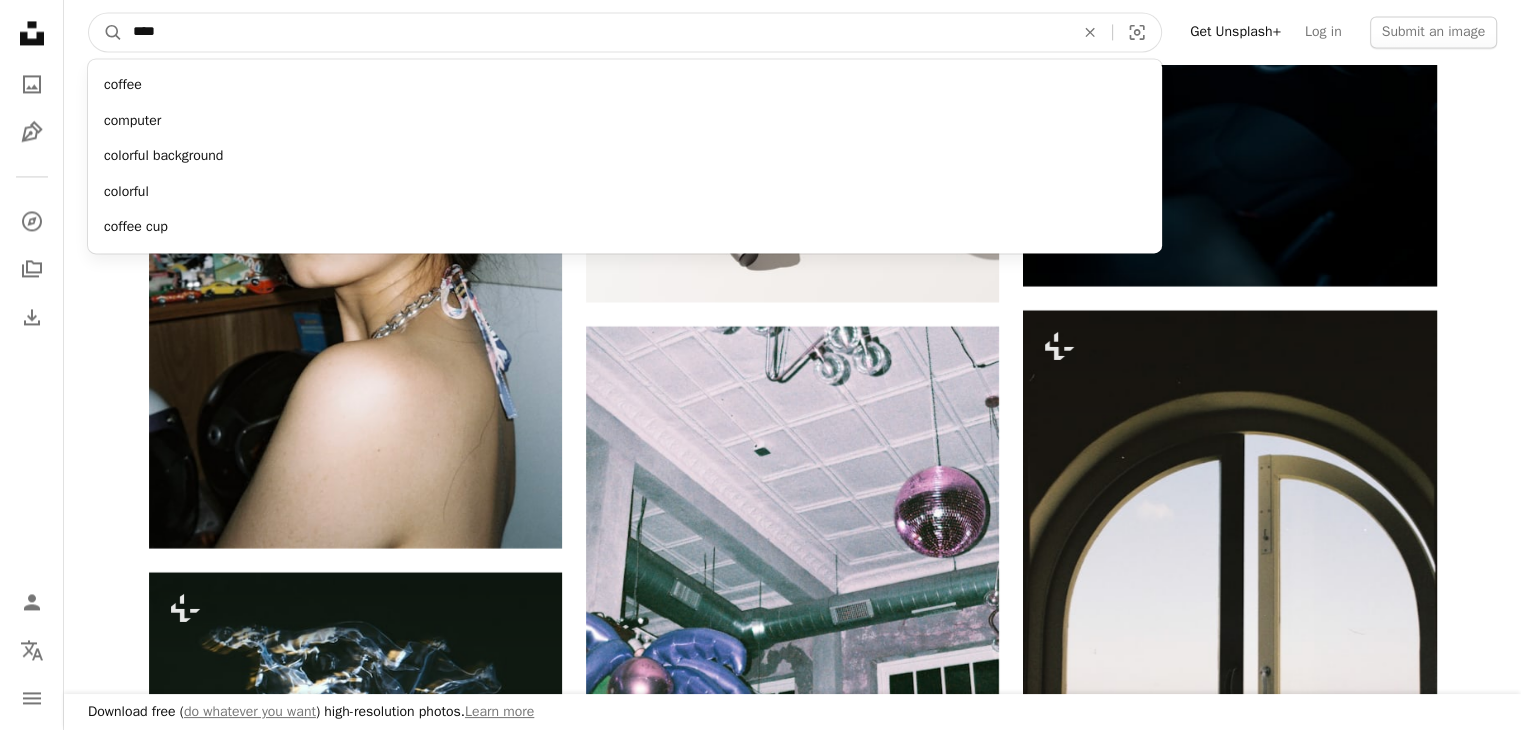 click on "A magnifying glass" at bounding box center [106, 32] 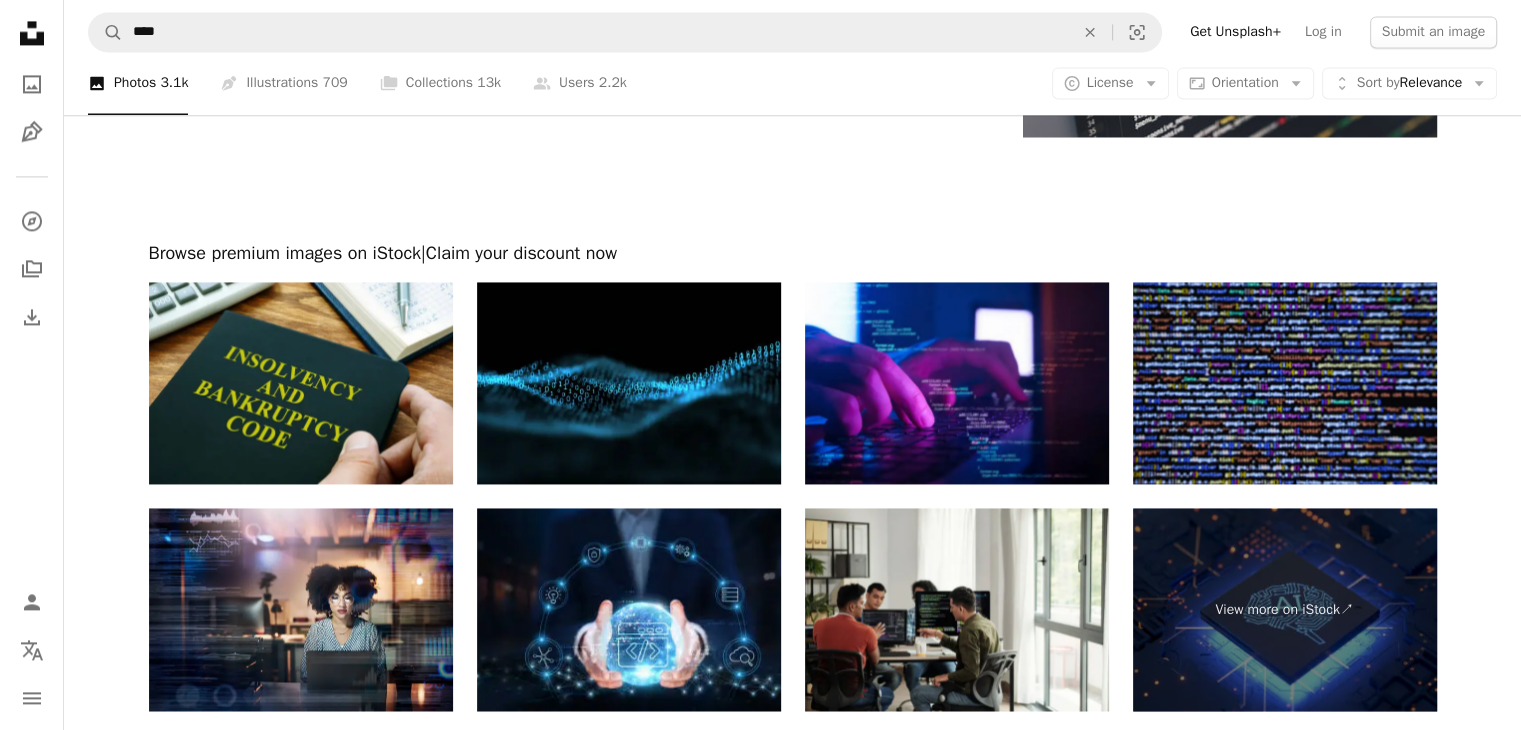 scroll, scrollTop: 3348, scrollLeft: 0, axis: vertical 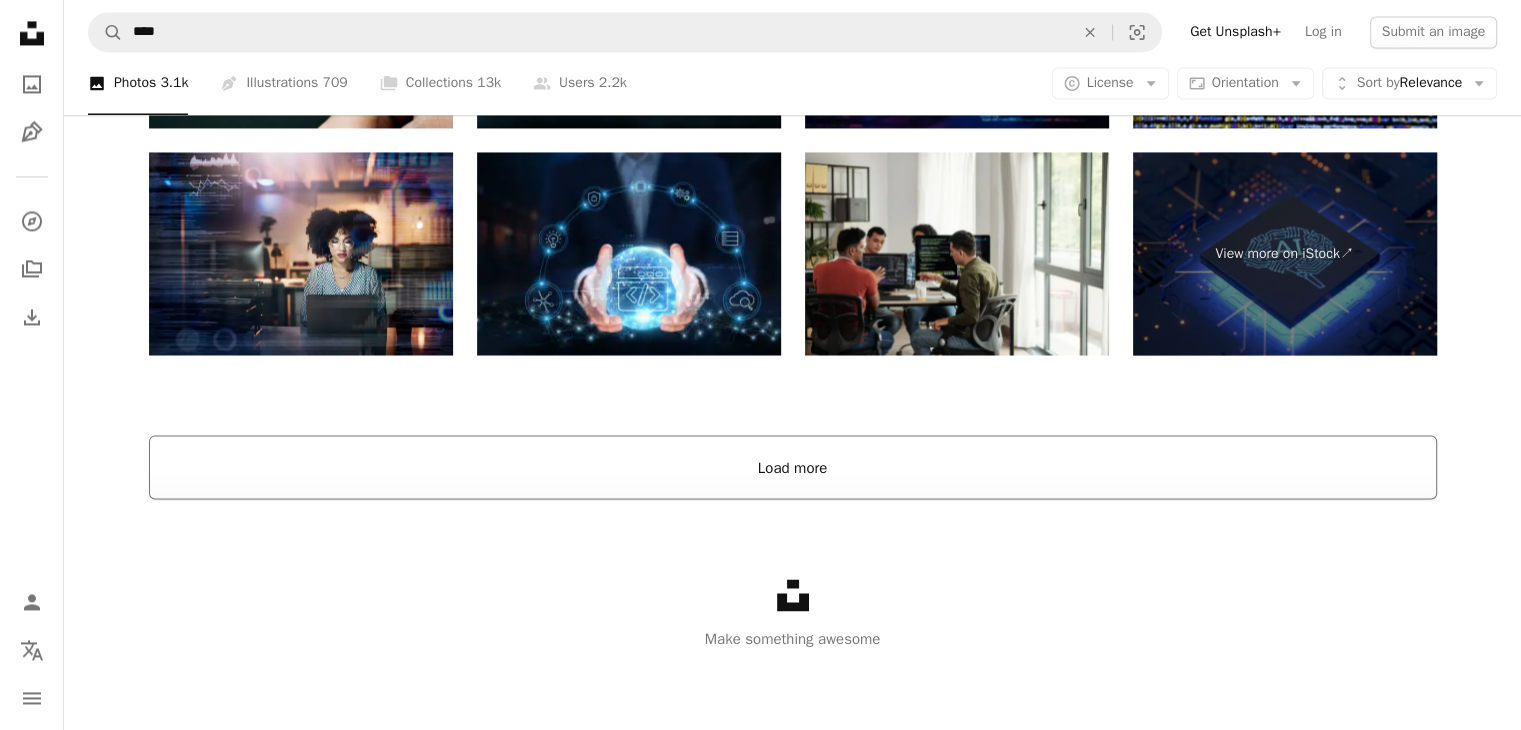 click on "Load more" at bounding box center [793, 467] 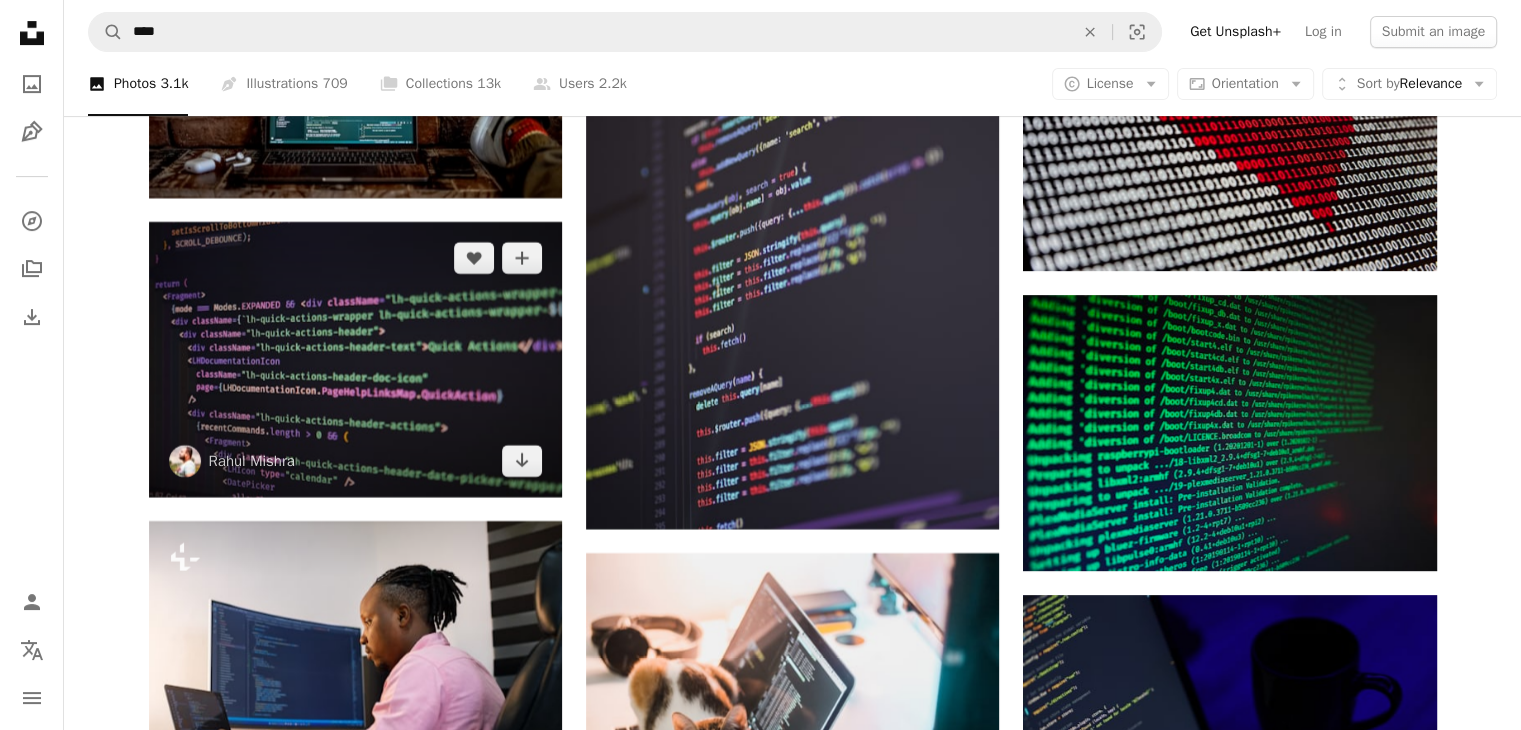 scroll, scrollTop: 8504, scrollLeft: 0, axis: vertical 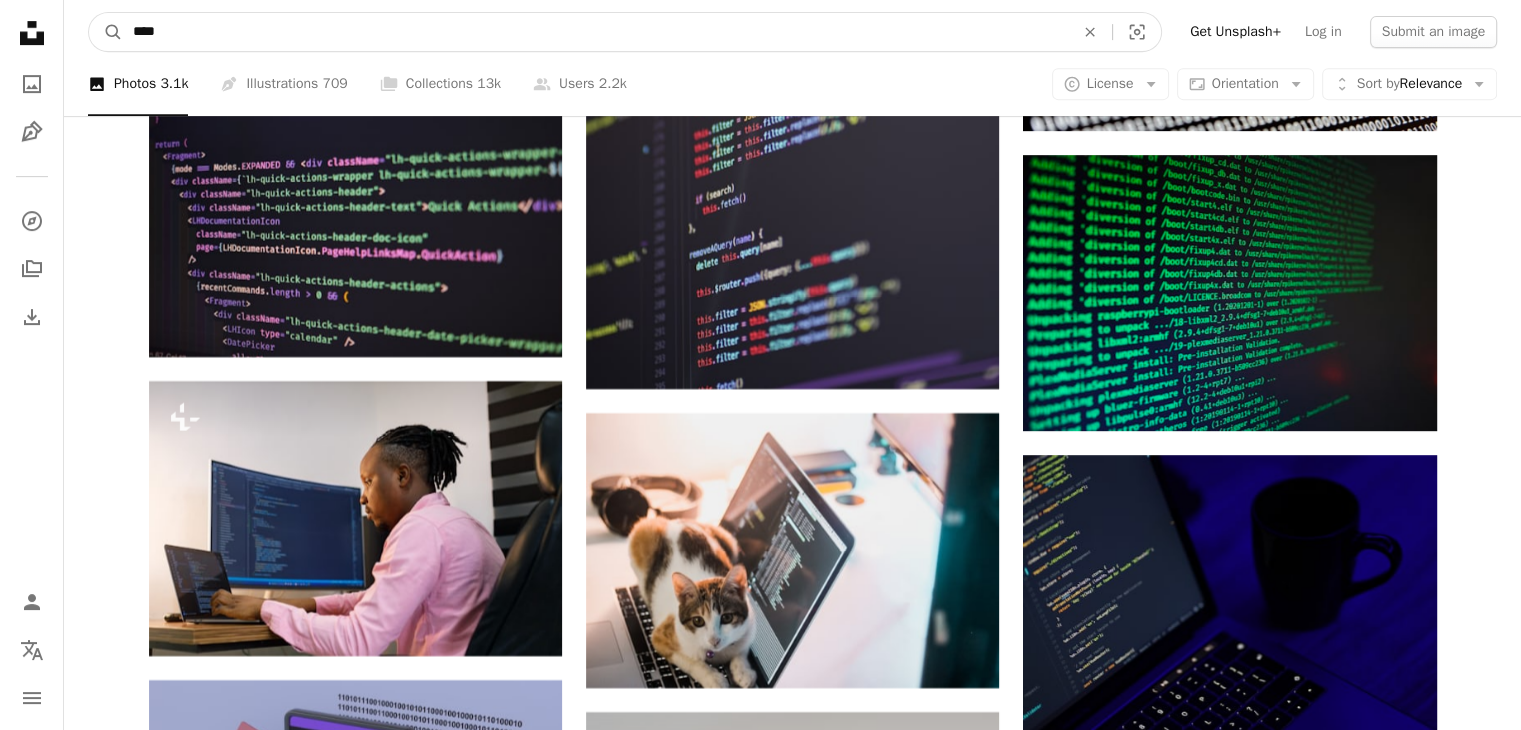 click on "****" at bounding box center (595, 32) 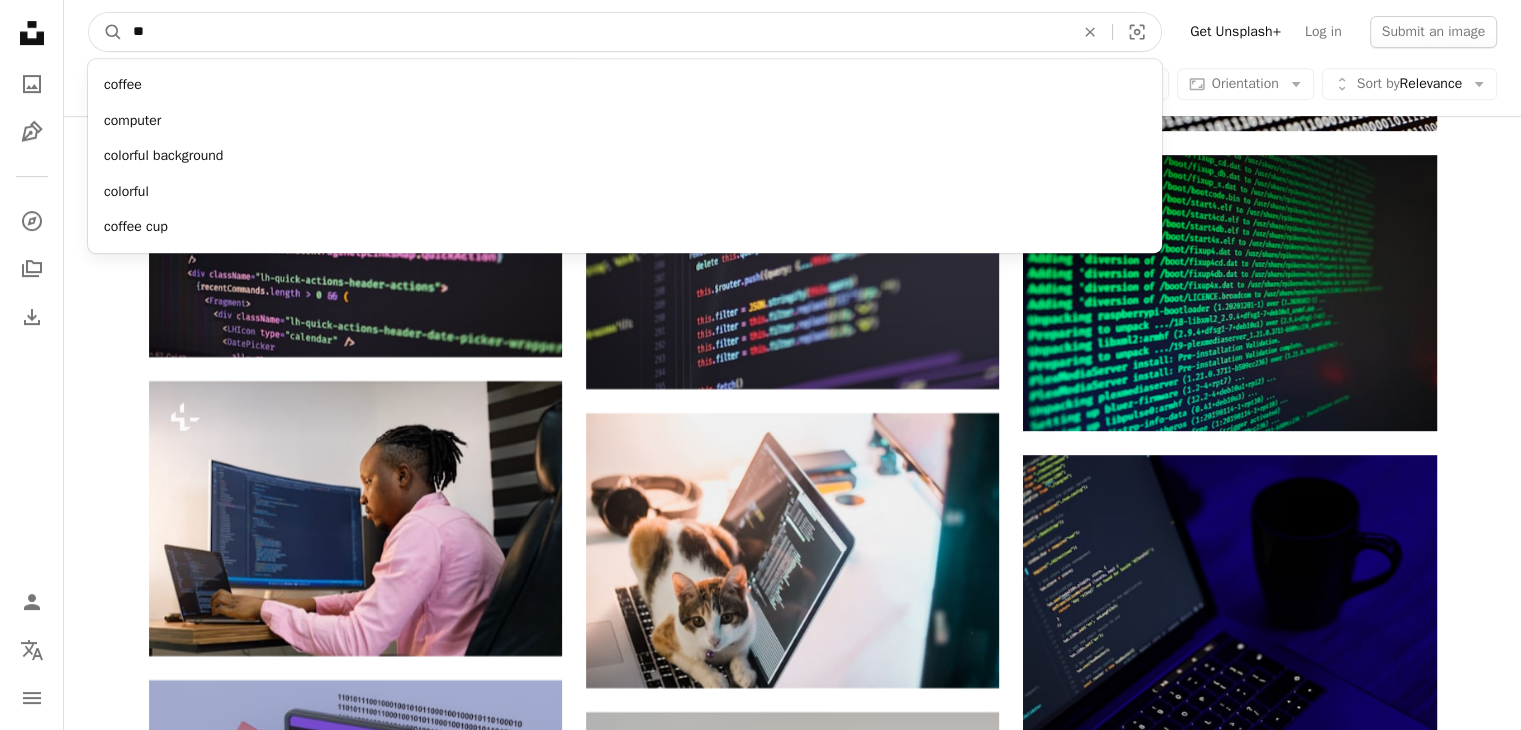 type on "*" 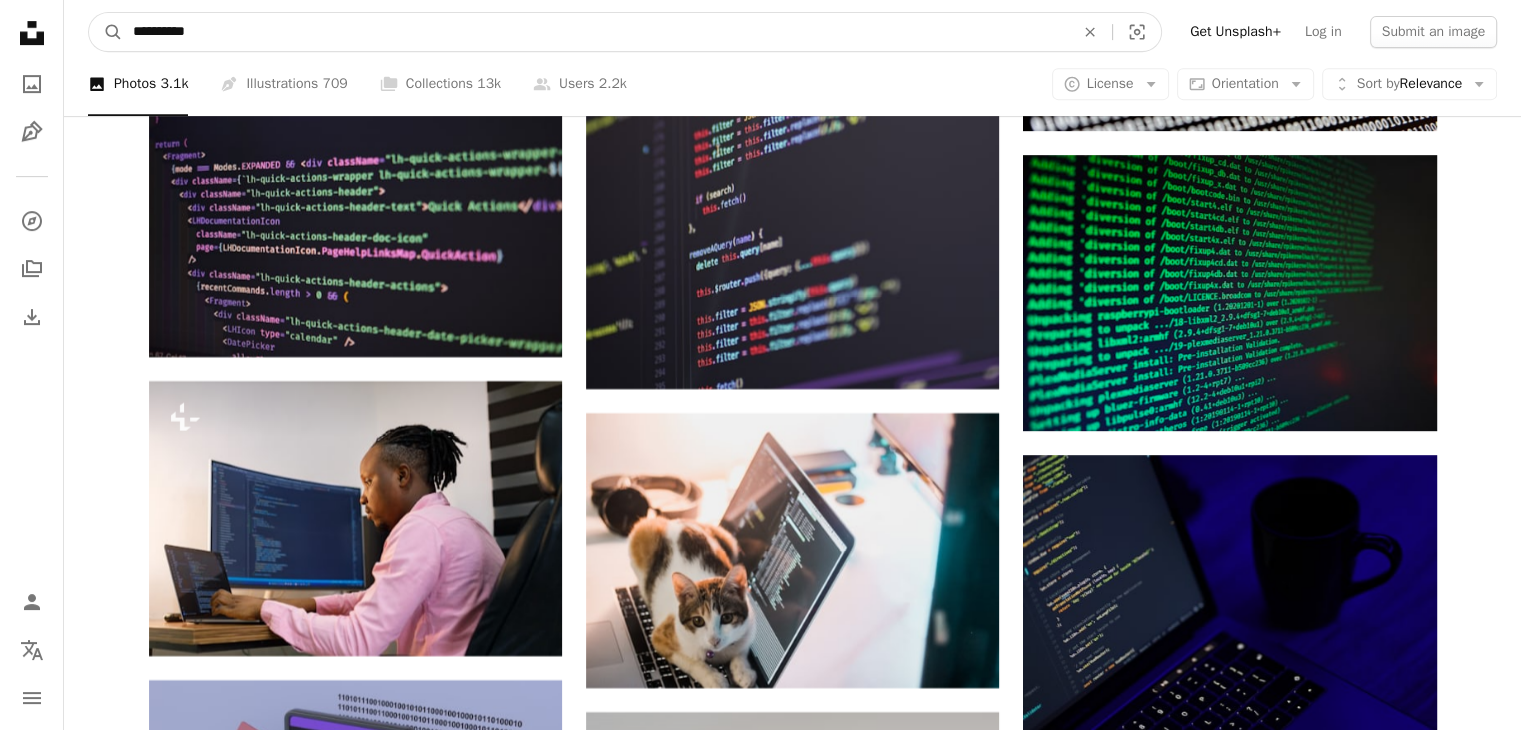 type on "**********" 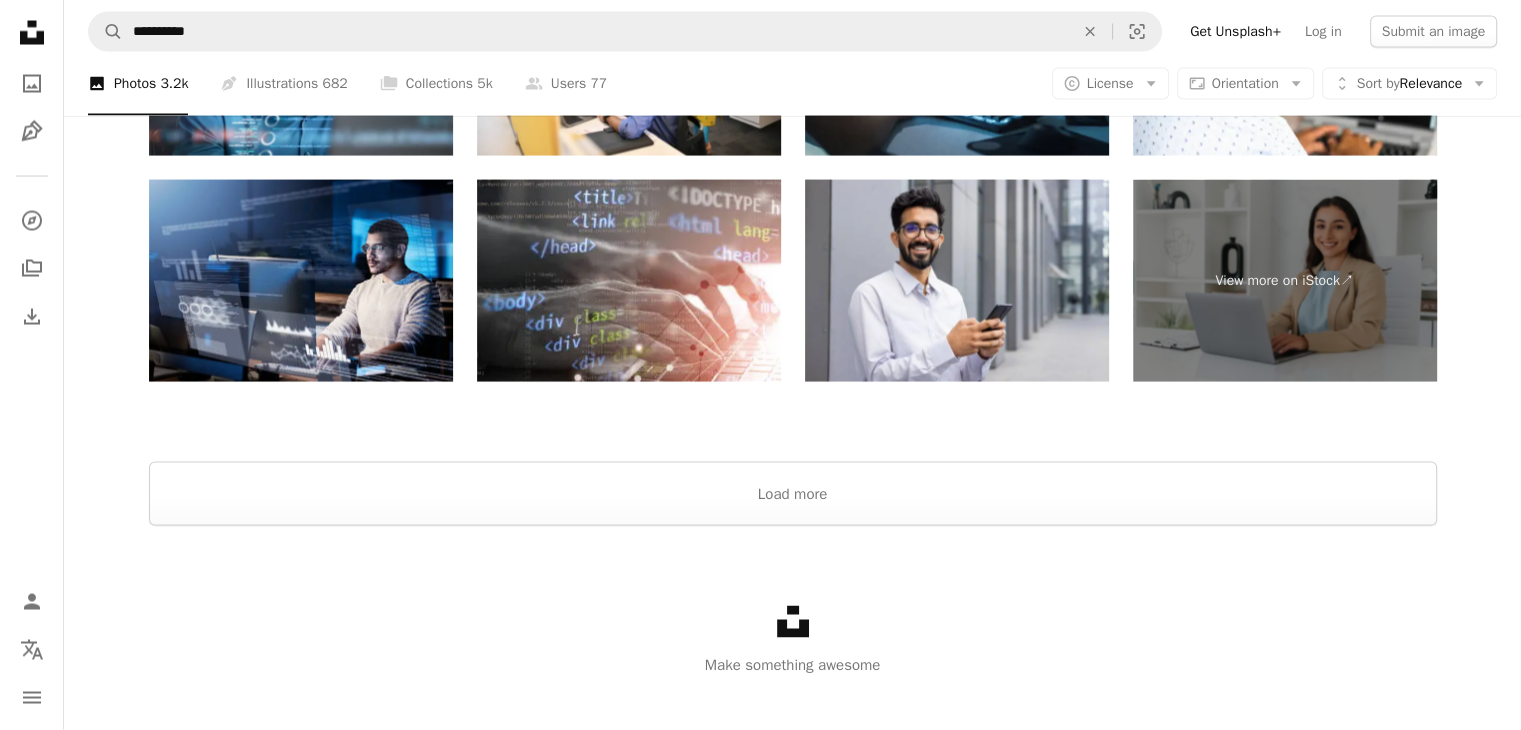 scroll, scrollTop: 3960, scrollLeft: 0, axis: vertical 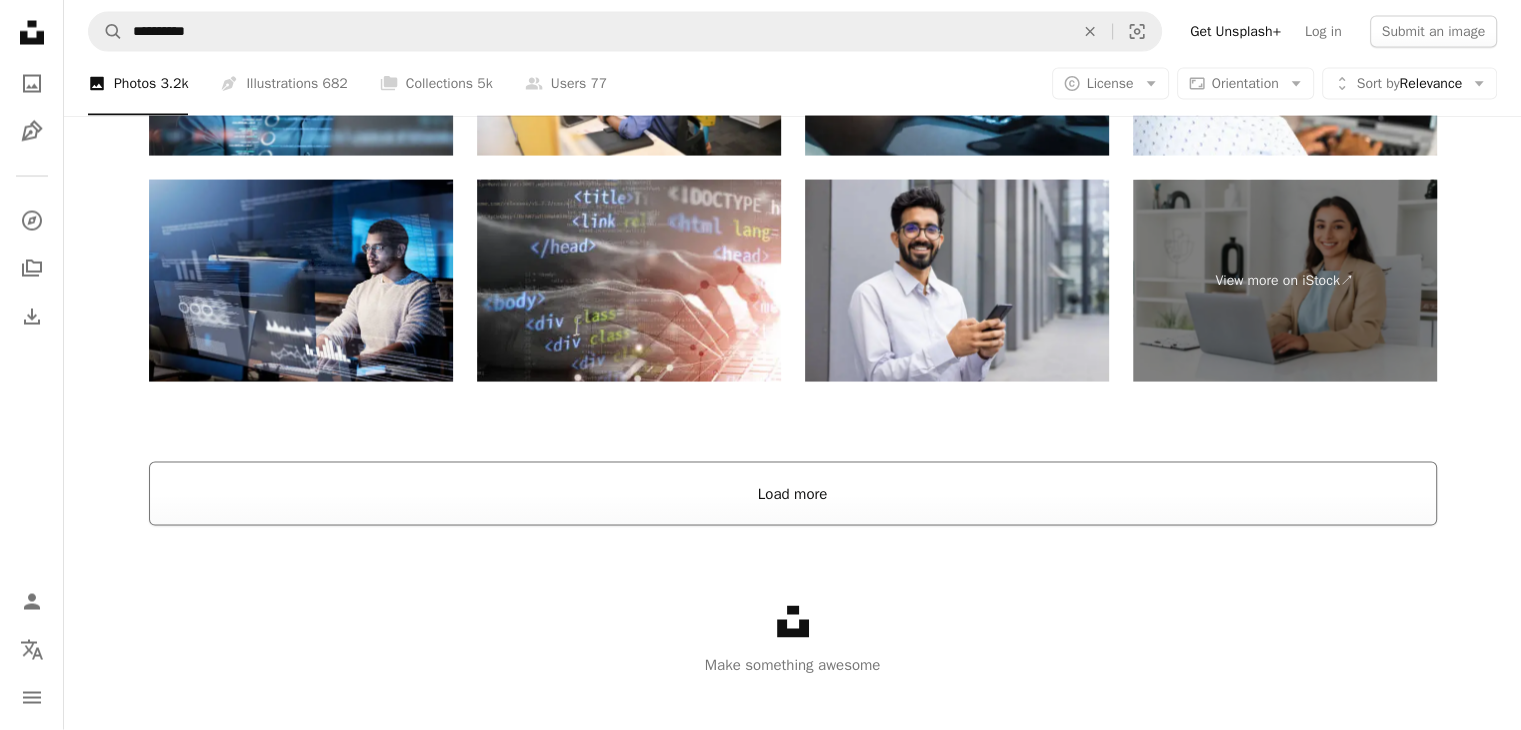 click on "Load more" at bounding box center [793, 494] 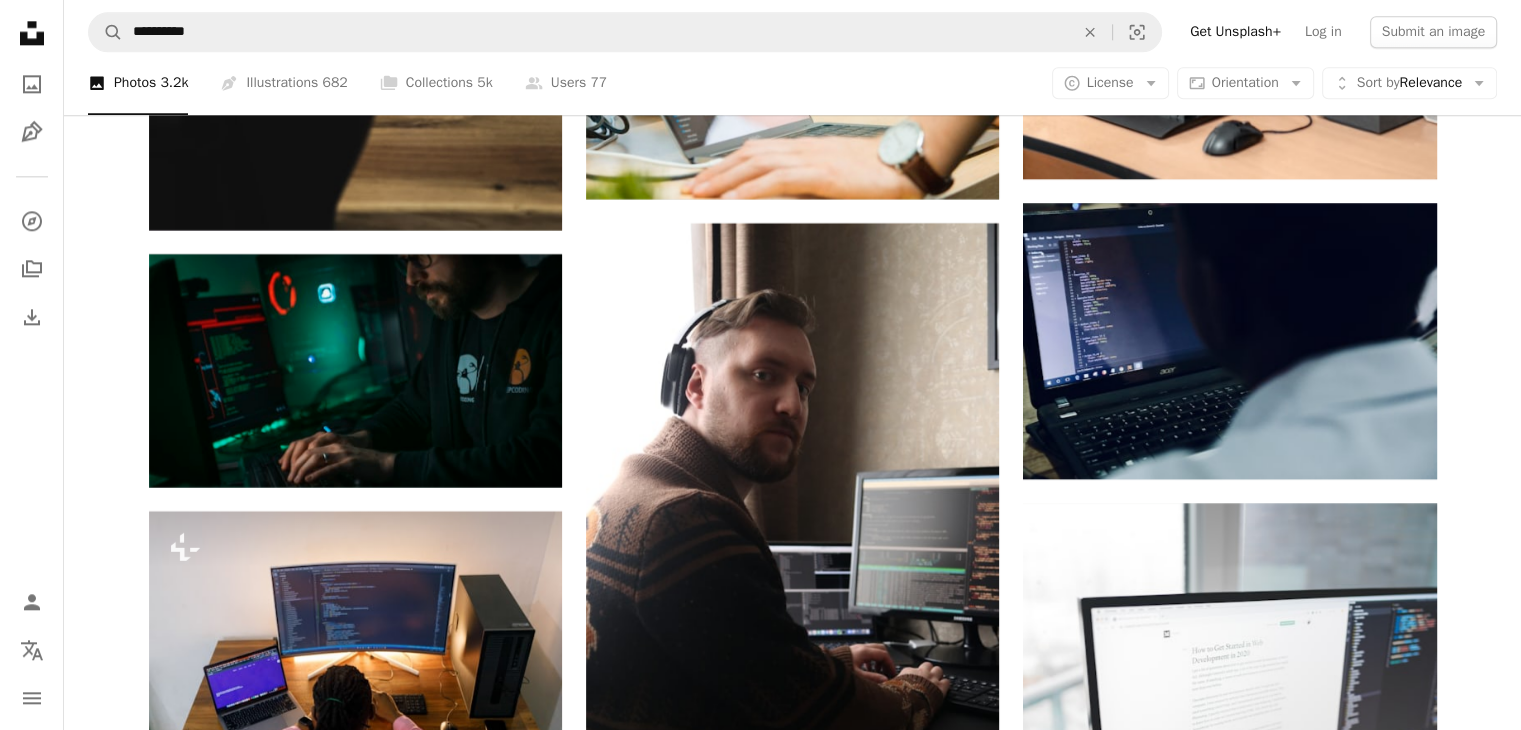 scroll, scrollTop: 10156, scrollLeft: 0, axis: vertical 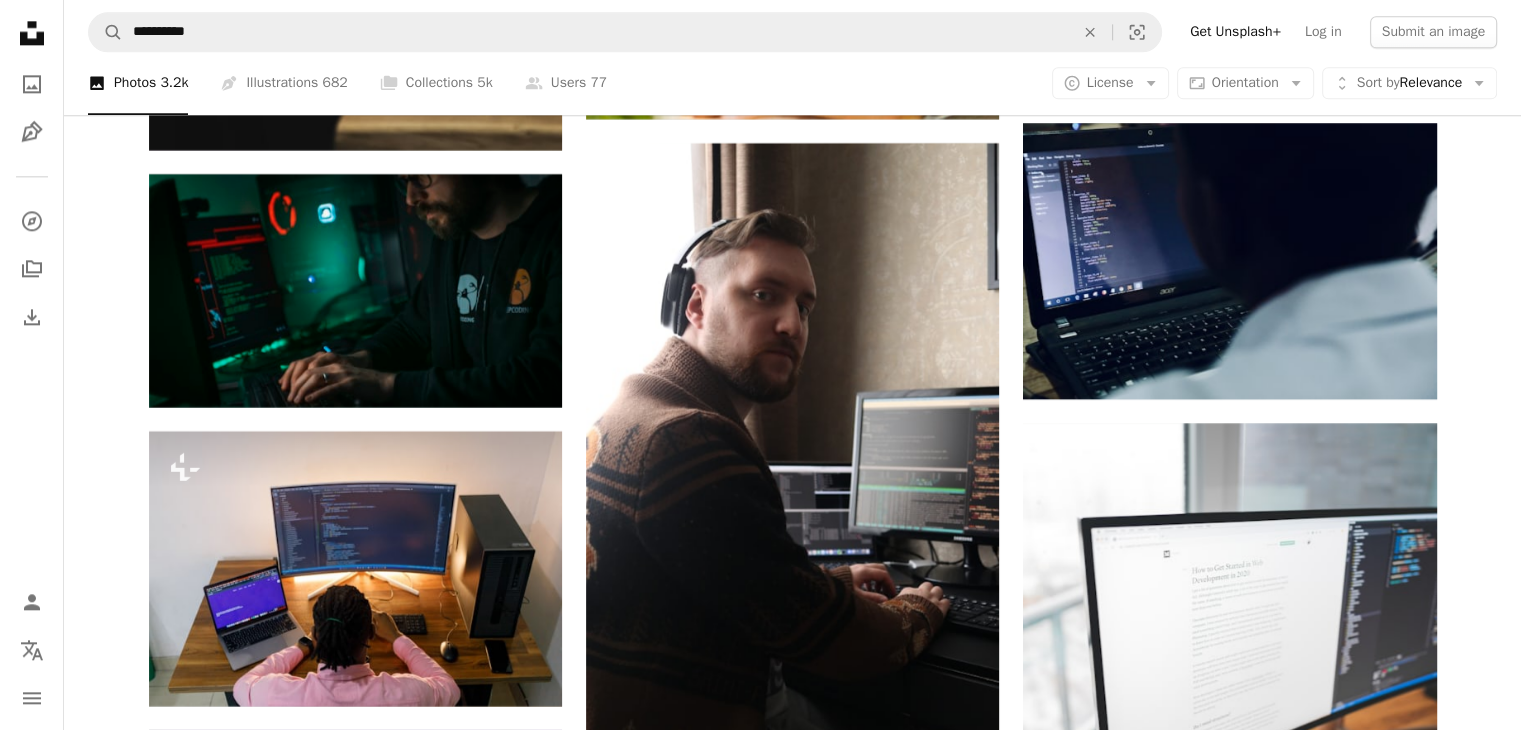 click on "**********" at bounding box center (792, 32) 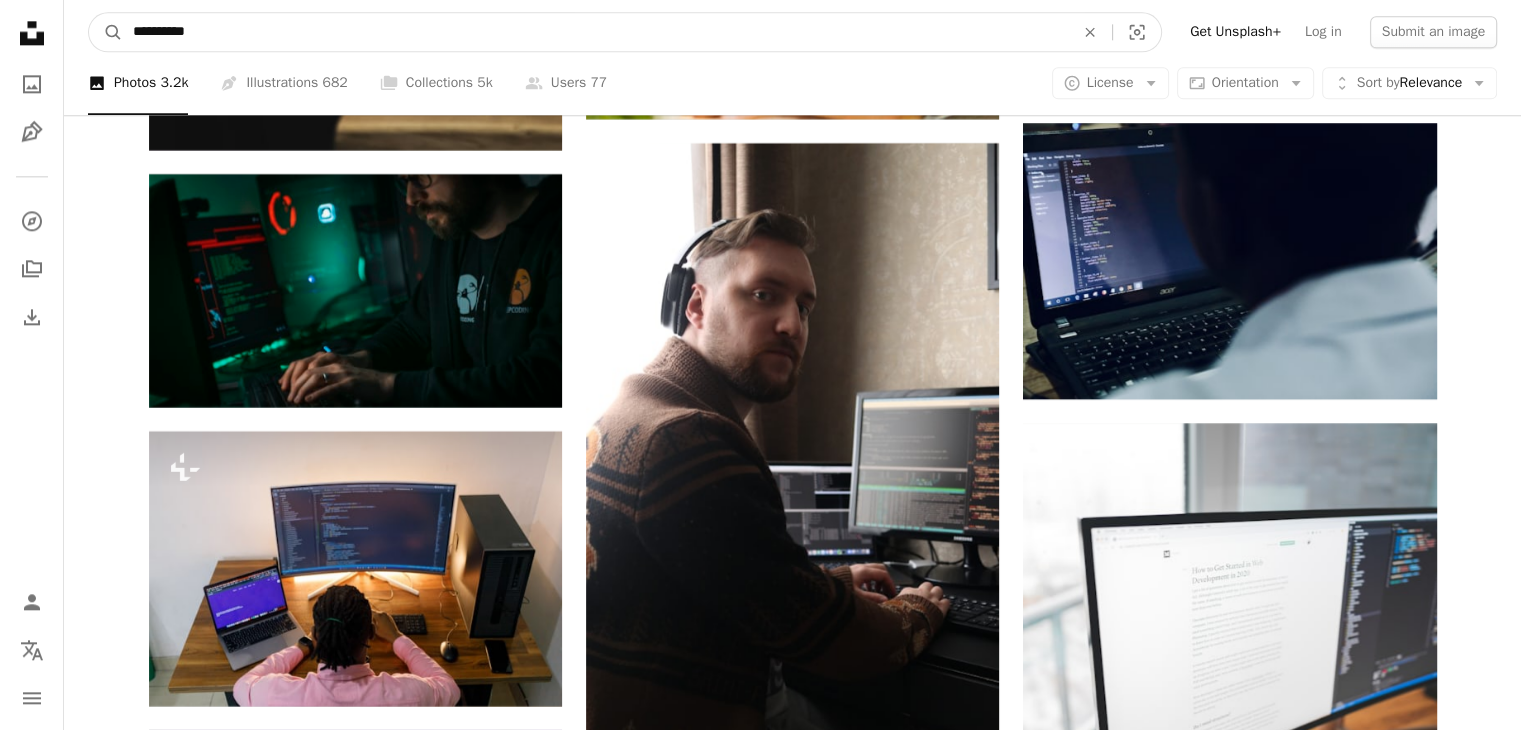click on "**********" at bounding box center [595, 32] 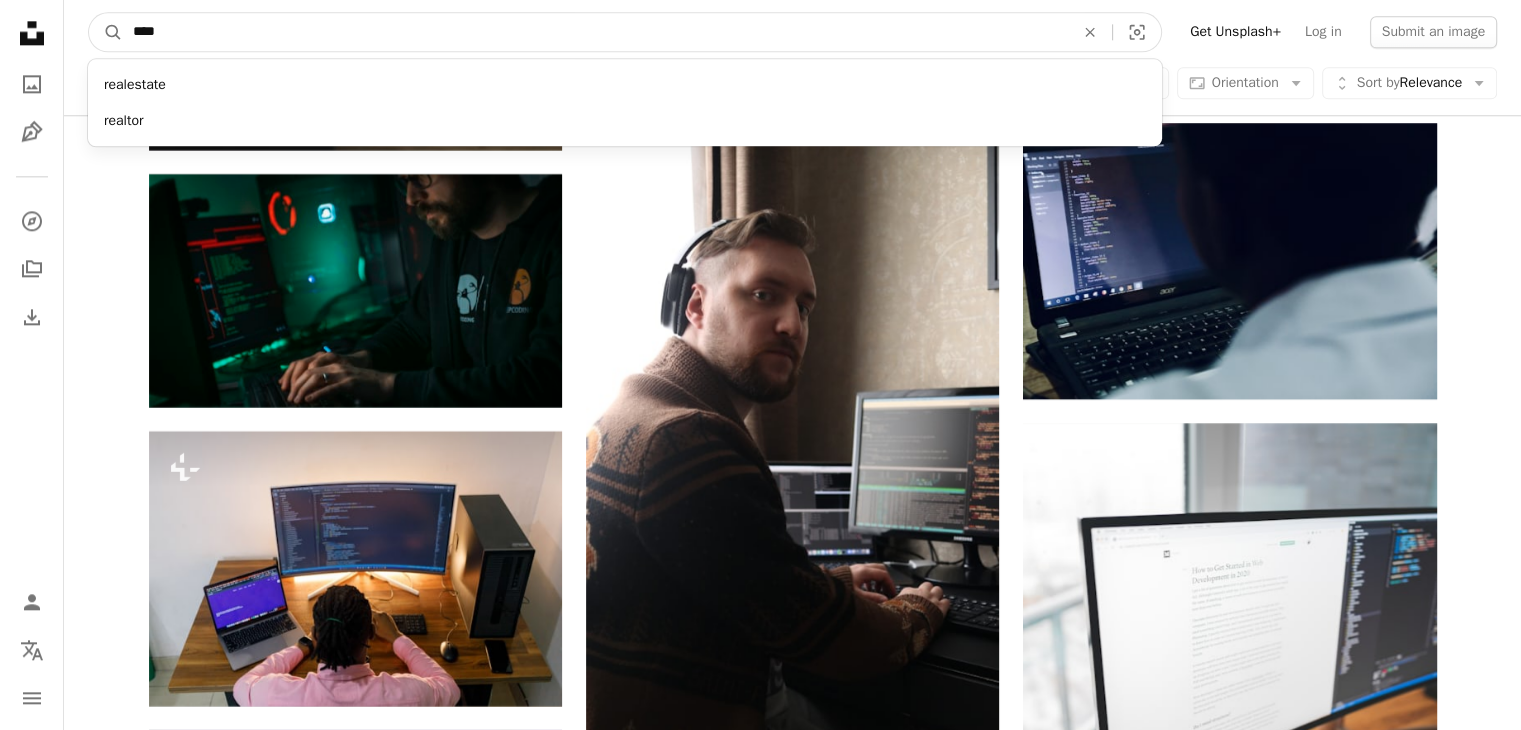 type on "*****" 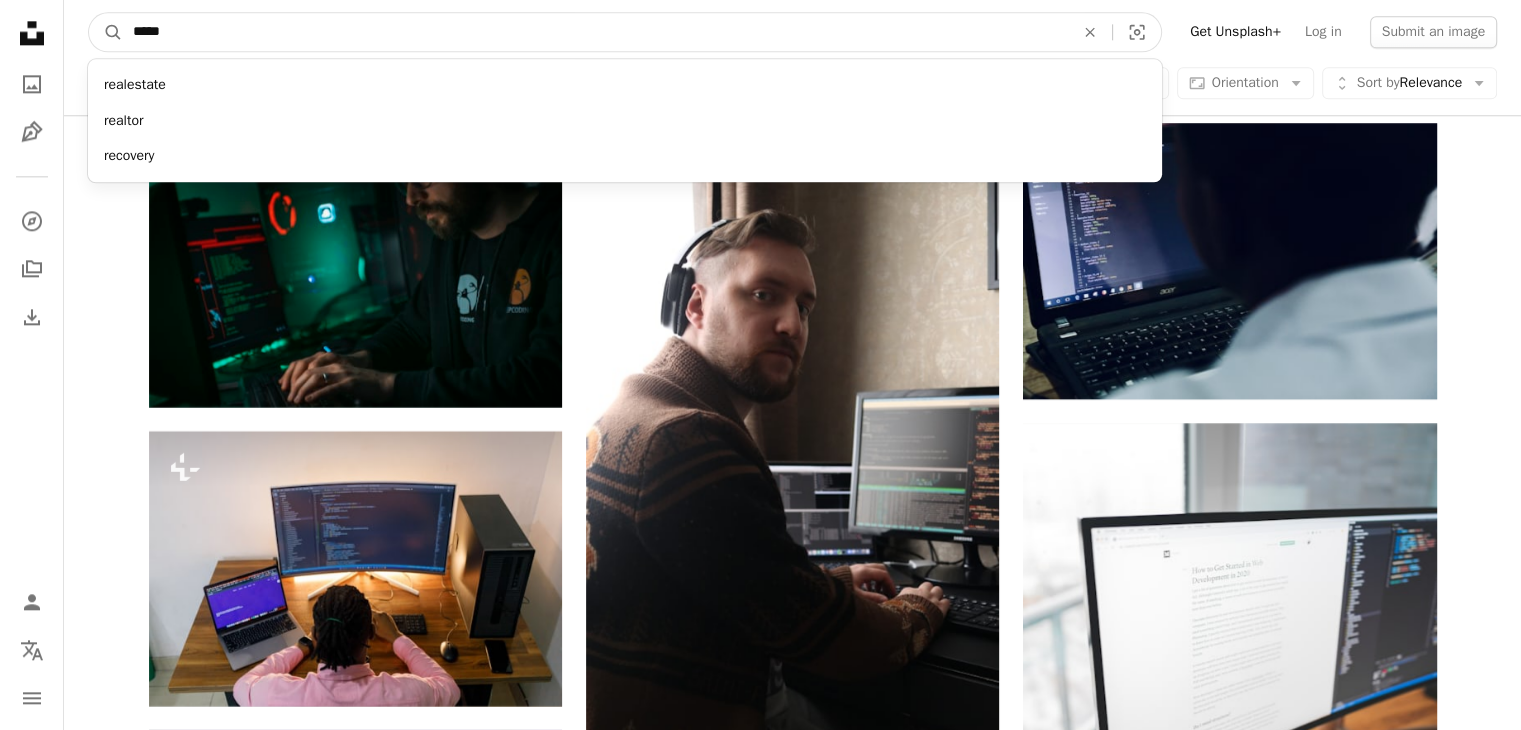 click on "A magnifying glass" at bounding box center [106, 32] 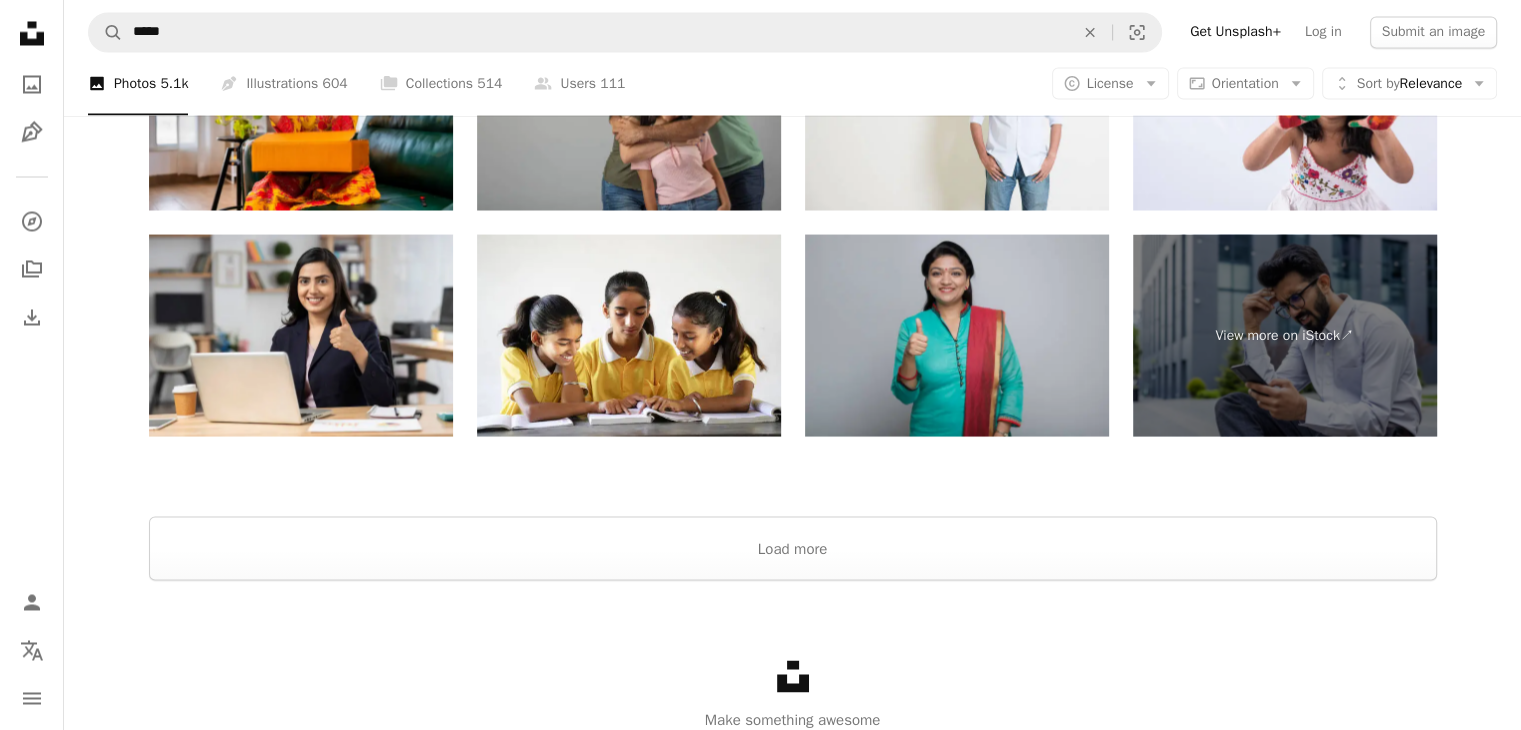 scroll, scrollTop: 3808, scrollLeft: 0, axis: vertical 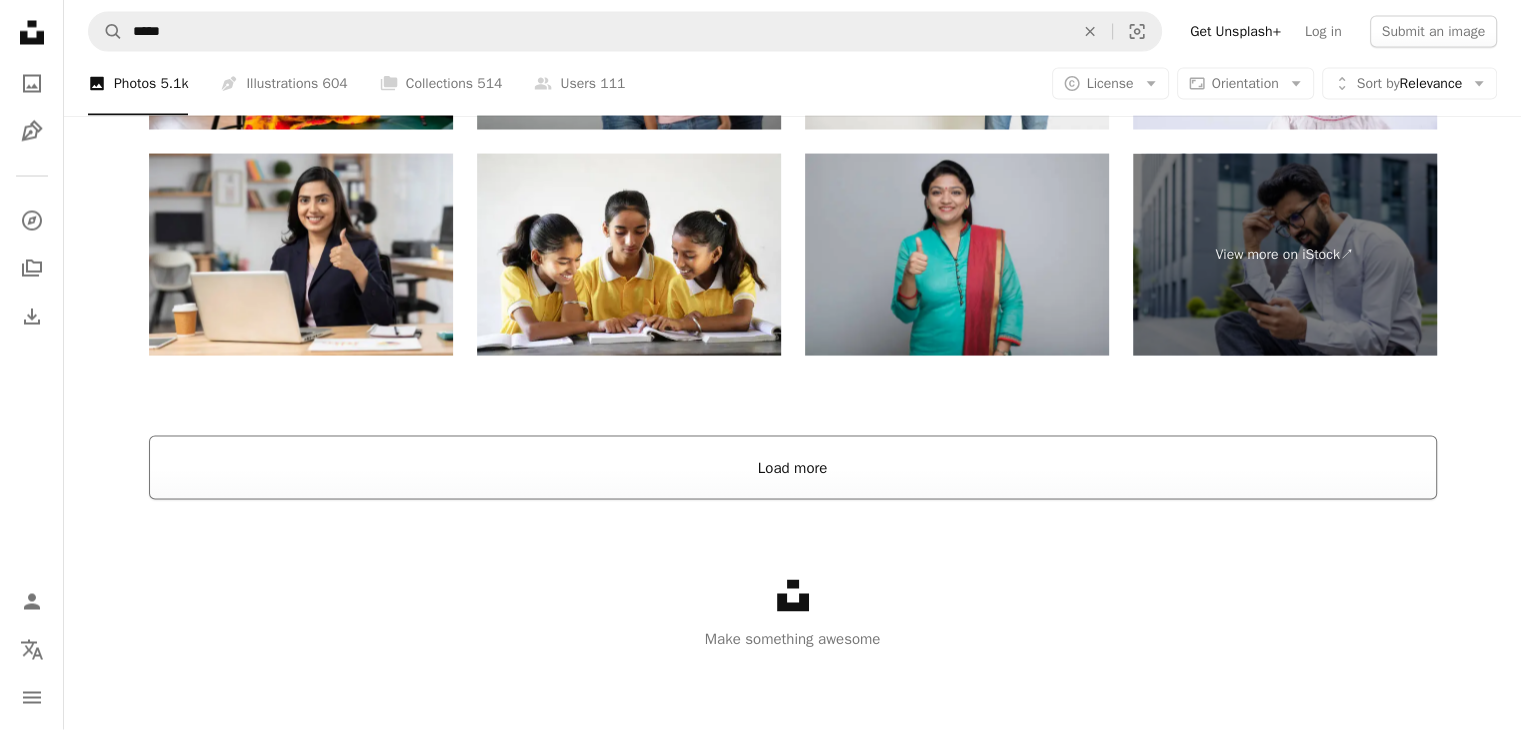 click on "Load more" at bounding box center [793, 468] 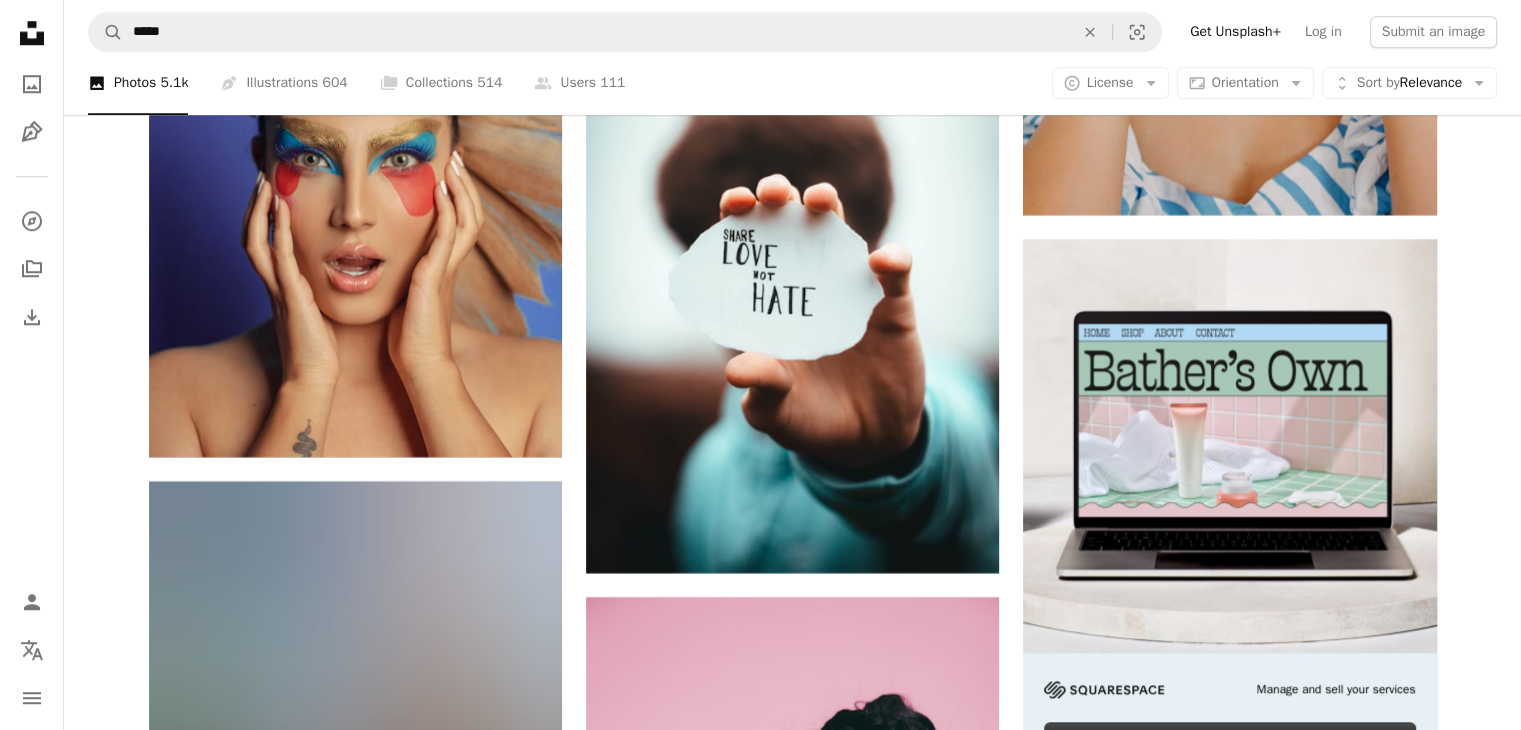 scroll, scrollTop: 9456, scrollLeft: 0, axis: vertical 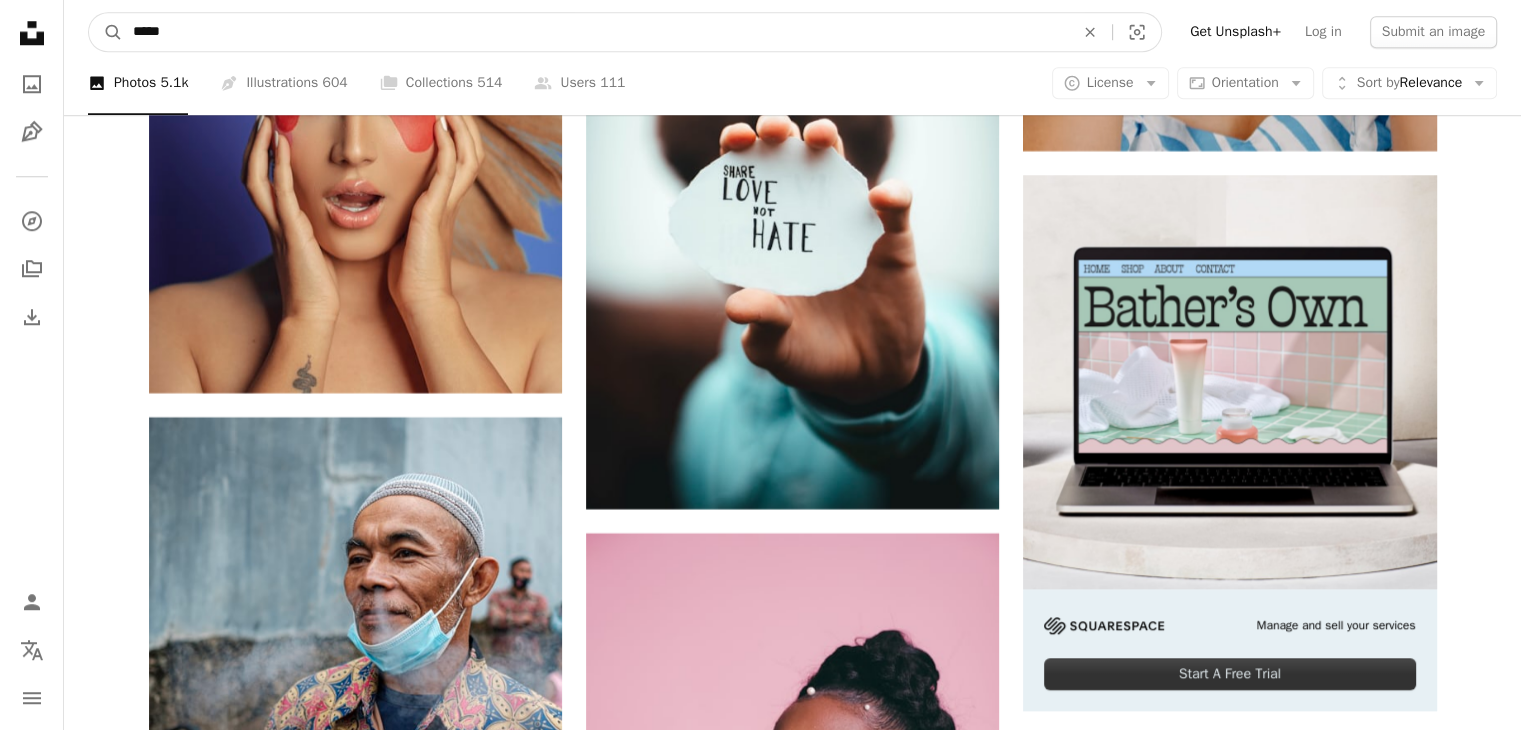 click on "*****" at bounding box center (595, 32) 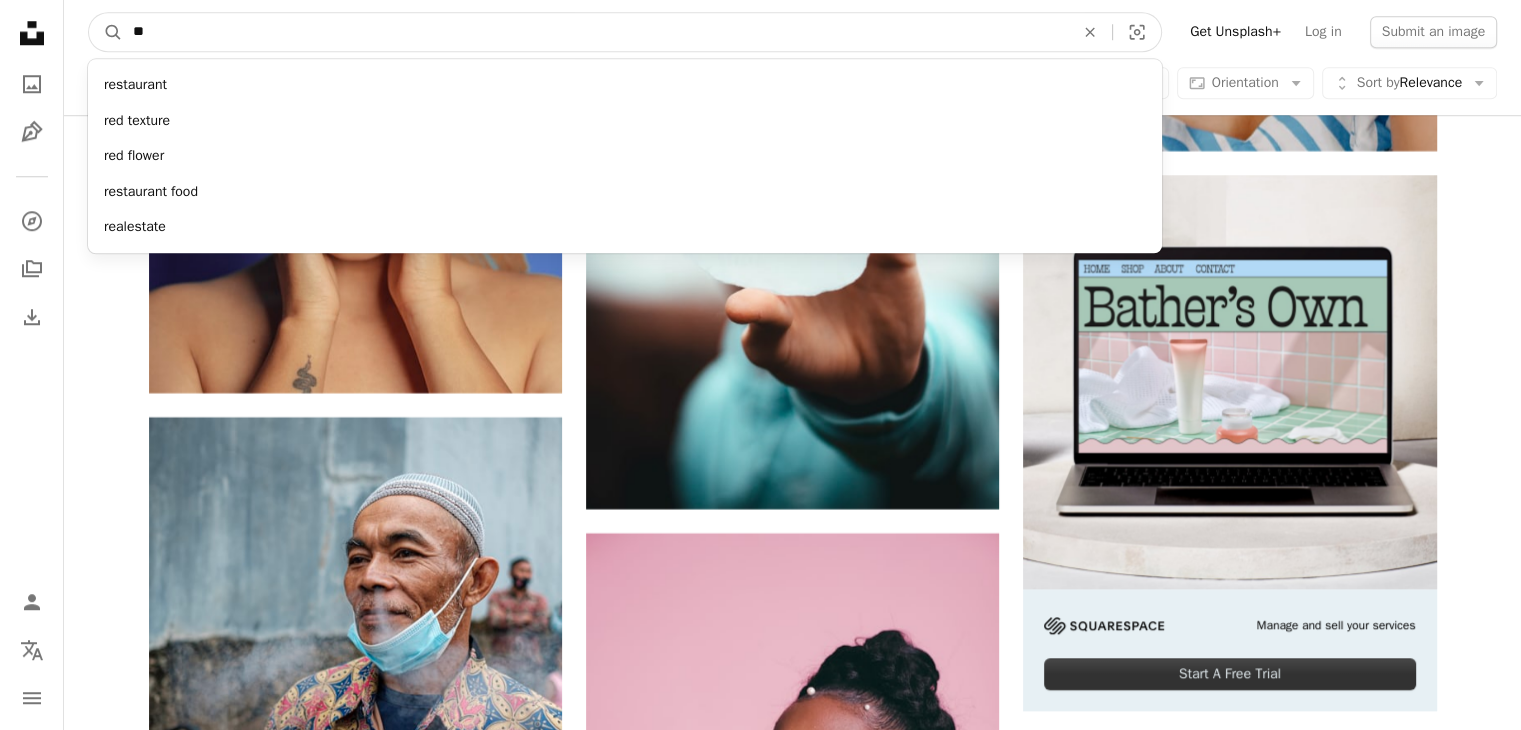 type on "*" 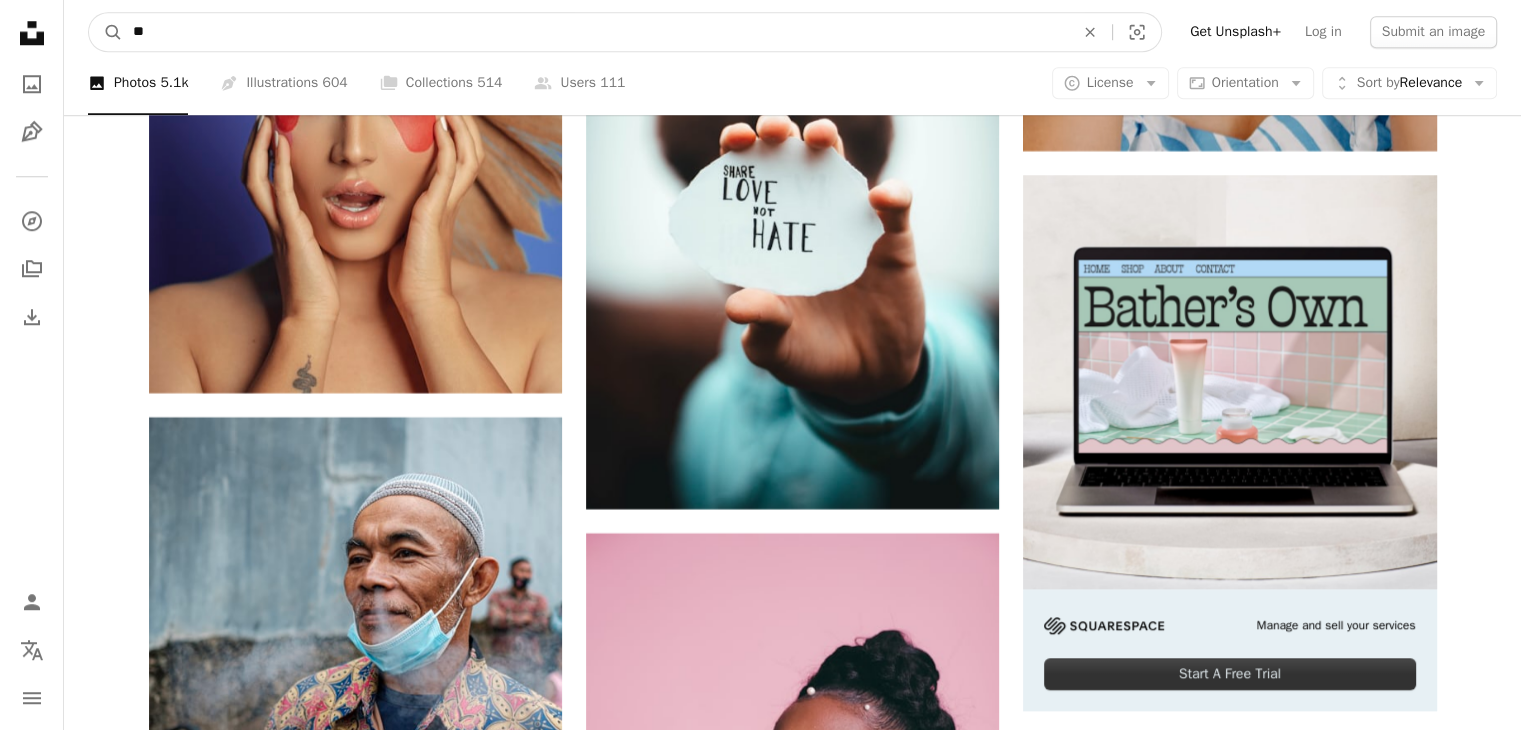 type on "*" 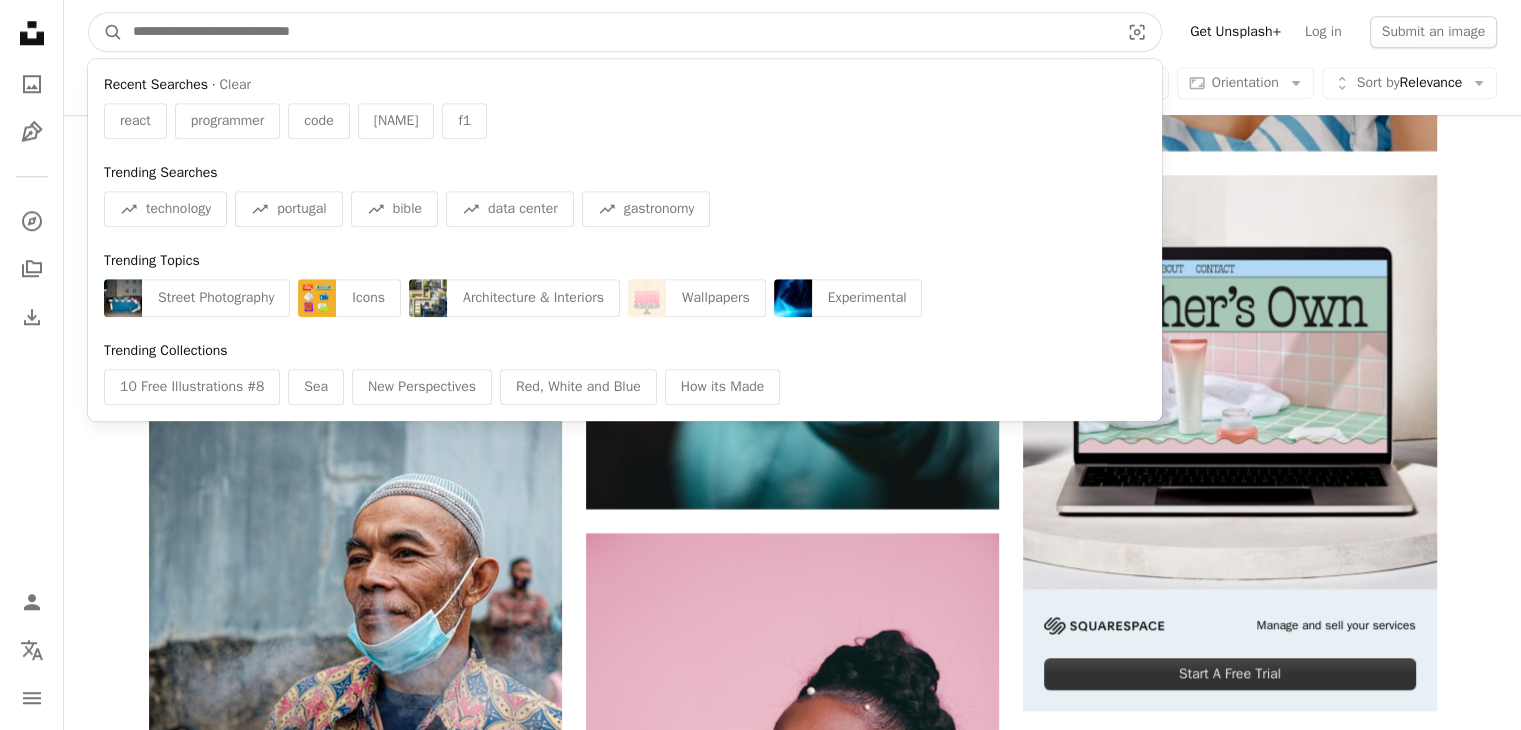 type on "*" 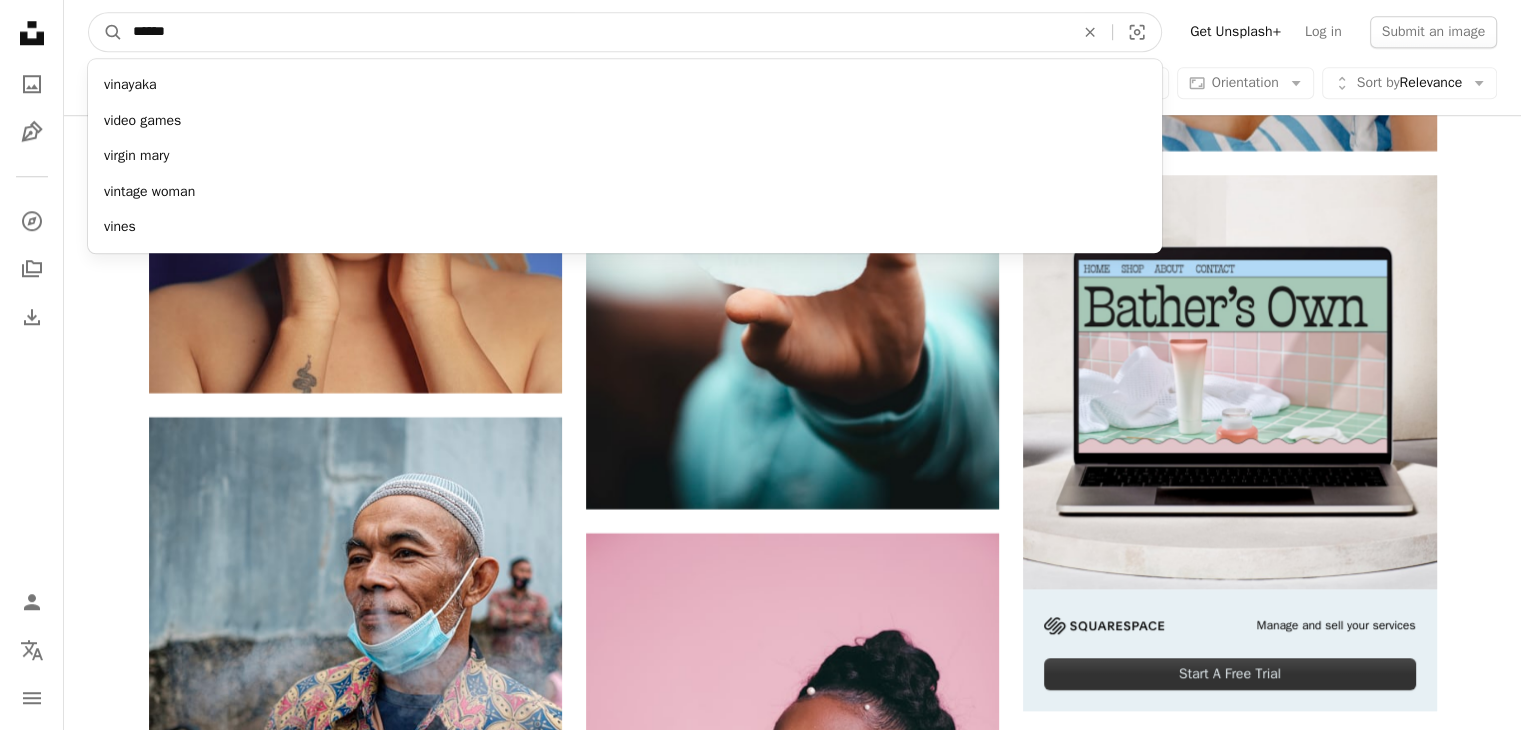 type on "*******" 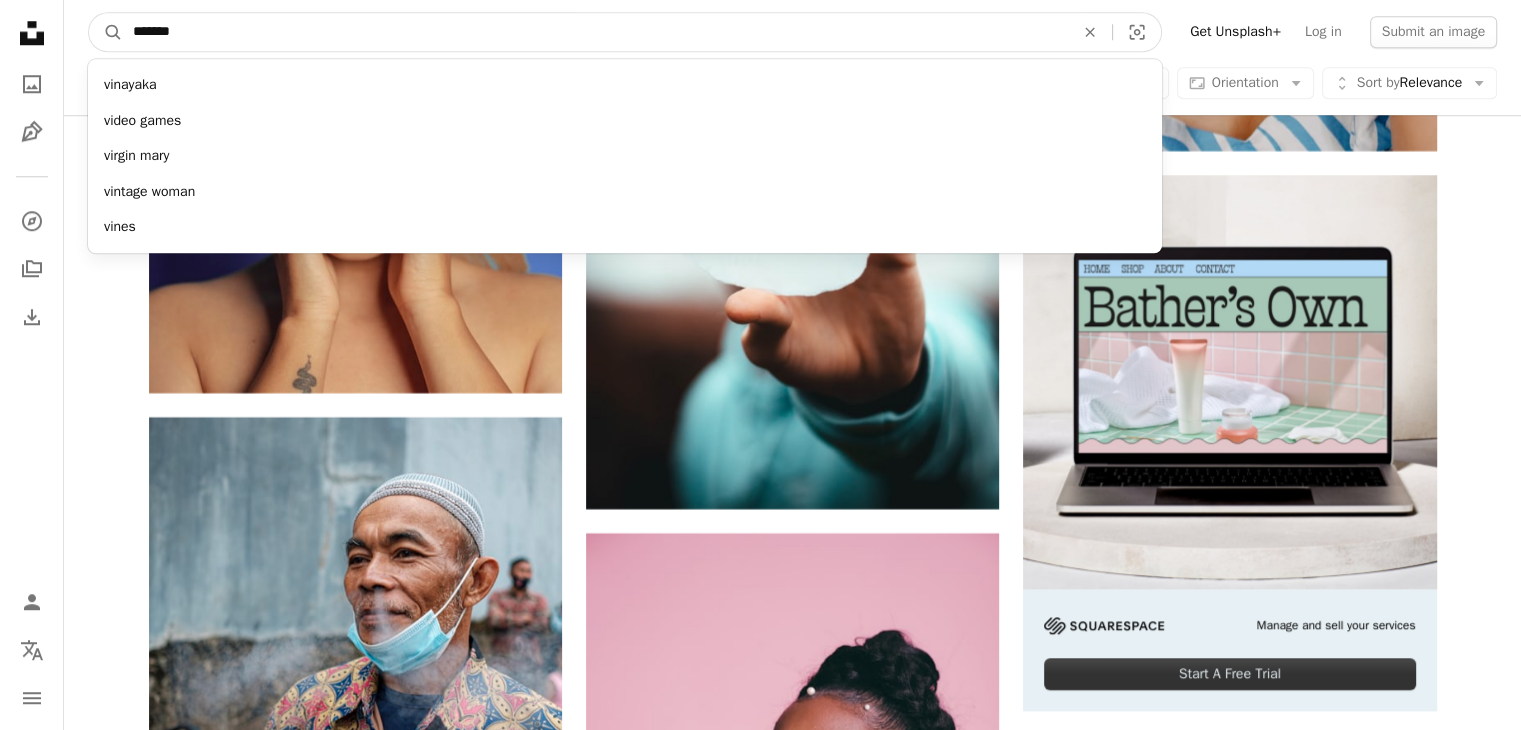 click on "A magnifying glass" at bounding box center (106, 32) 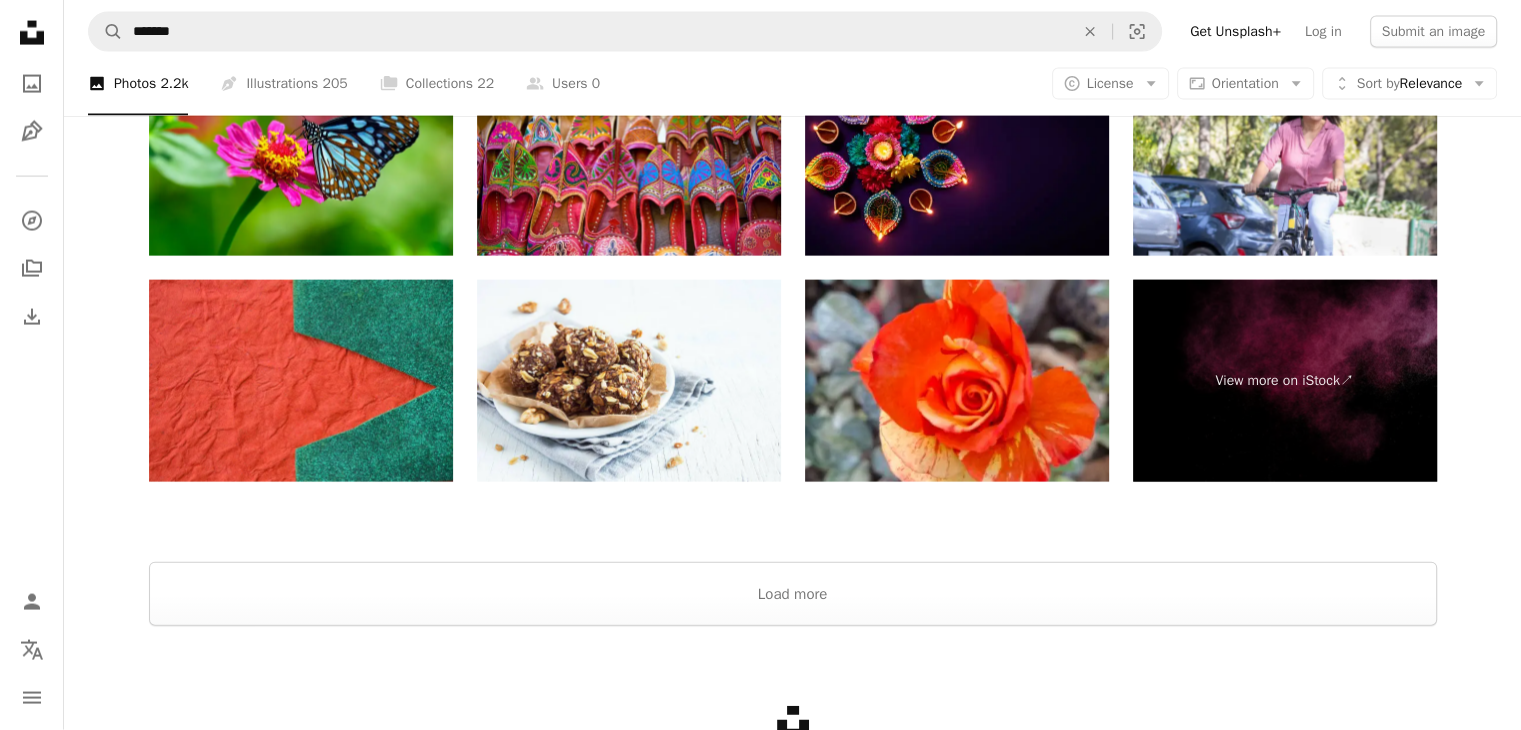 scroll, scrollTop: 4404, scrollLeft: 0, axis: vertical 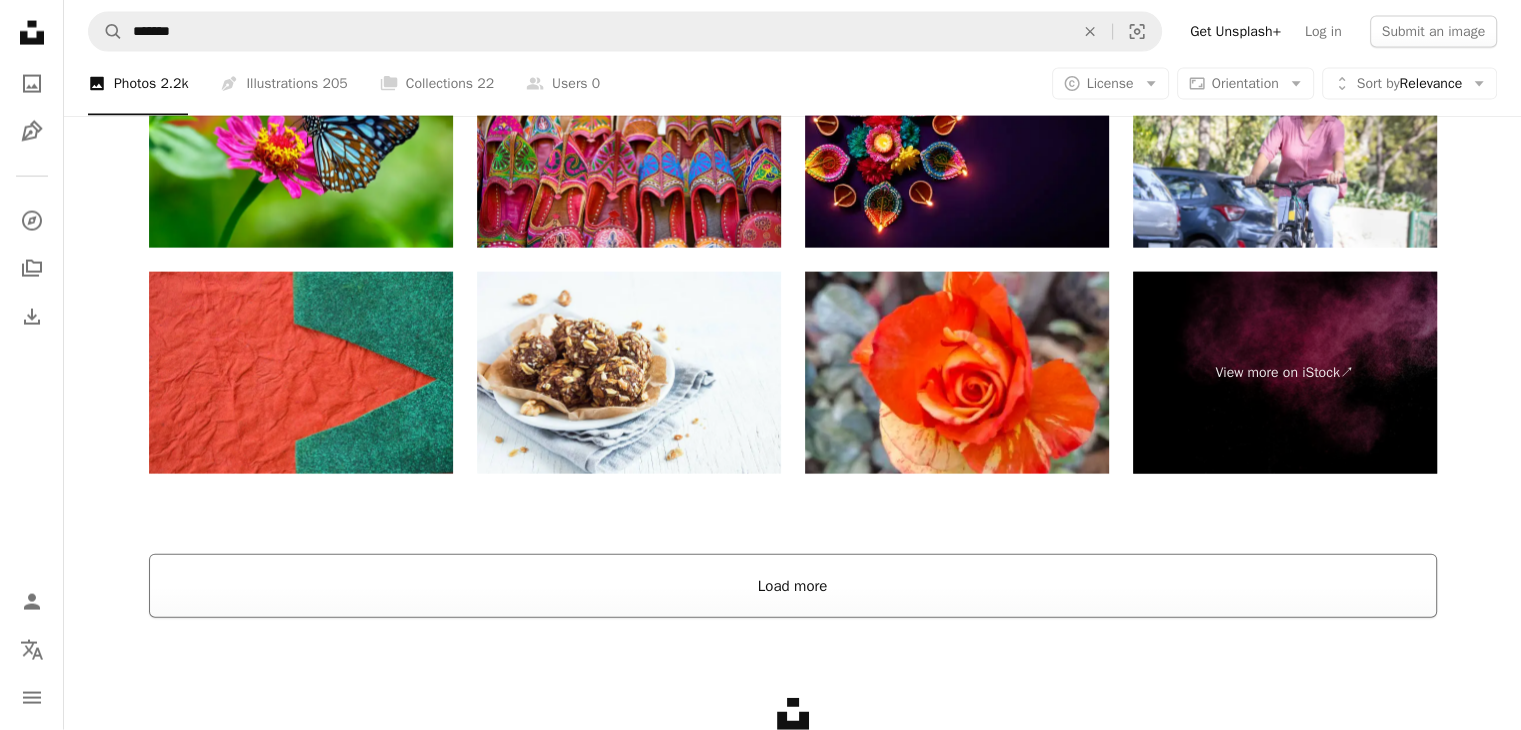 click on "Load more" at bounding box center [793, 586] 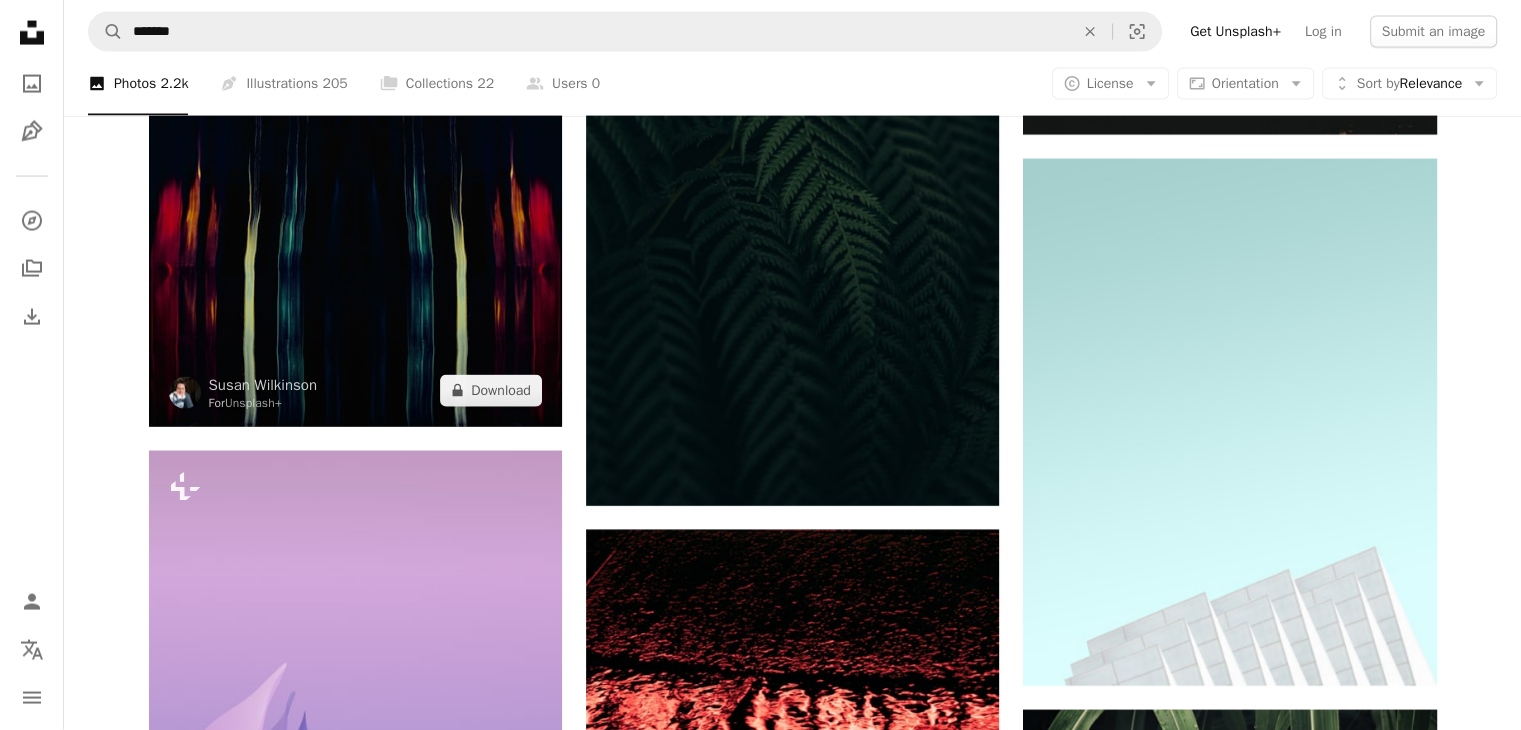 scroll, scrollTop: 11984, scrollLeft: 0, axis: vertical 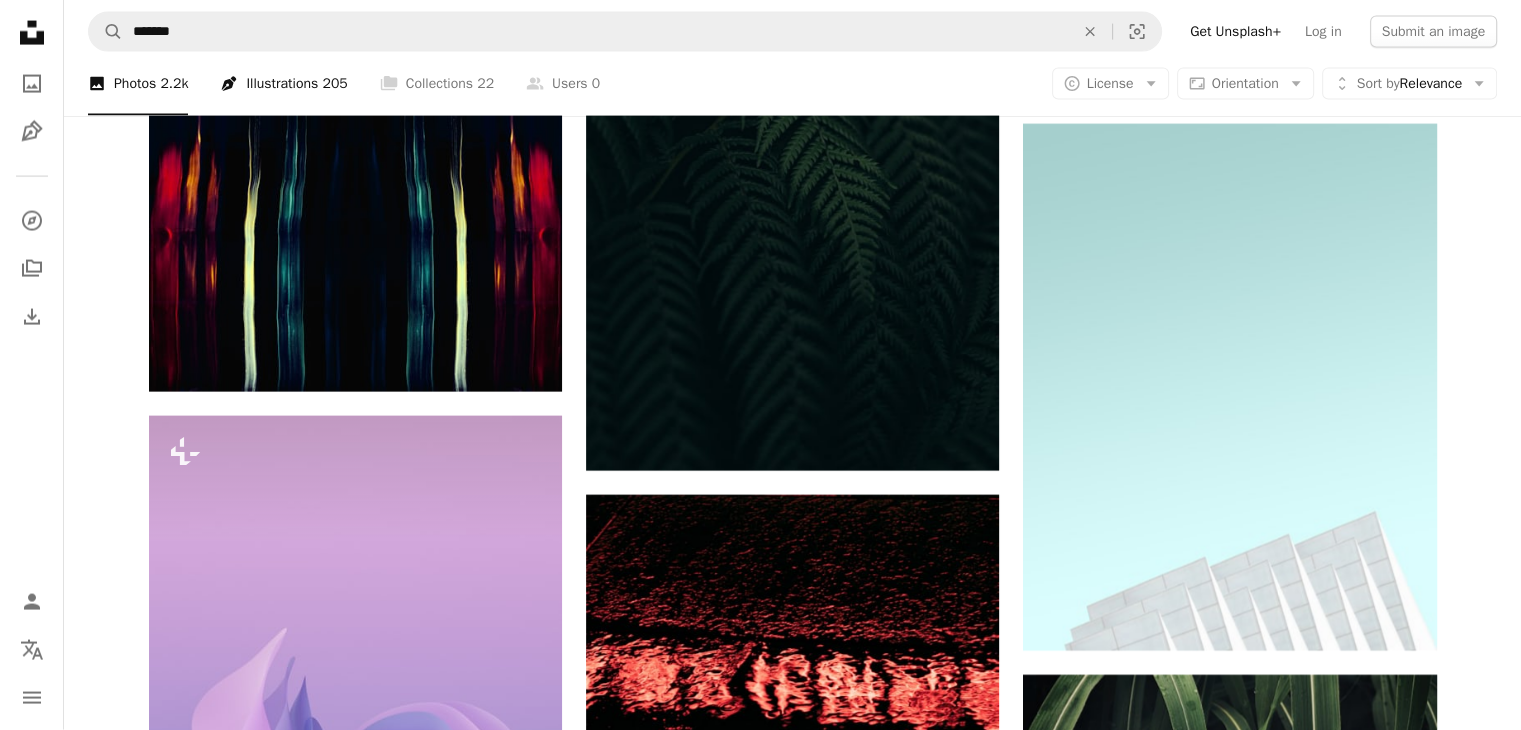 click on "Pen Tool Illustrations   205" at bounding box center [283, 84] 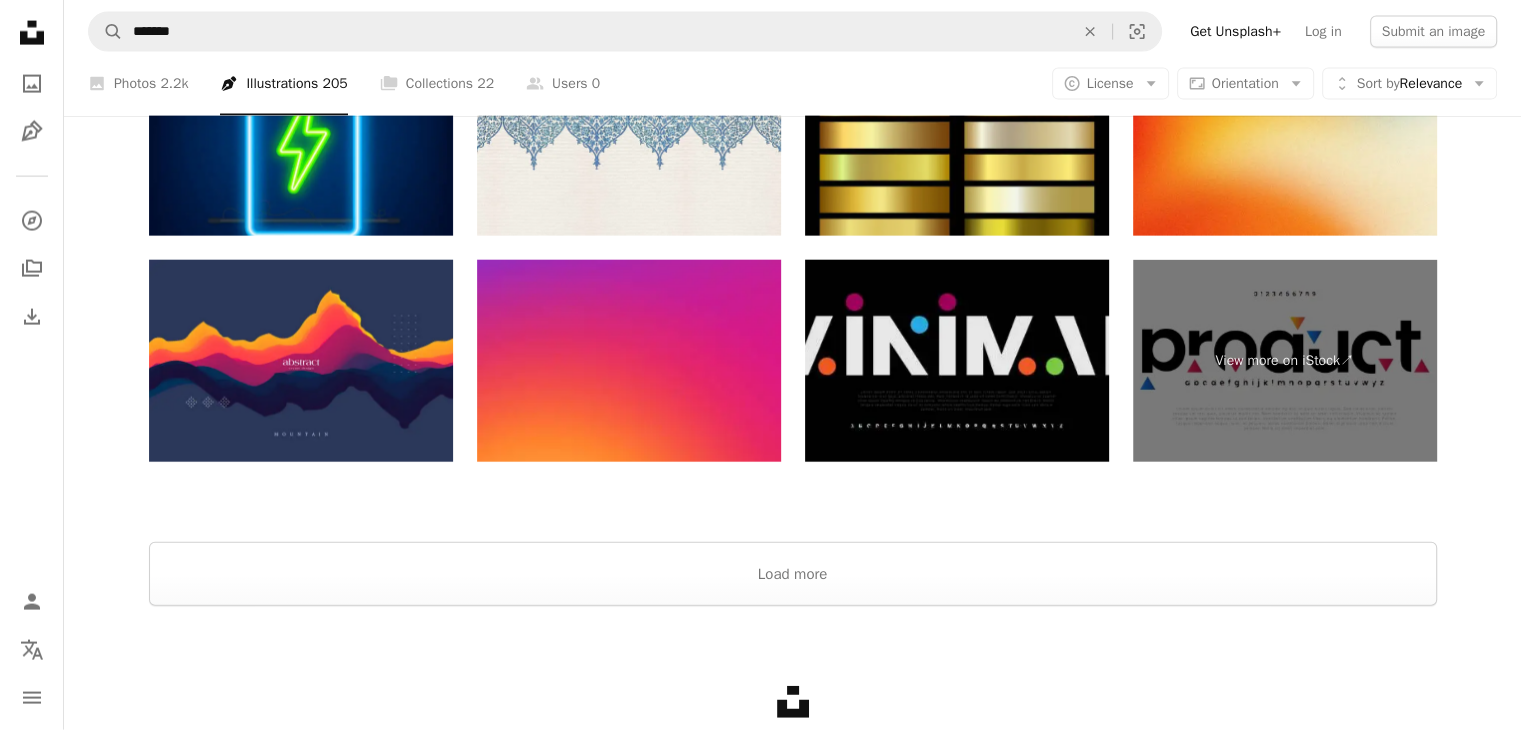 scroll, scrollTop: 4656, scrollLeft: 0, axis: vertical 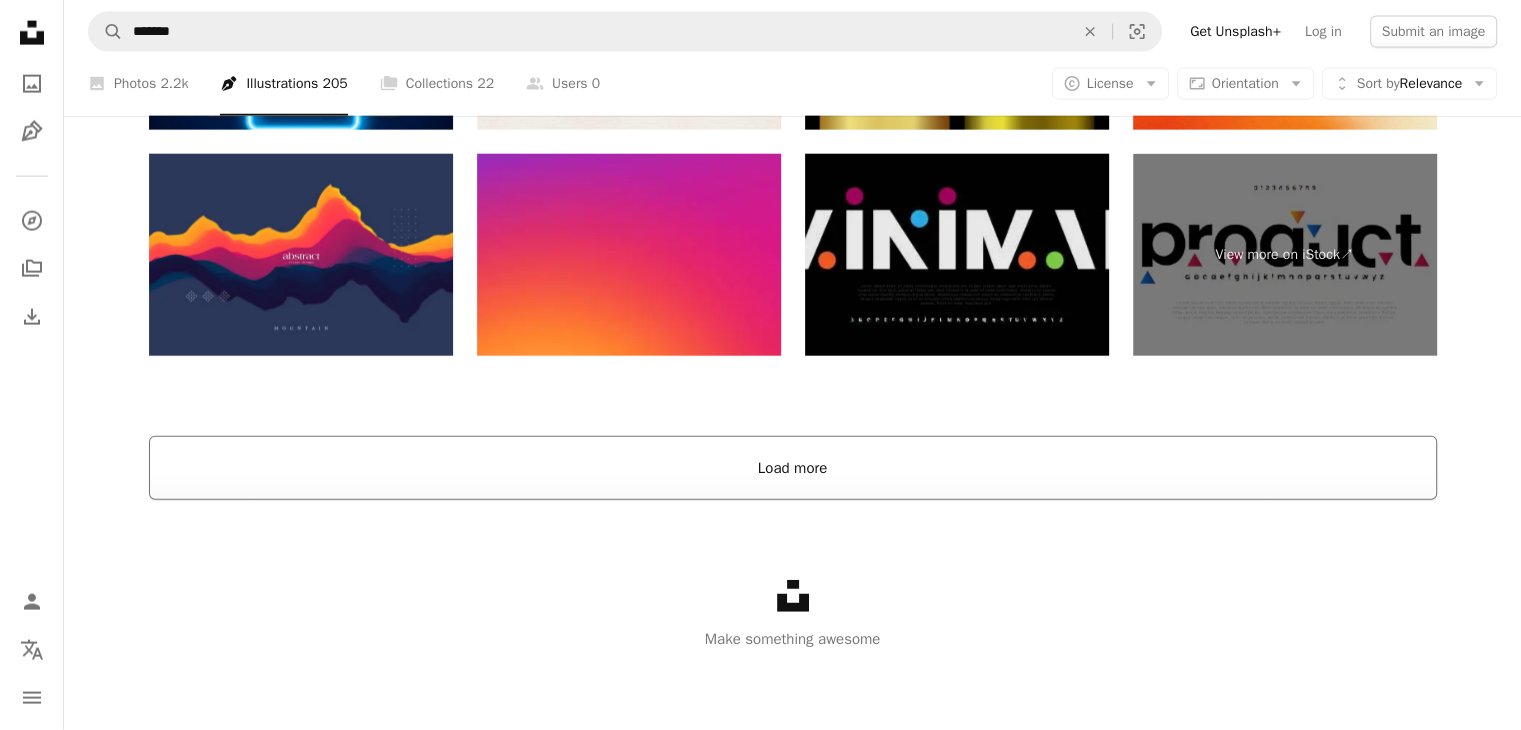 click on "Load more" at bounding box center [793, 468] 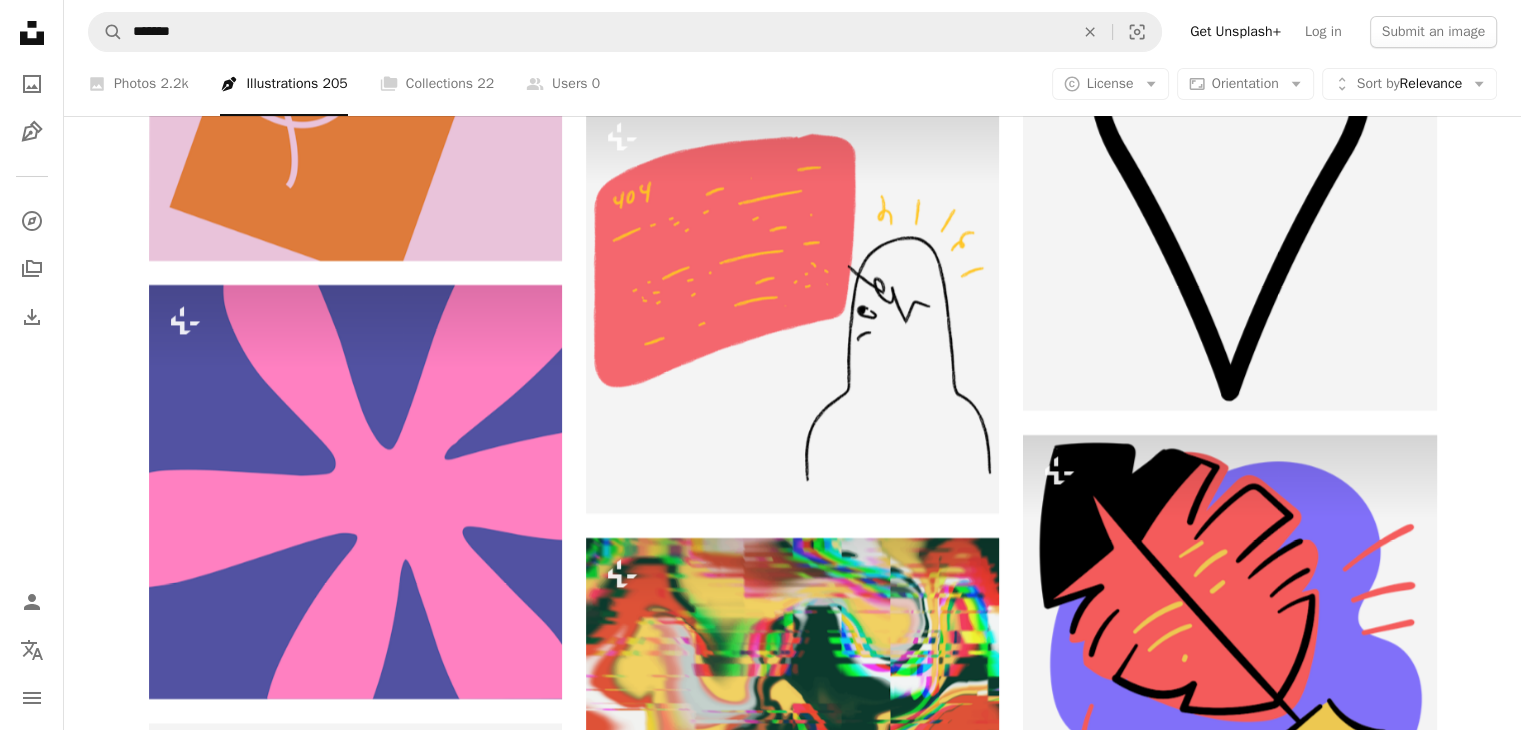 scroll, scrollTop: 15150, scrollLeft: 0, axis: vertical 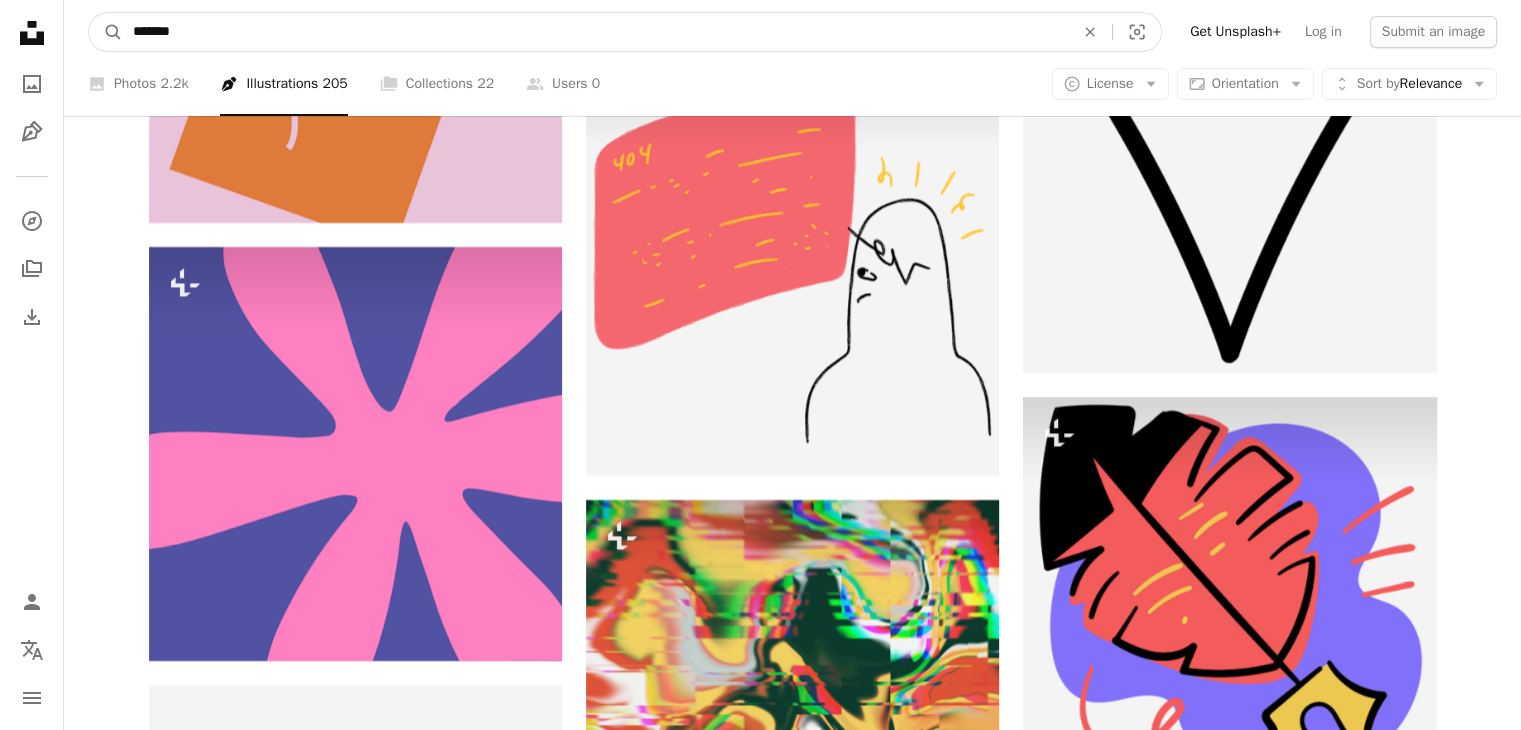click on "*******" at bounding box center [595, 32] 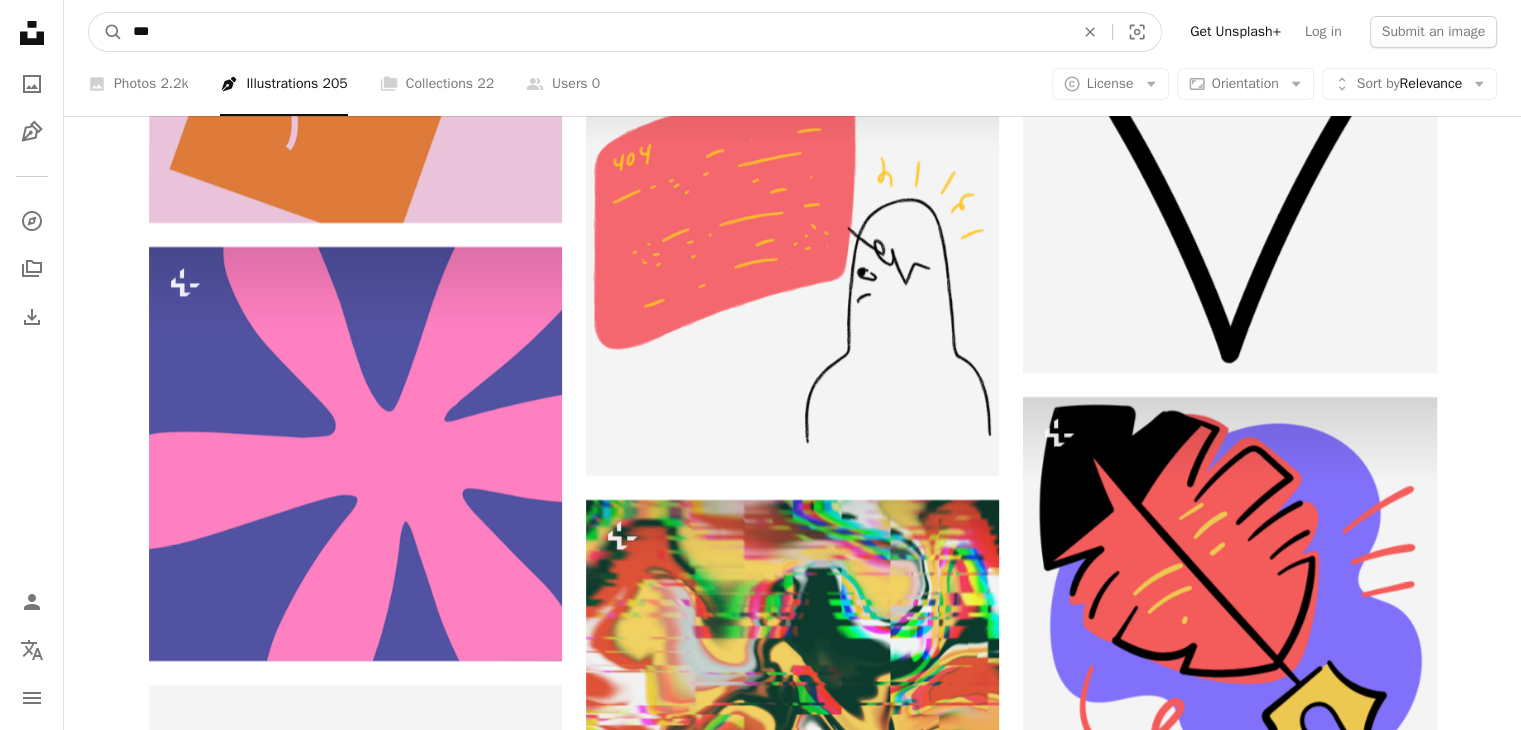 type on "****" 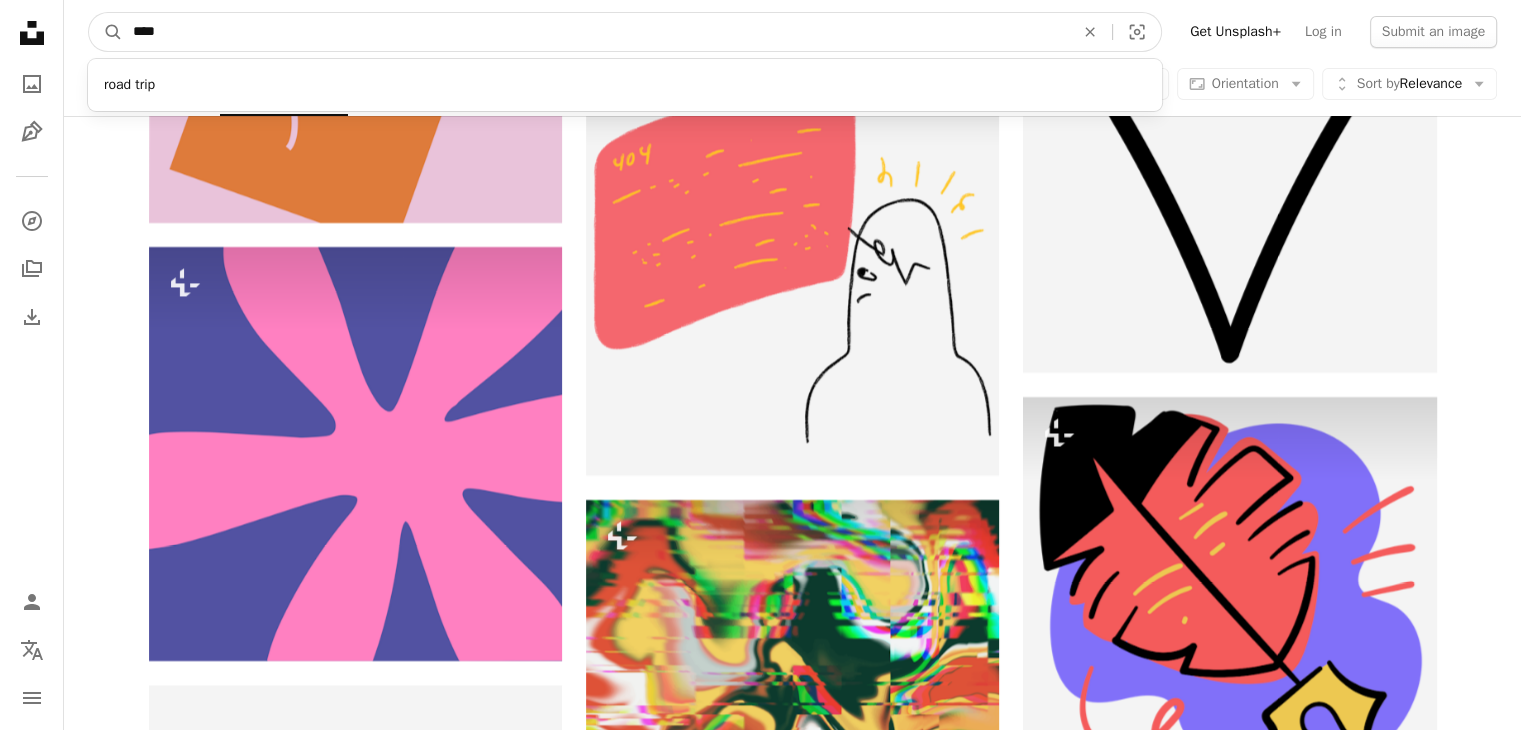 click on "A magnifying glass" at bounding box center (106, 32) 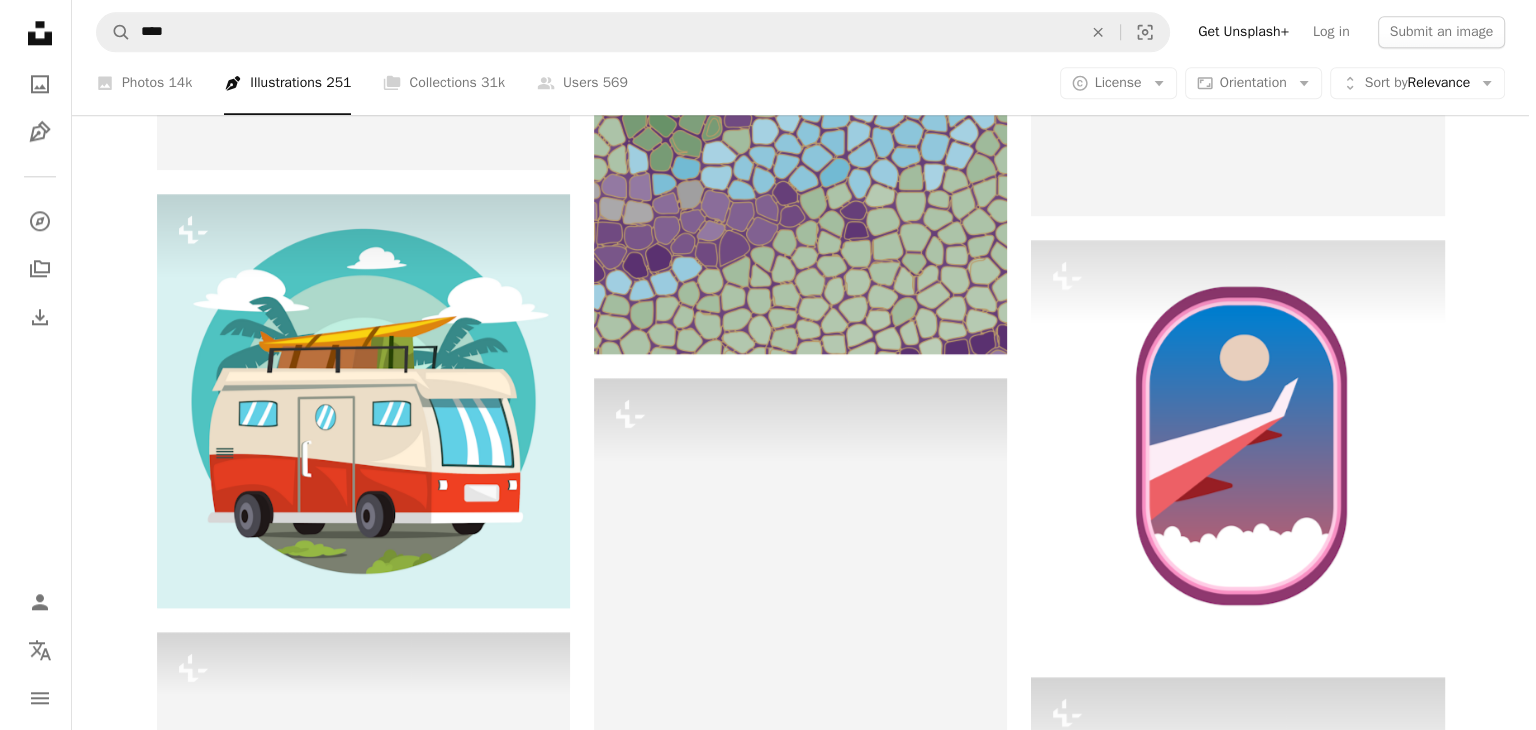 scroll, scrollTop: 2302, scrollLeft: 0, axis: vertical 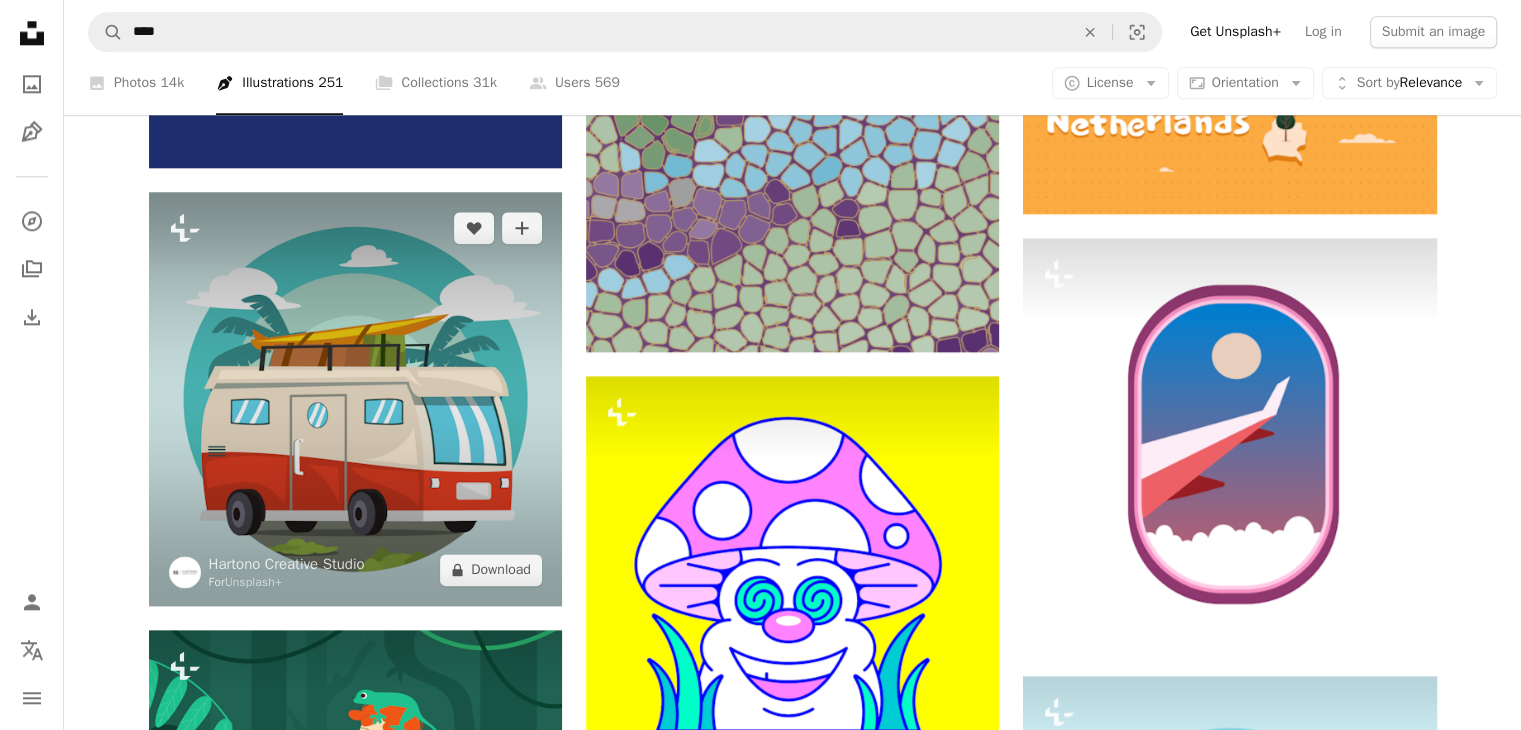 click at bounding box center (355, 398) 